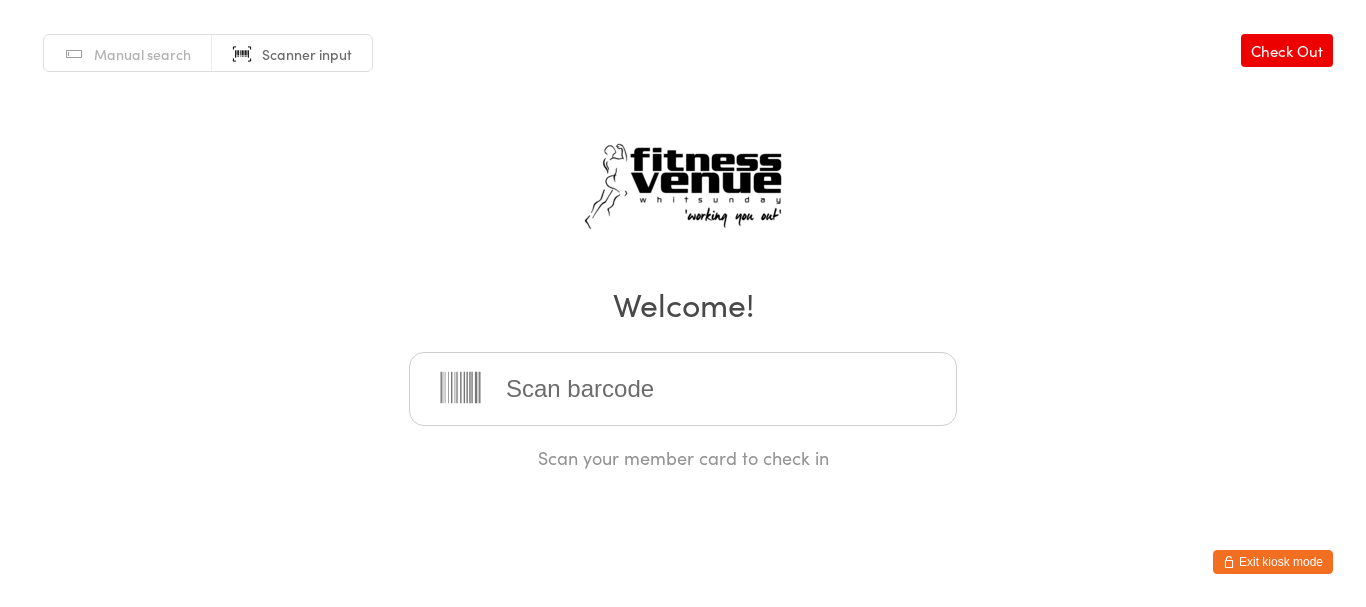 scroll, scrollTop: 0, scrollLeft: 0, axis: both 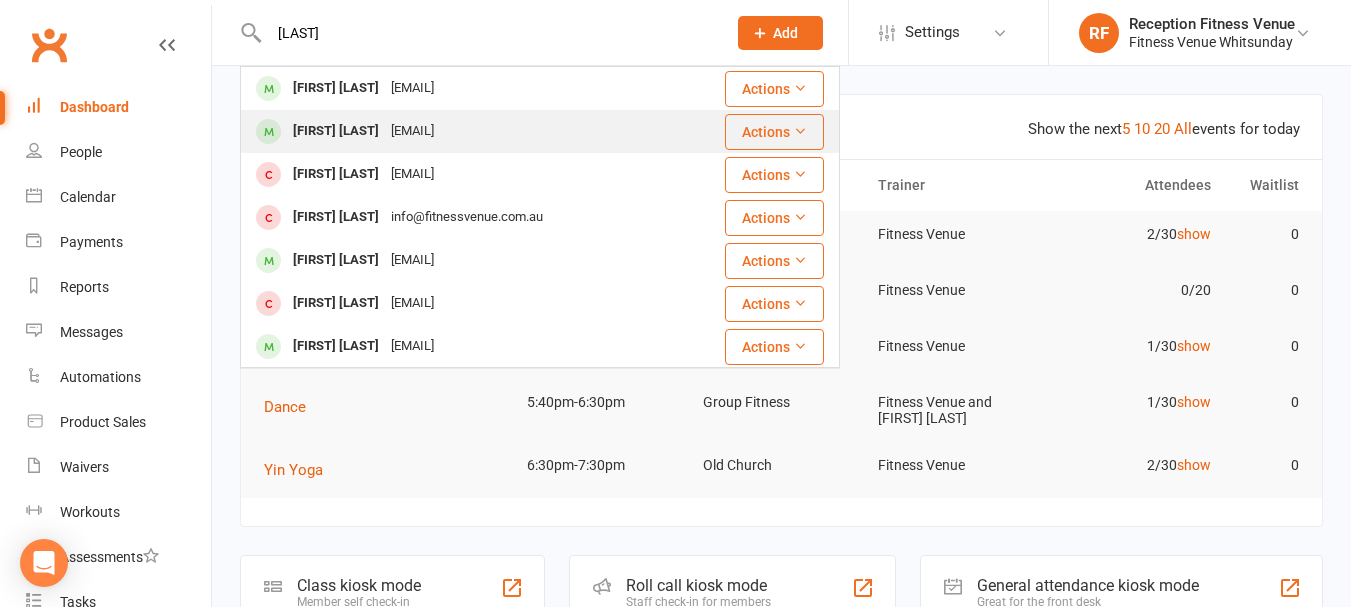 type on "[LAST]" 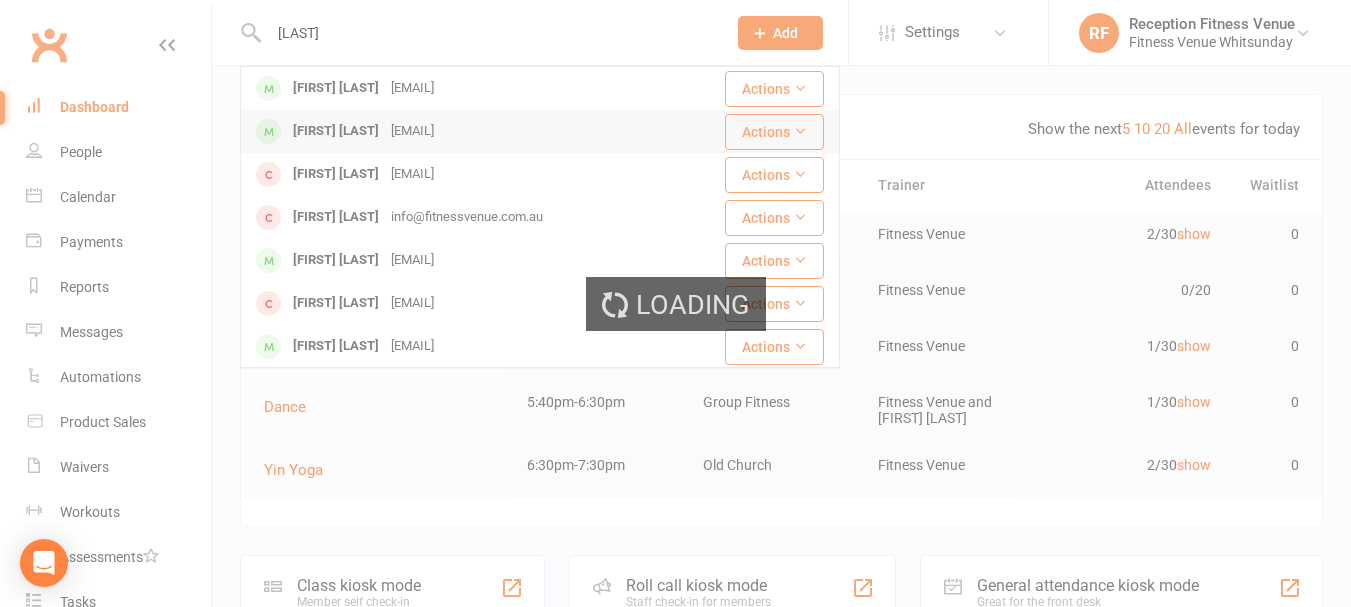 type 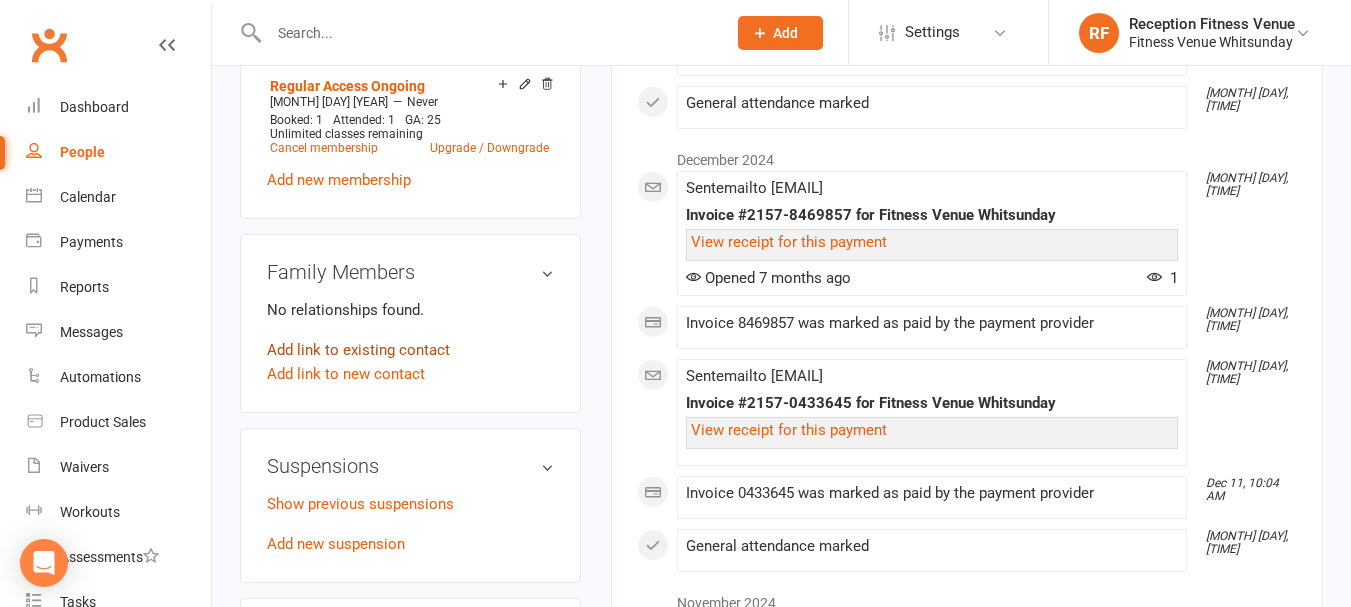 scroll, scrollTop: 1200, scrollLeft: 0, axis: vertical 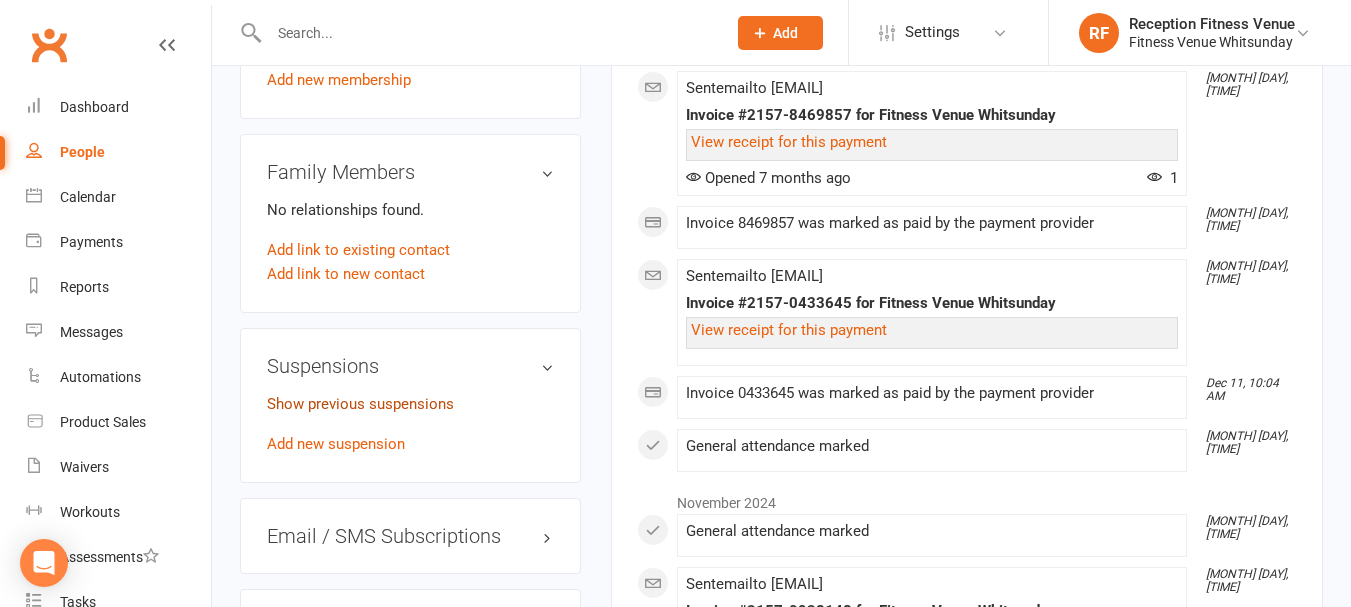 click on "Show previous suspensions" at bounding box center [360, 404] 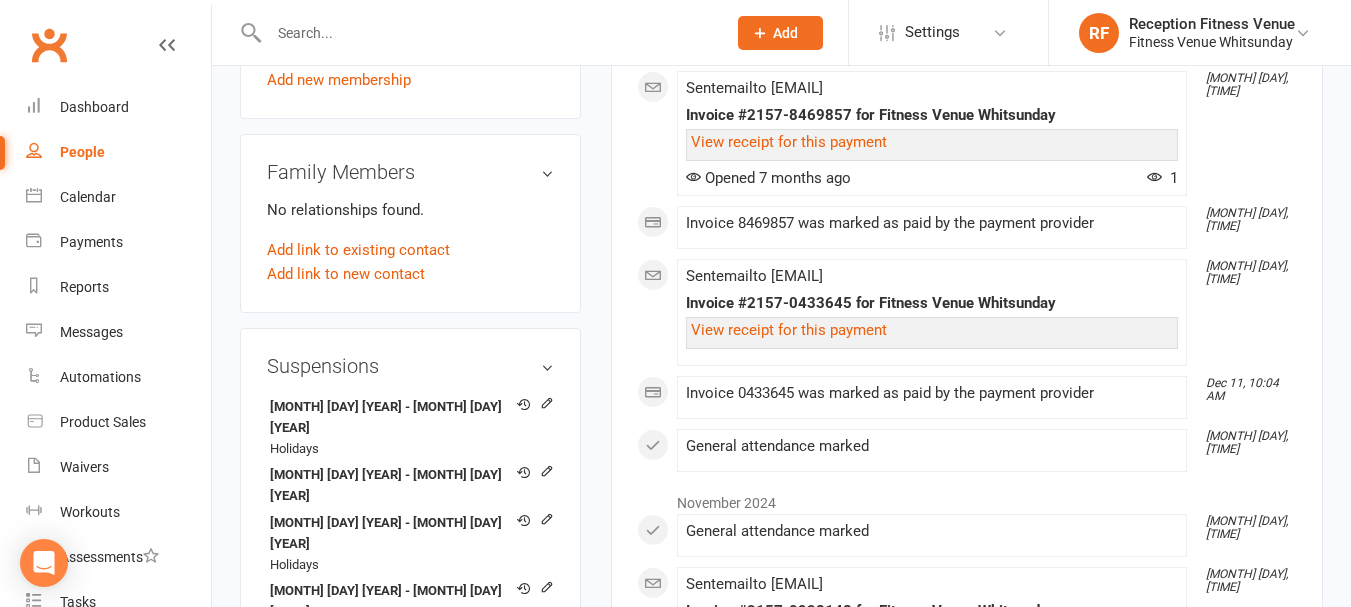 scroll, scrollTop: 0, scrollLeft: 0, axis: both 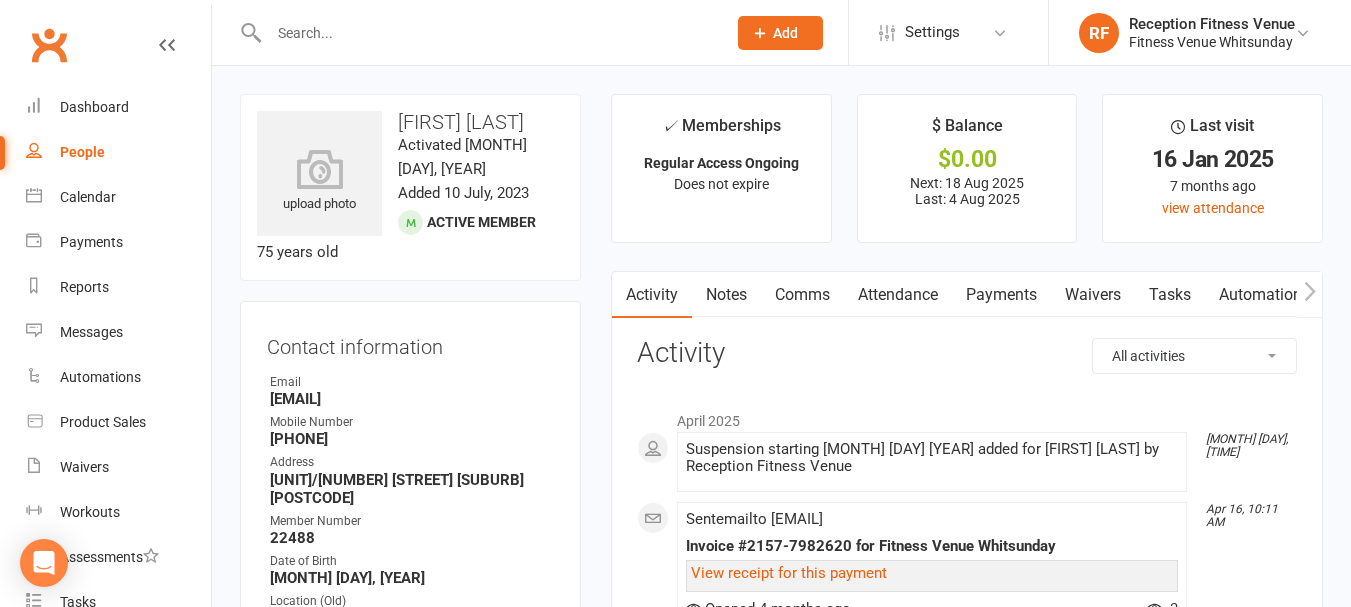 click on "Payments" at bounding box center (1001, 295) 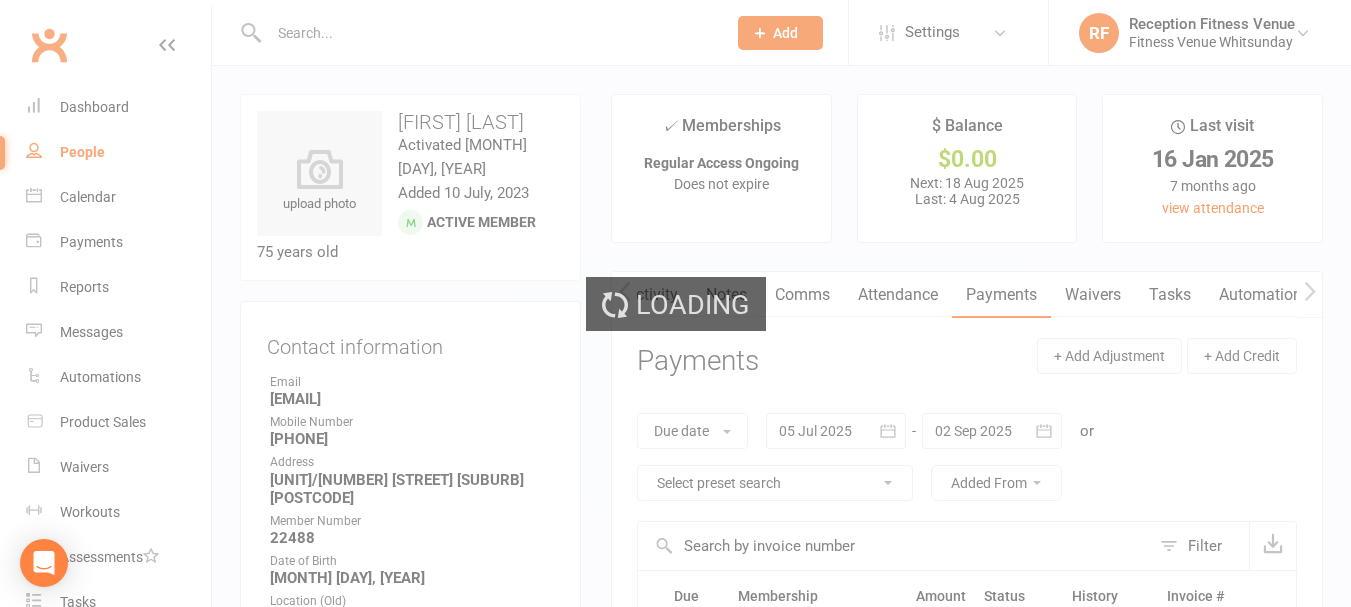 scroll, scrollTop: 0, scrollLeft: 1, axis: horizontal 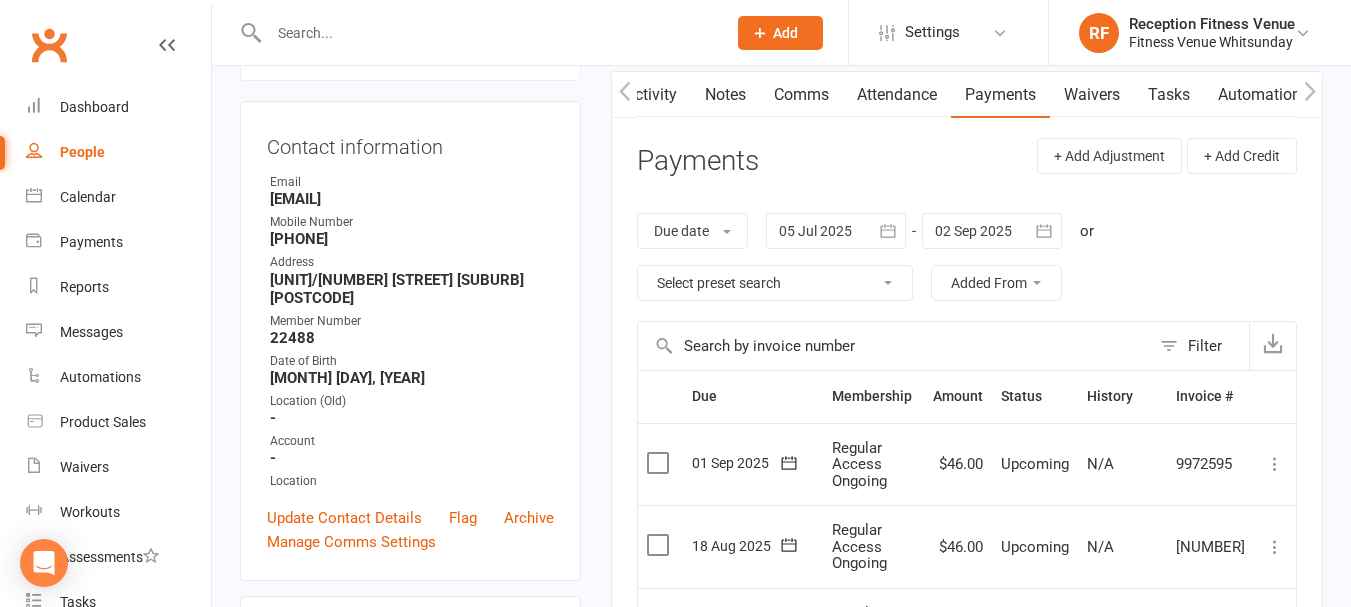 click 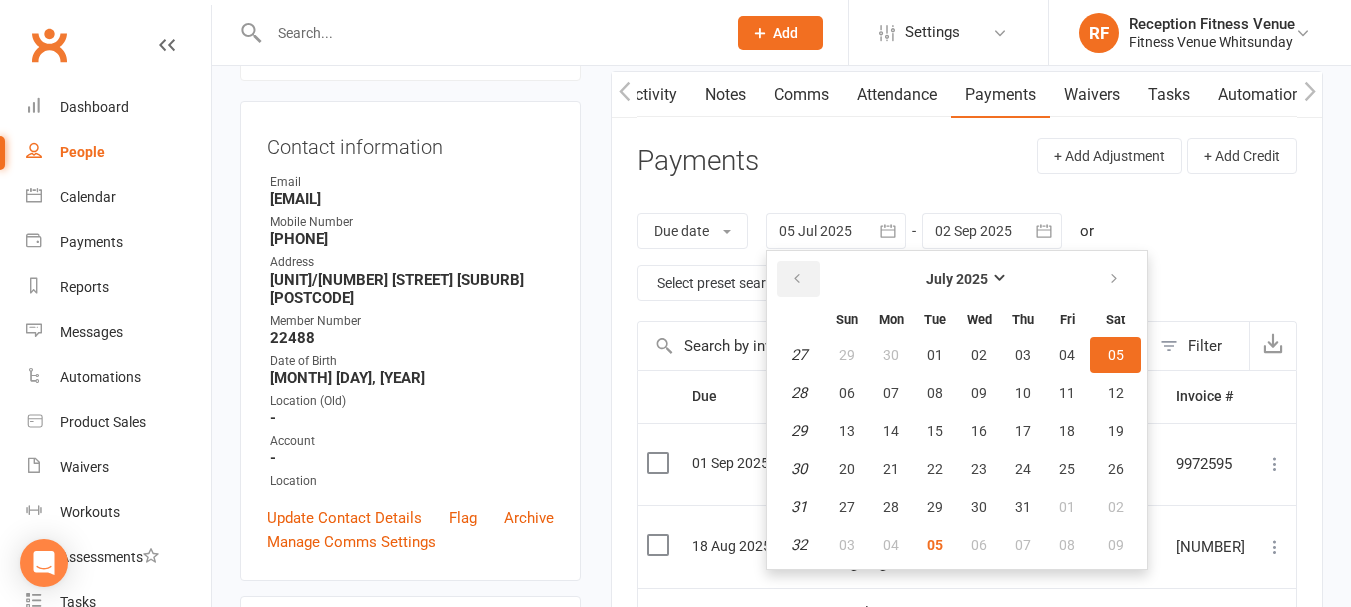 click at bounding box center (798, 279) 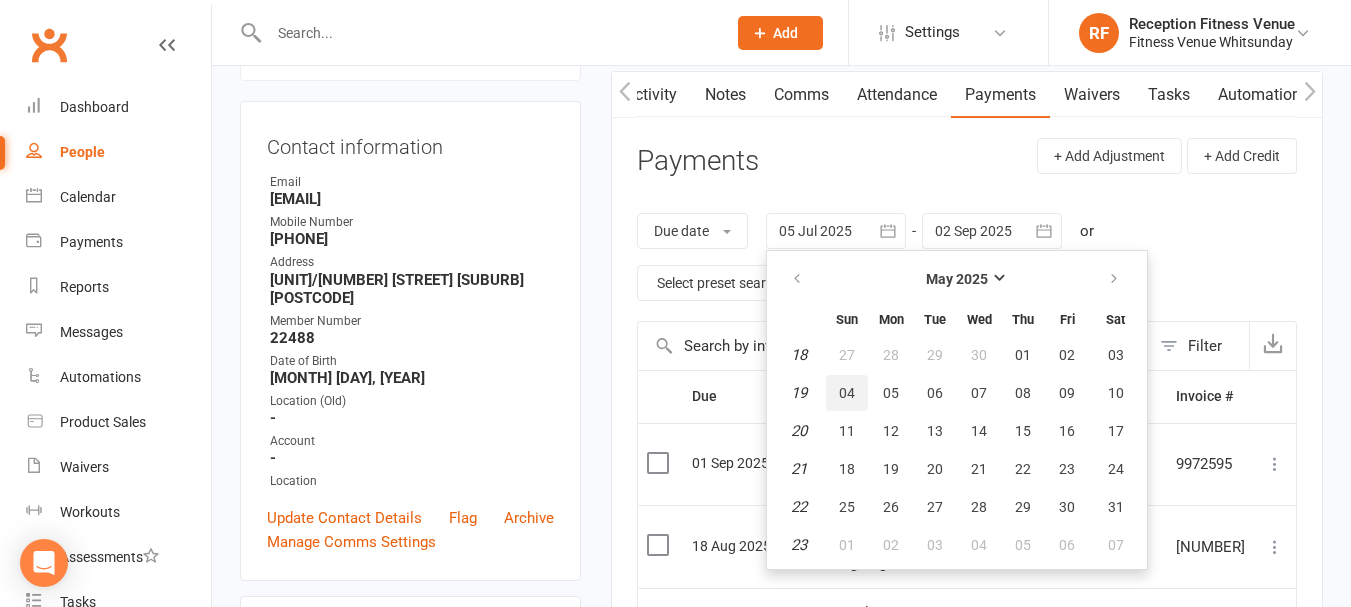 click on "04" at bounding box center [847, 393] 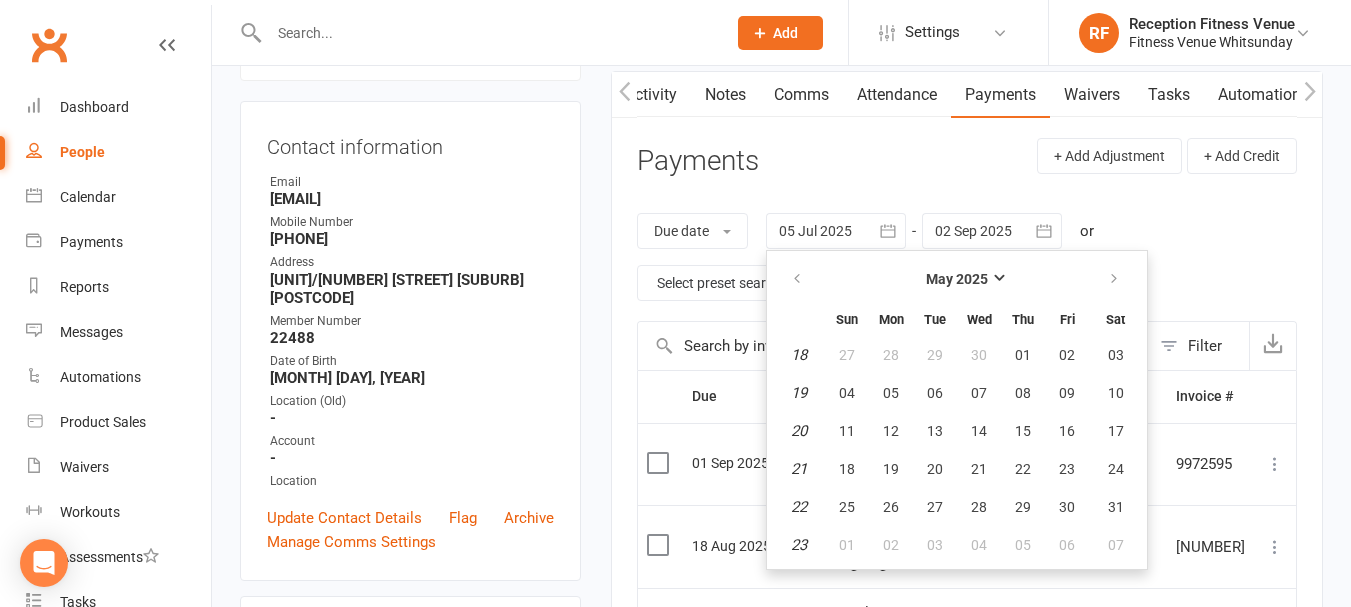 type on "04 May 2025" 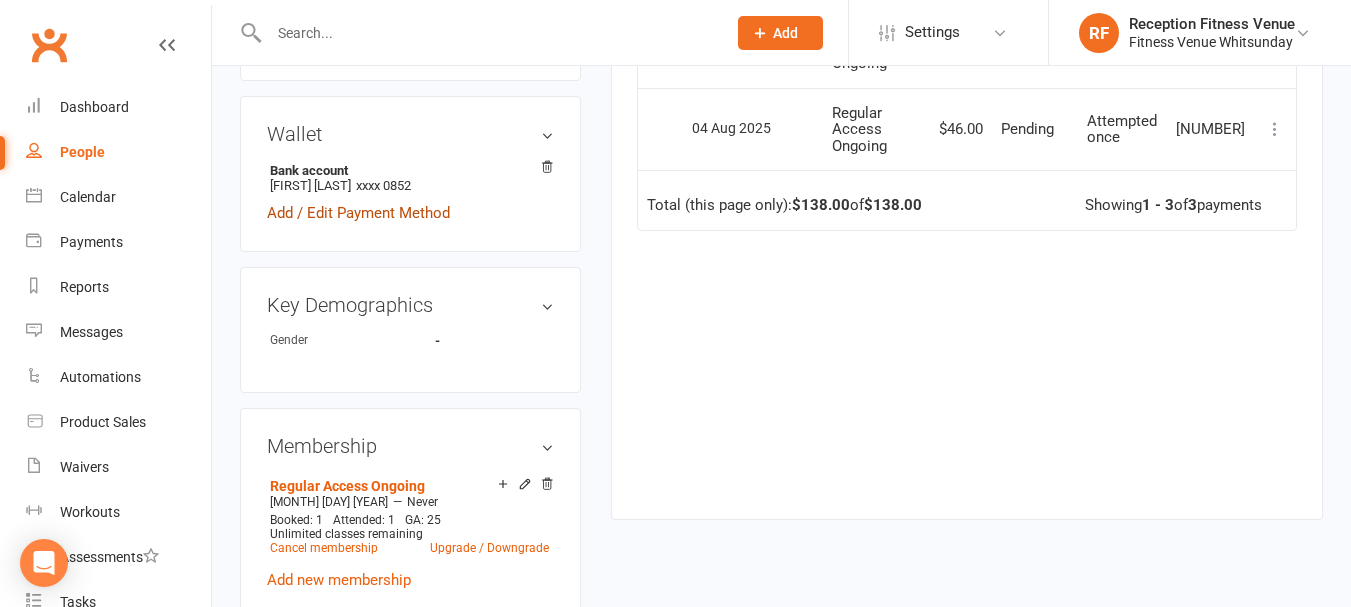 scroll, scrollTop: 800, scrollLeft: 0, axis: vertical 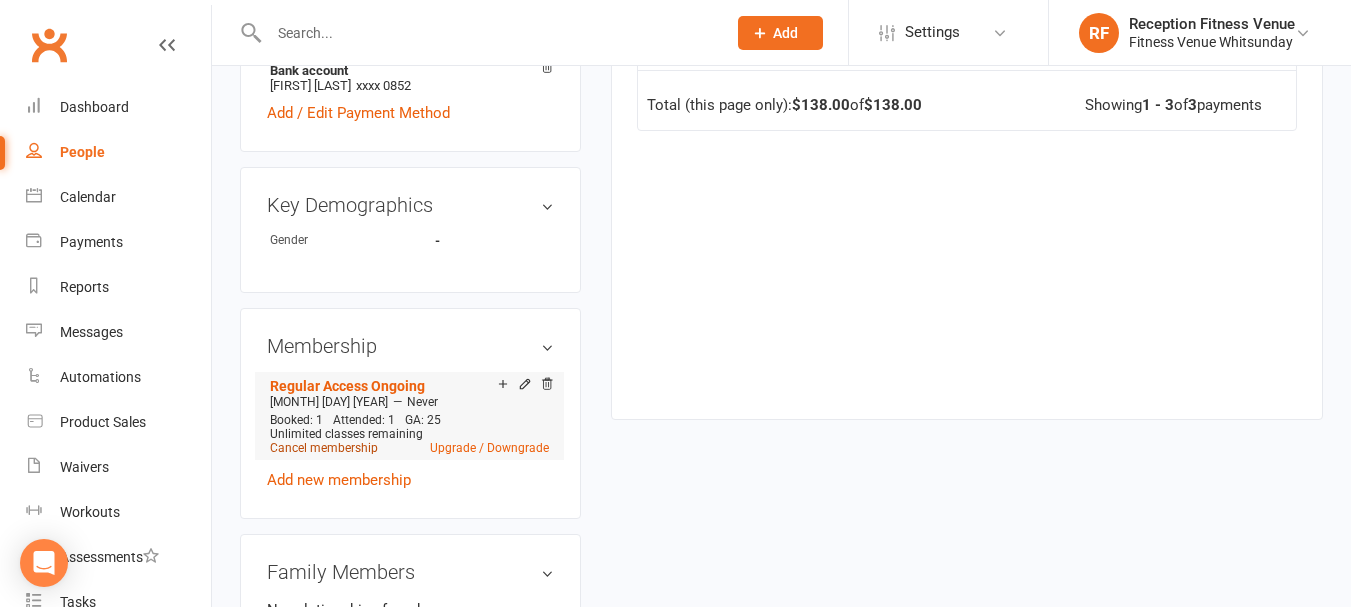 click on "Cancel membership" at bounding box center [324, 448] 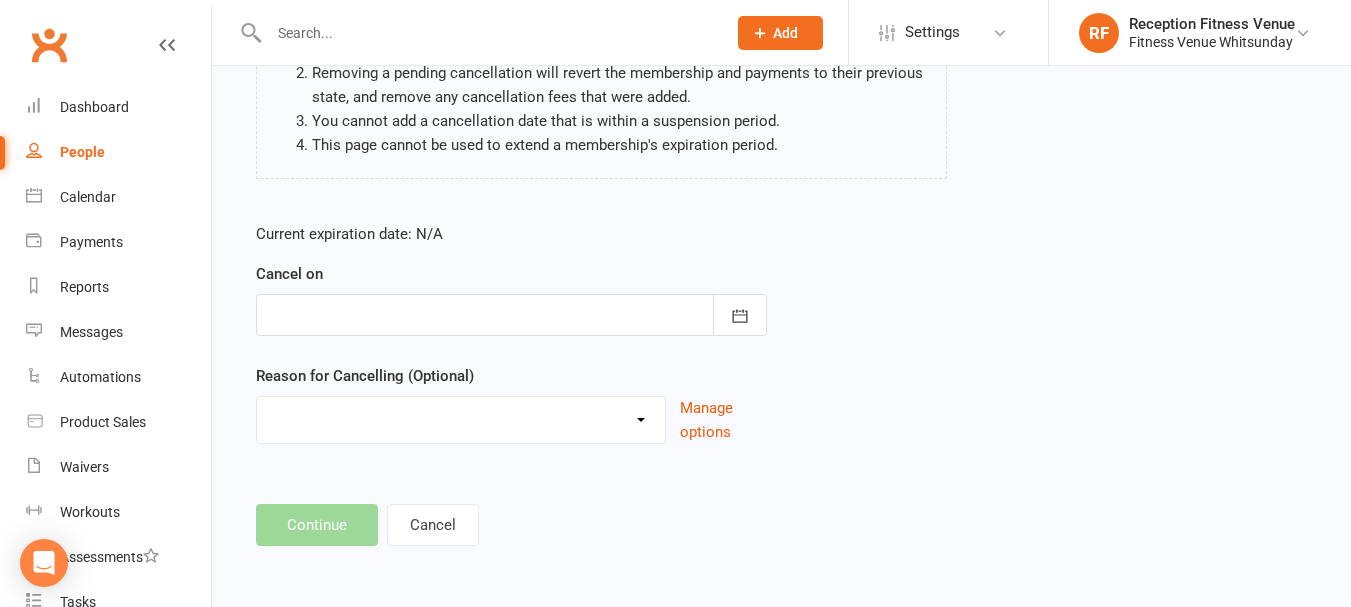 scroll, scrollTop: 0, scrollLeft: 0, axis: both 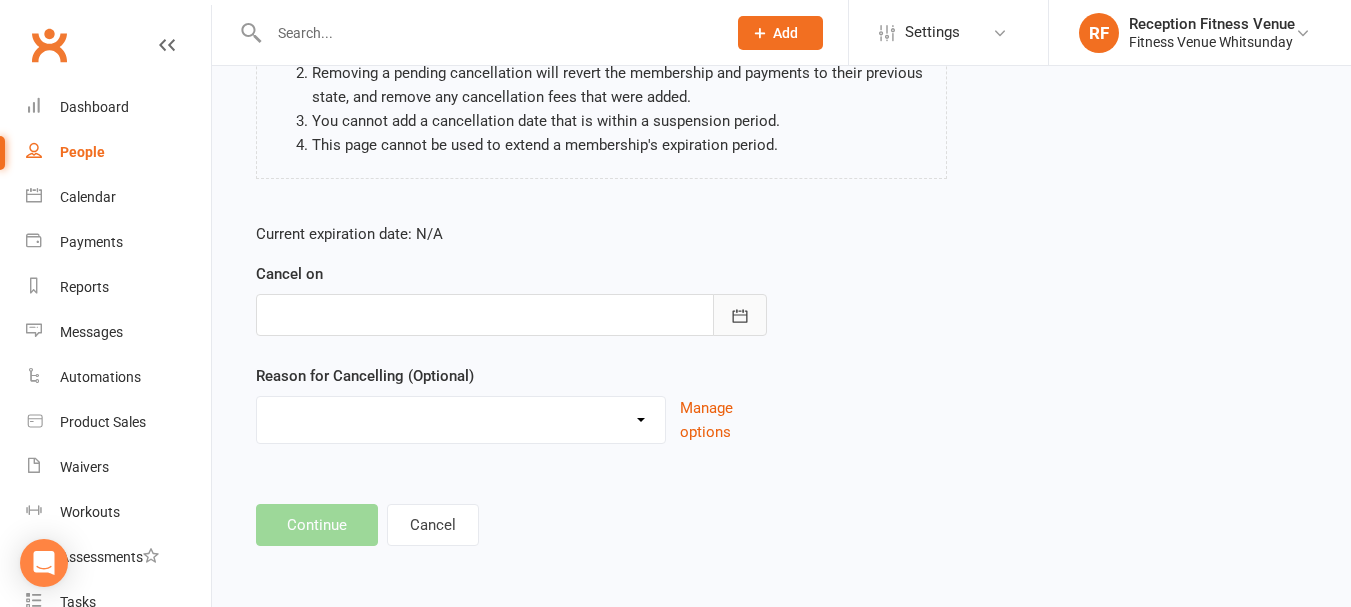 click 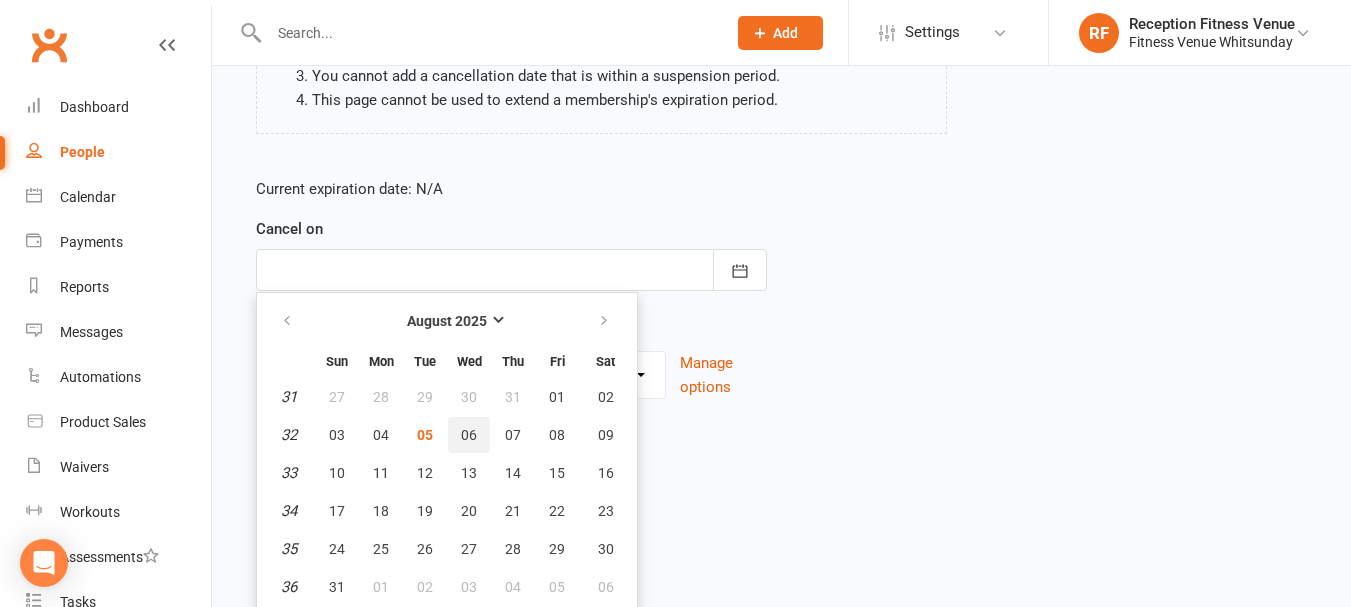 click on "06" at bounding box center [469, 435] 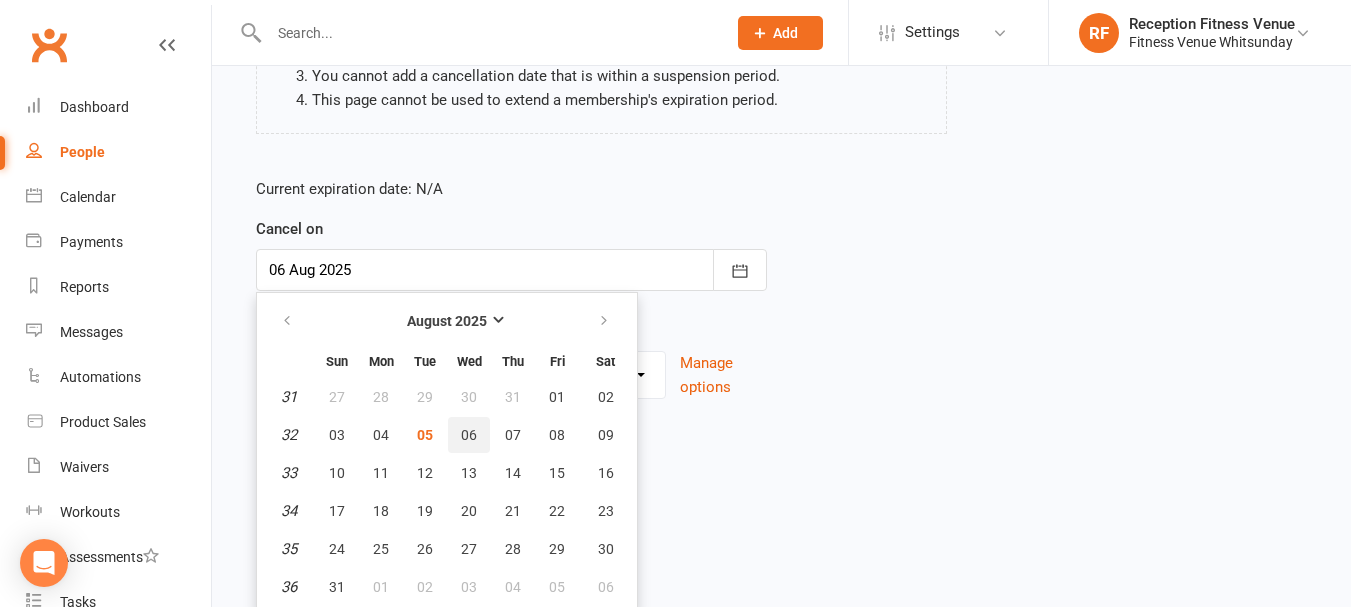 scroll, scrollTop: 257, scrollLeft: 0, axis: vertical 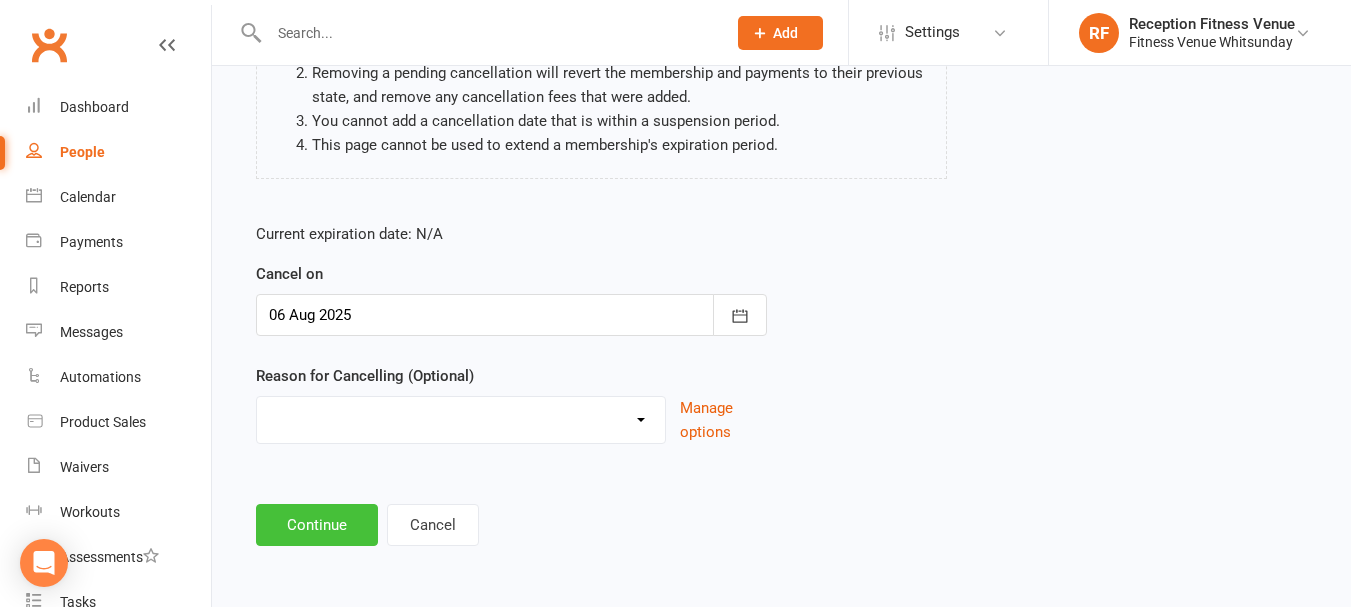 click on "Continue" at bounding box center [317, 525] 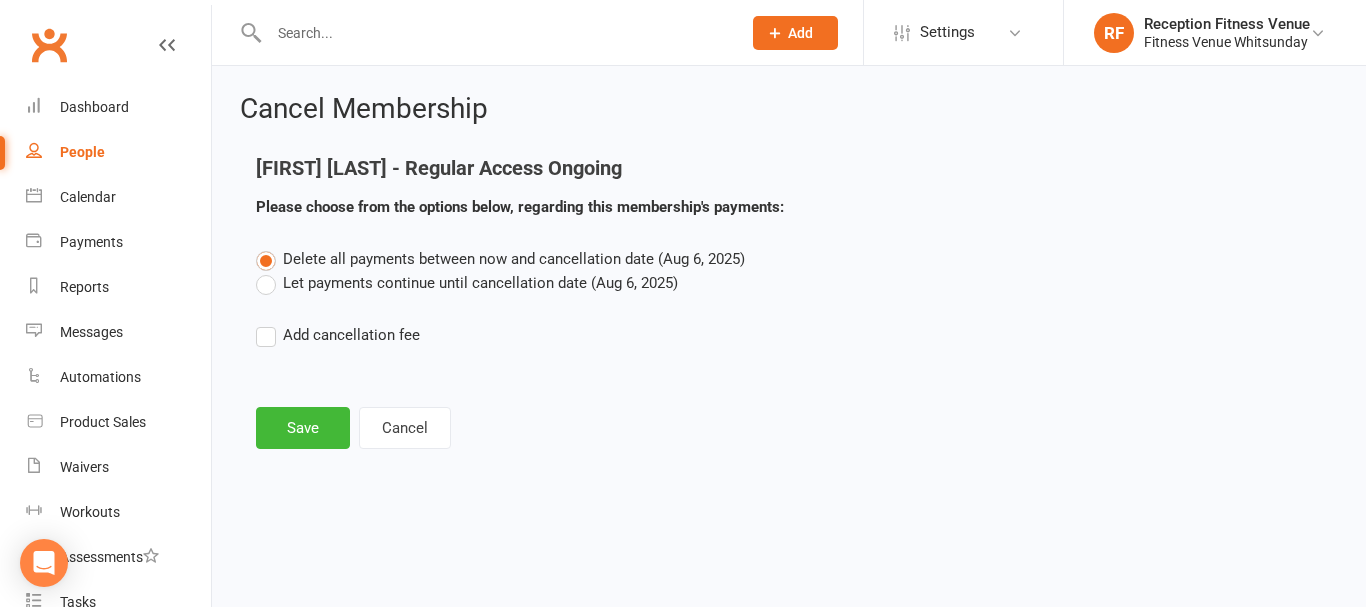 click on "Let payments continue until cancellation date (Aug 6, 2025)" at bounding box center [467, 283] 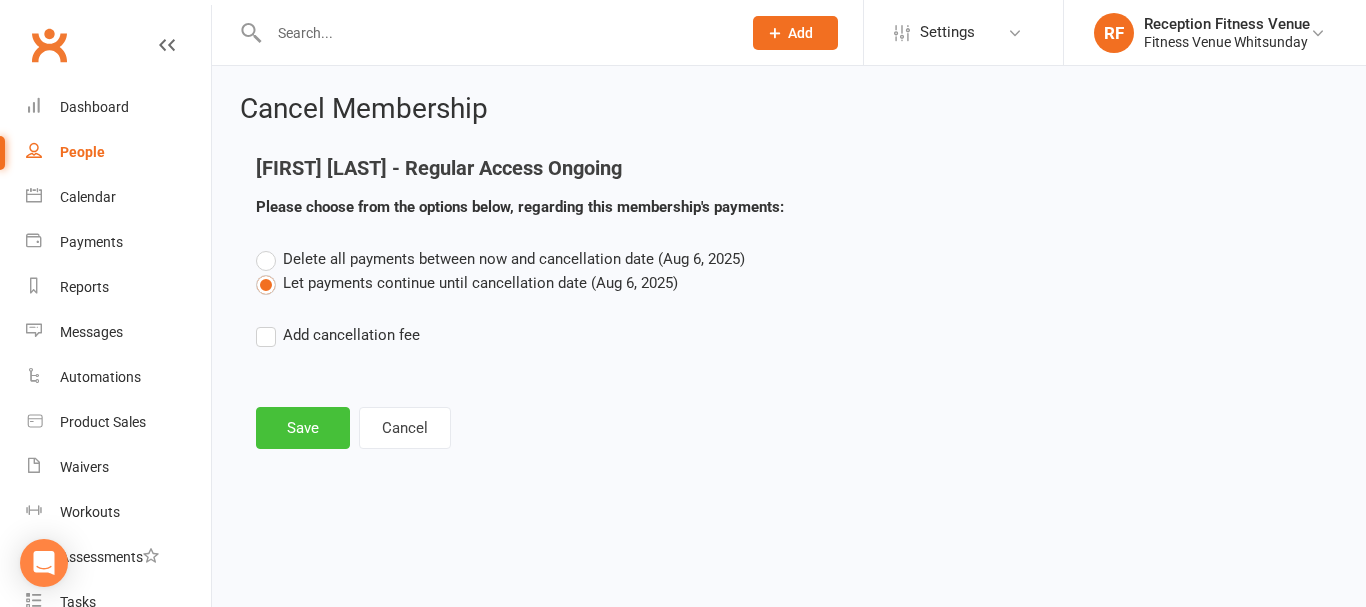 click on "Save" at bounding box center (303, 428) 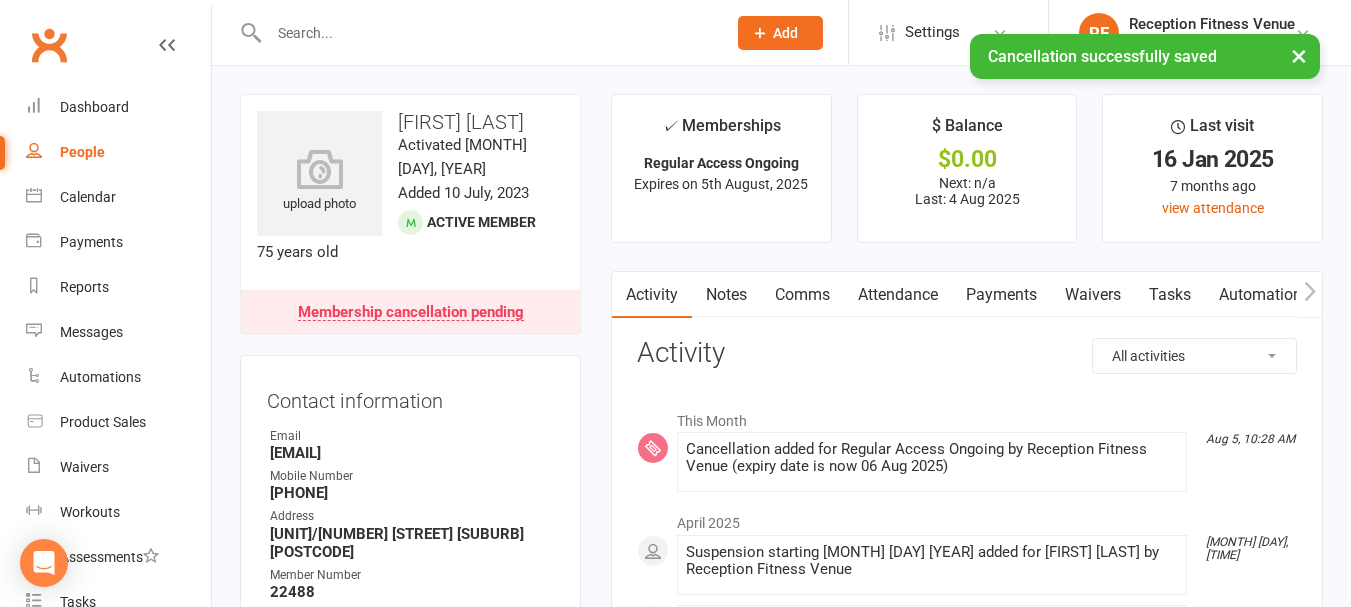 click on "Payments" at bounding box center (1001, 295) 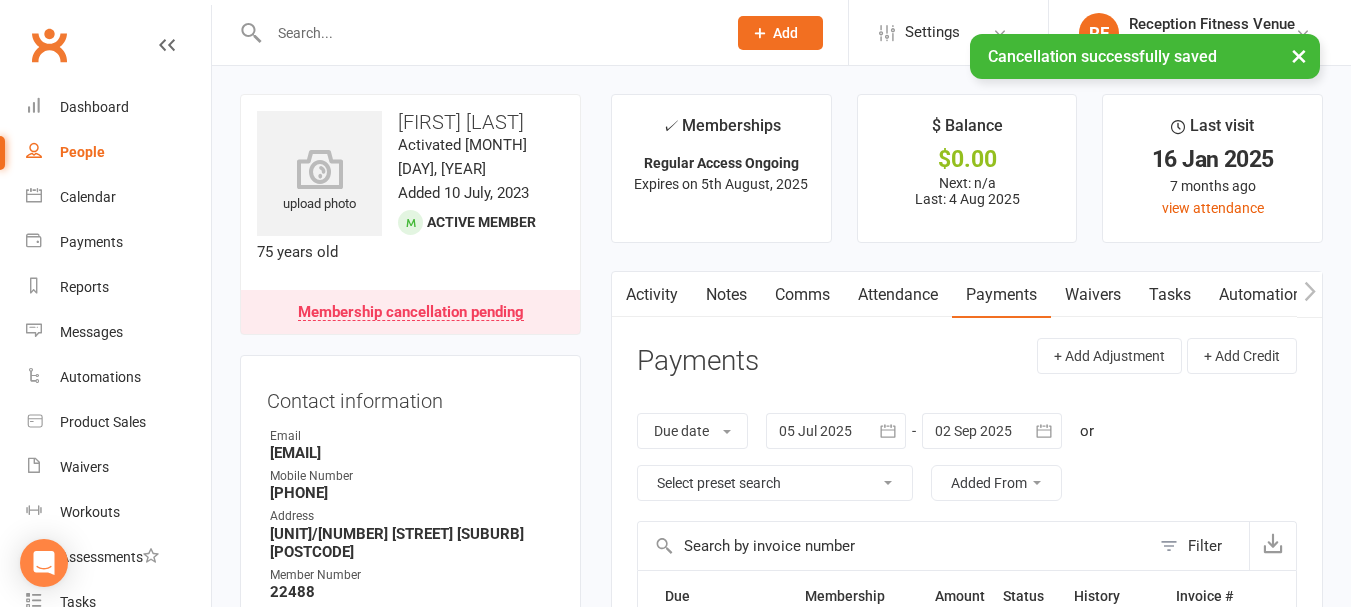 click at bounding box center (888, 431) 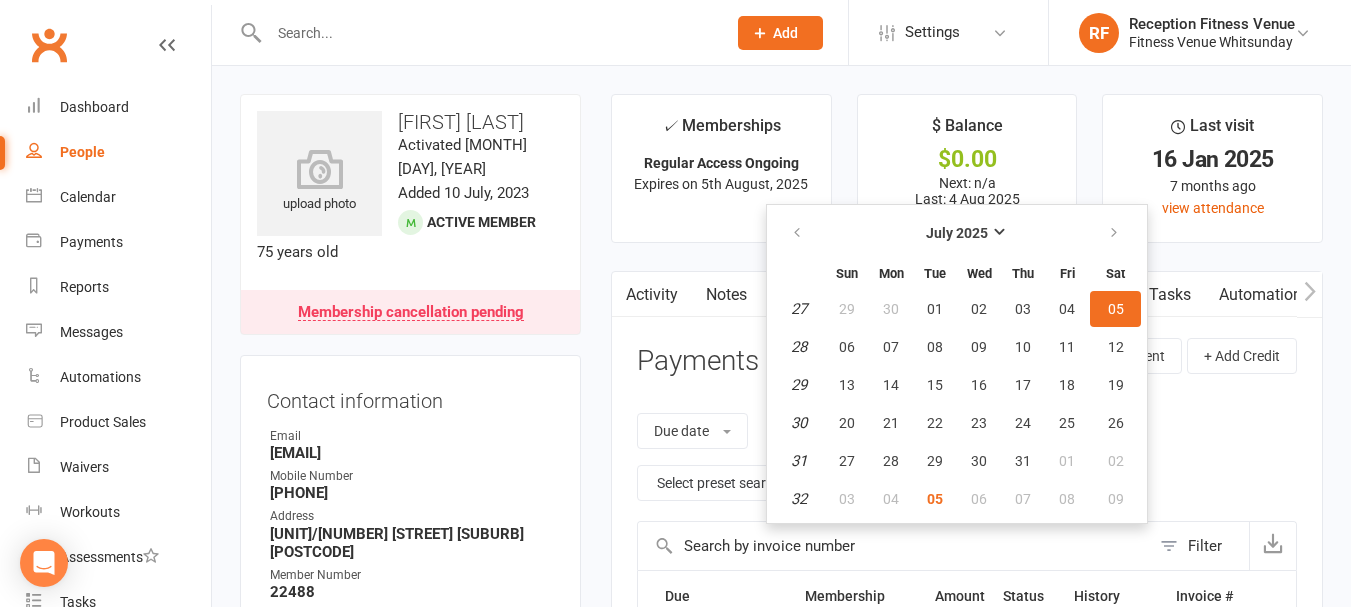 click on "✓ Memberships Regular Access Ongoing Expires on 5th August, 2025 $ Balance $0.00 Next: n/a Last: 4 Aug 2025 Last visit 16 Jan 2025 7 months ago view attendance
Activity Notes Comms Attendance Payments Waivers Tasks Automations Workouts Mobile App Access Control Credit balance
Payments + Add Adjustment + Add Credit Due date  Due date Date paid Date failed Date settled 05 Jul 2025
July 2025
Sun Mon Tue Wed Thu Fri Sat
27
29
30
01
02
03
04
05
28
06
07
08
09
10
11
12
29
13
14
15
16
17
18
19" at bounding box center (967, 577) 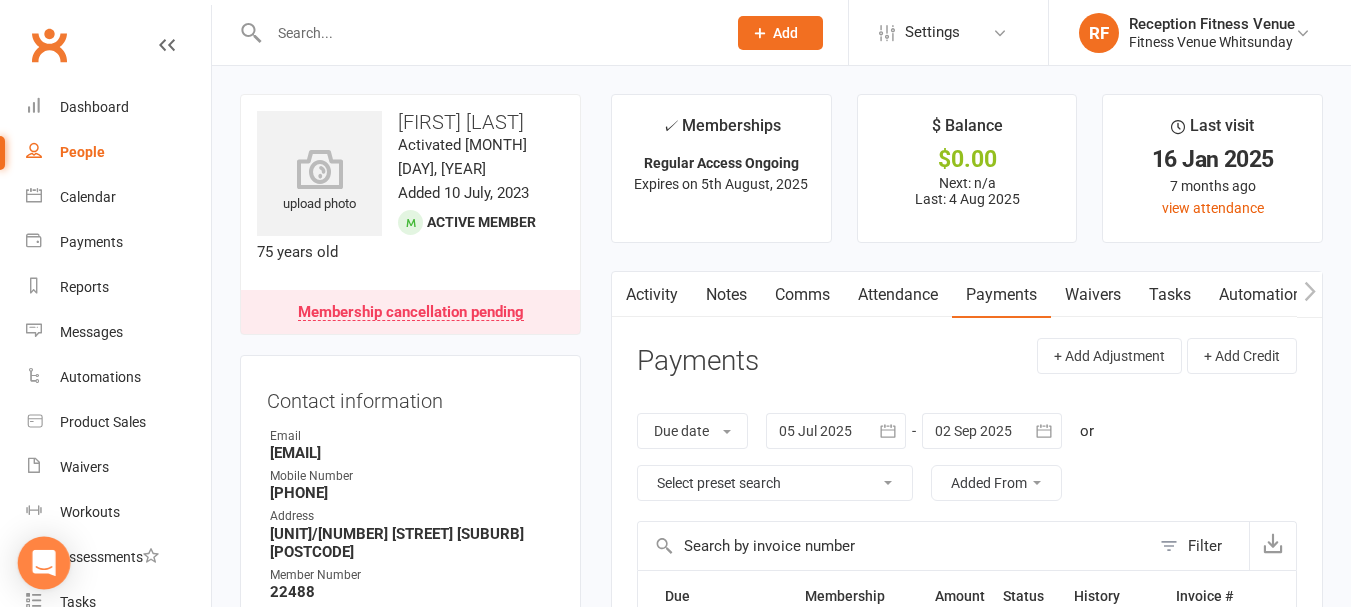 click 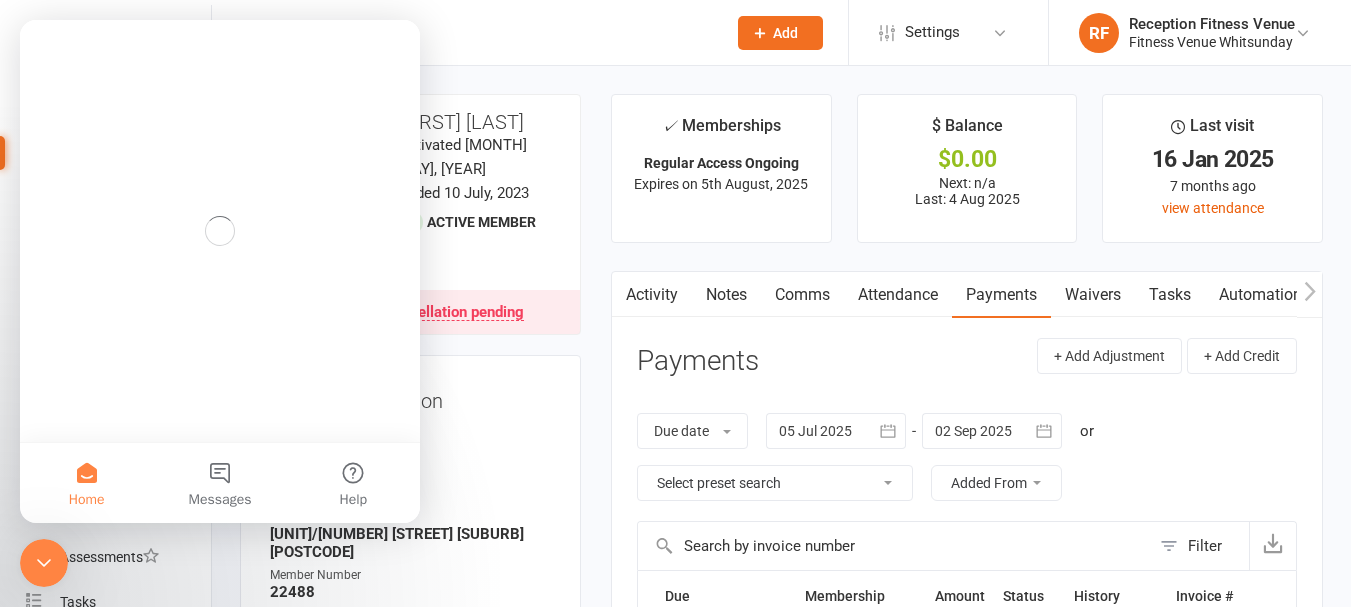 scroll, scrollTop: 0, scrollLeft: 0, axis: both 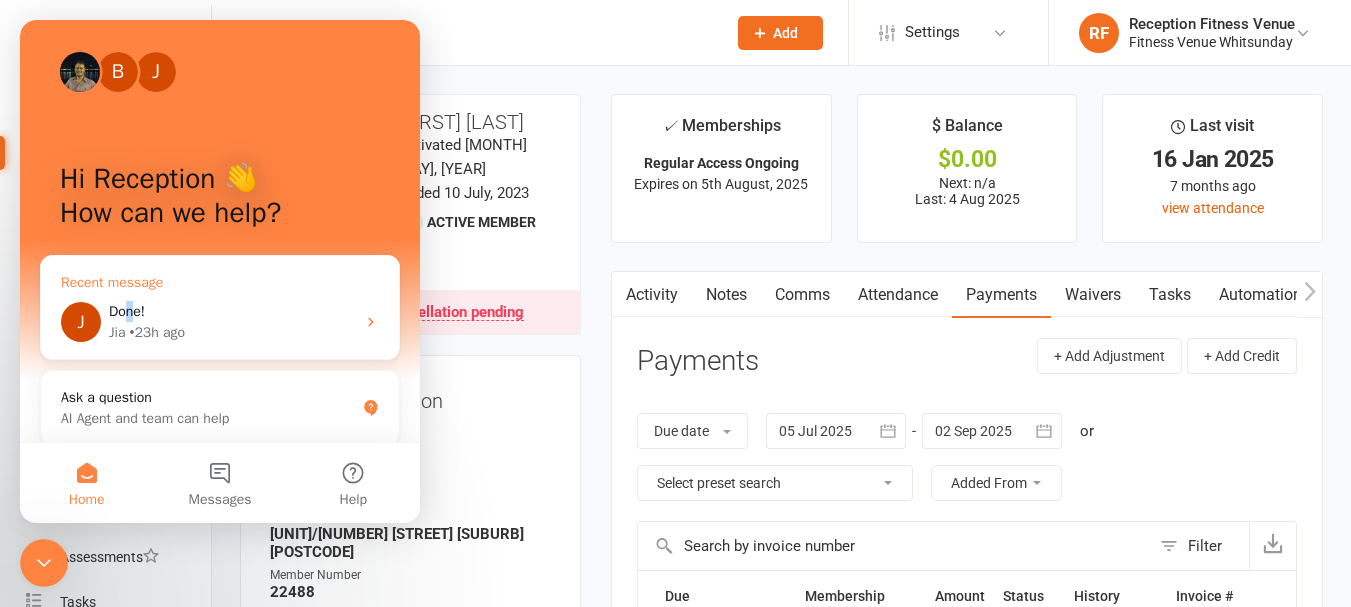 click on "Done!" at bounding box center [127, 311] 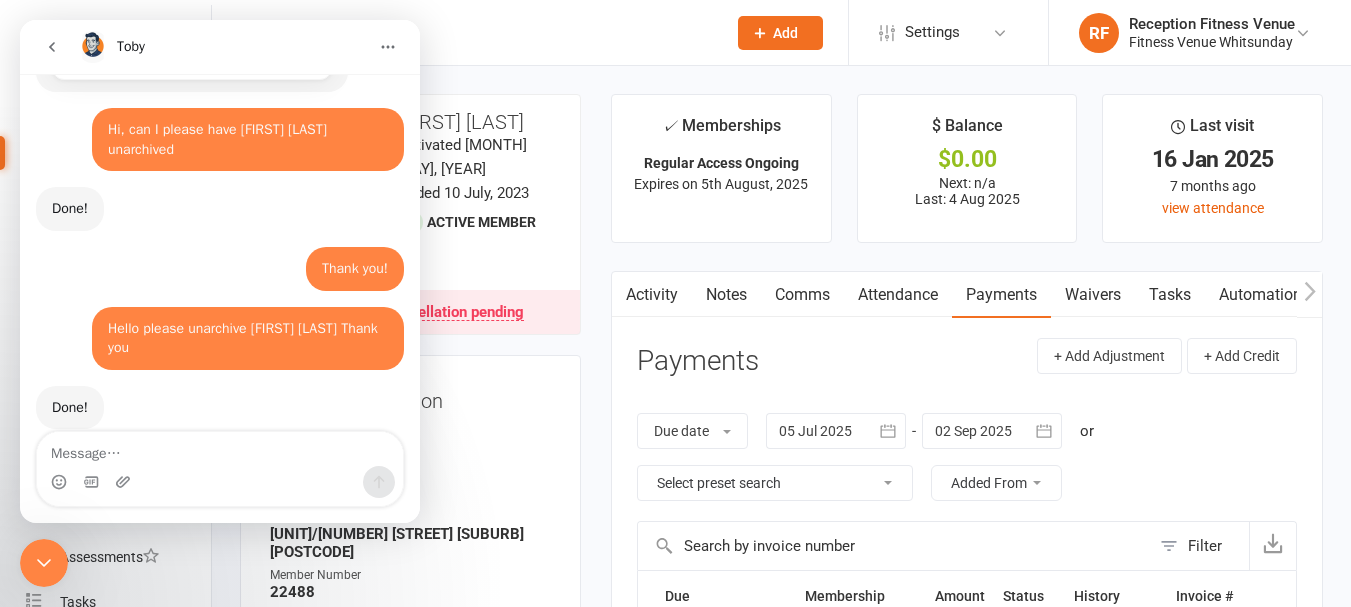 scroll, scrollTop: 1720, scrollLeft: 0, axis: vertical 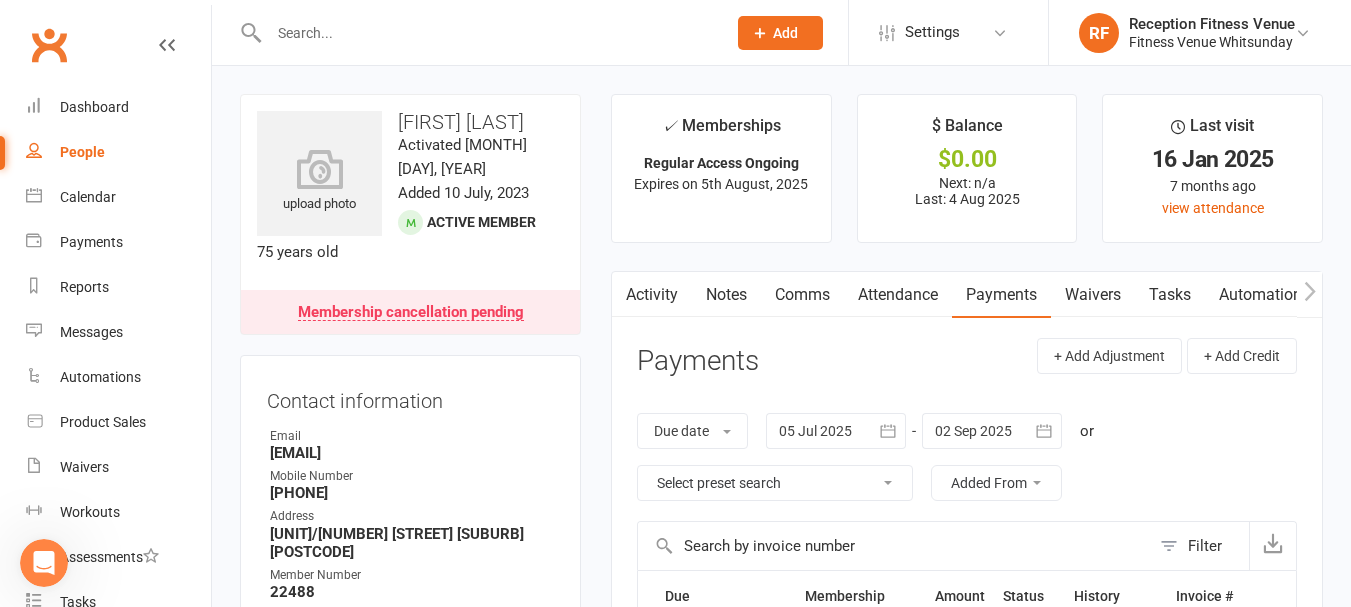 click at bounding box center [487, 33] 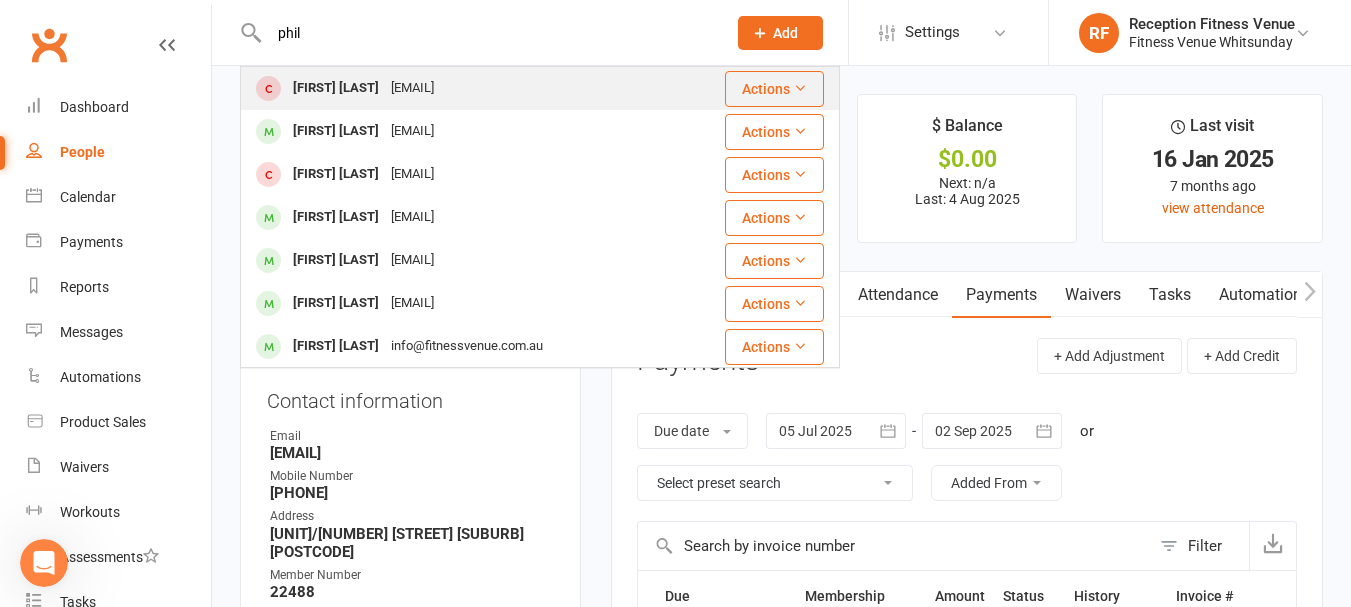 type on "phil" 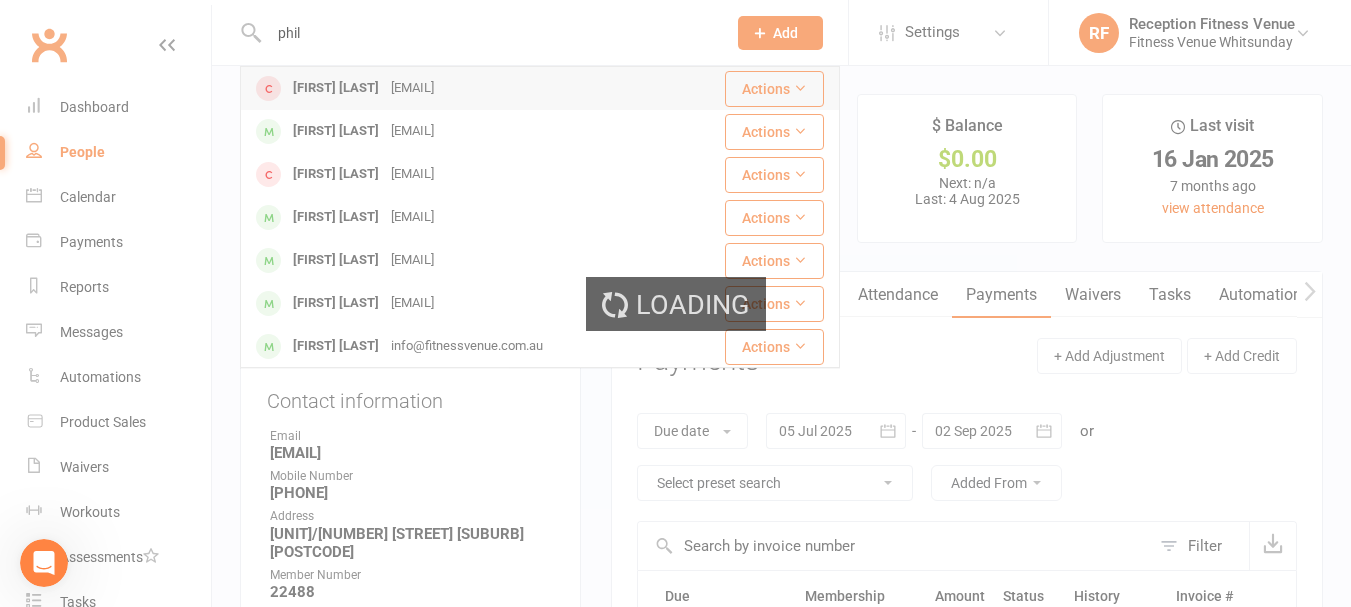 type 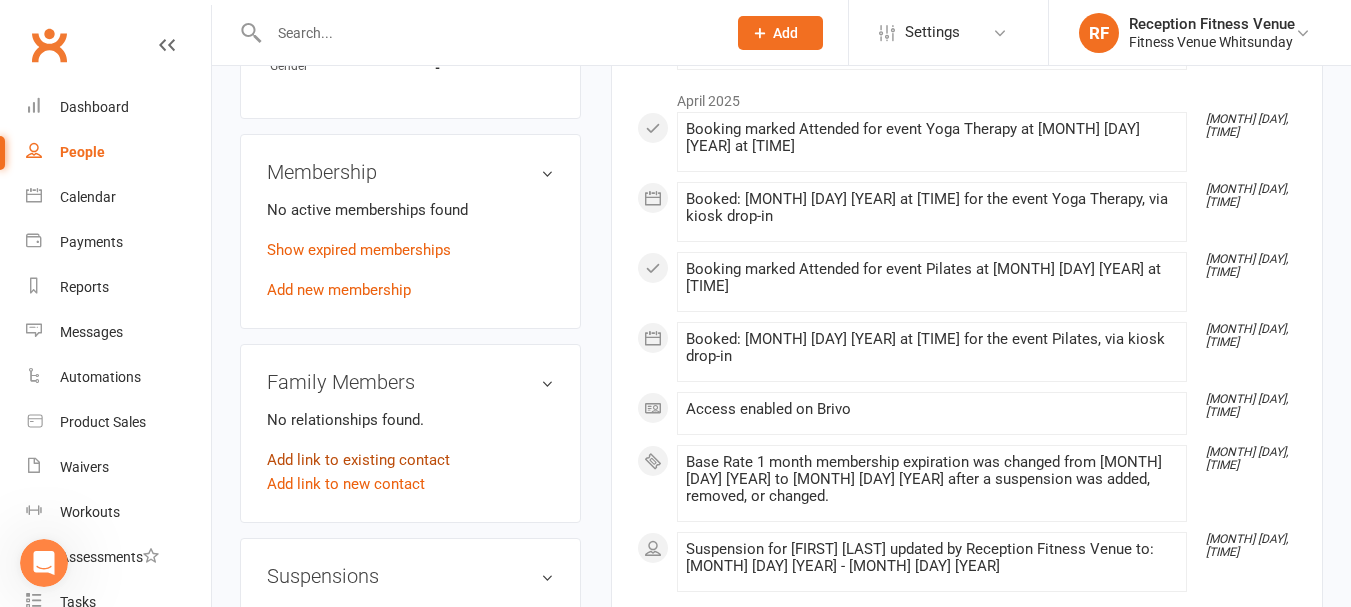 scroll, scrollTop: 1100, scrollLeft: 0, axis: vertical 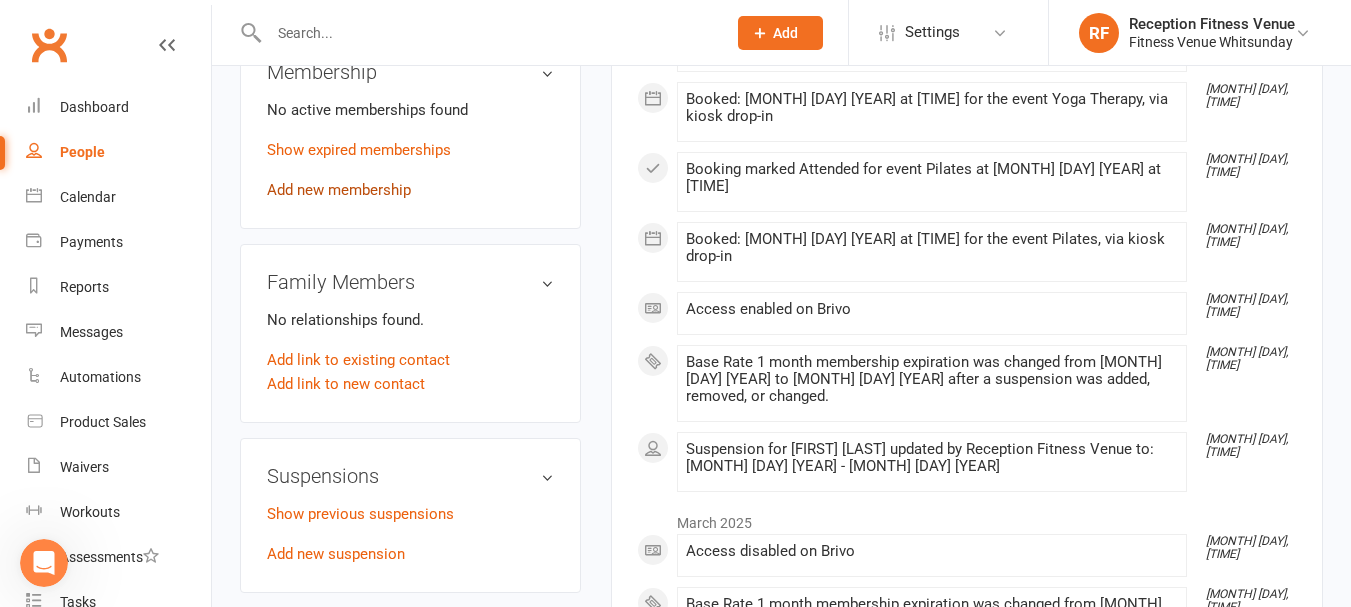 click on "Add new membership" at bounding box center [339, 190] 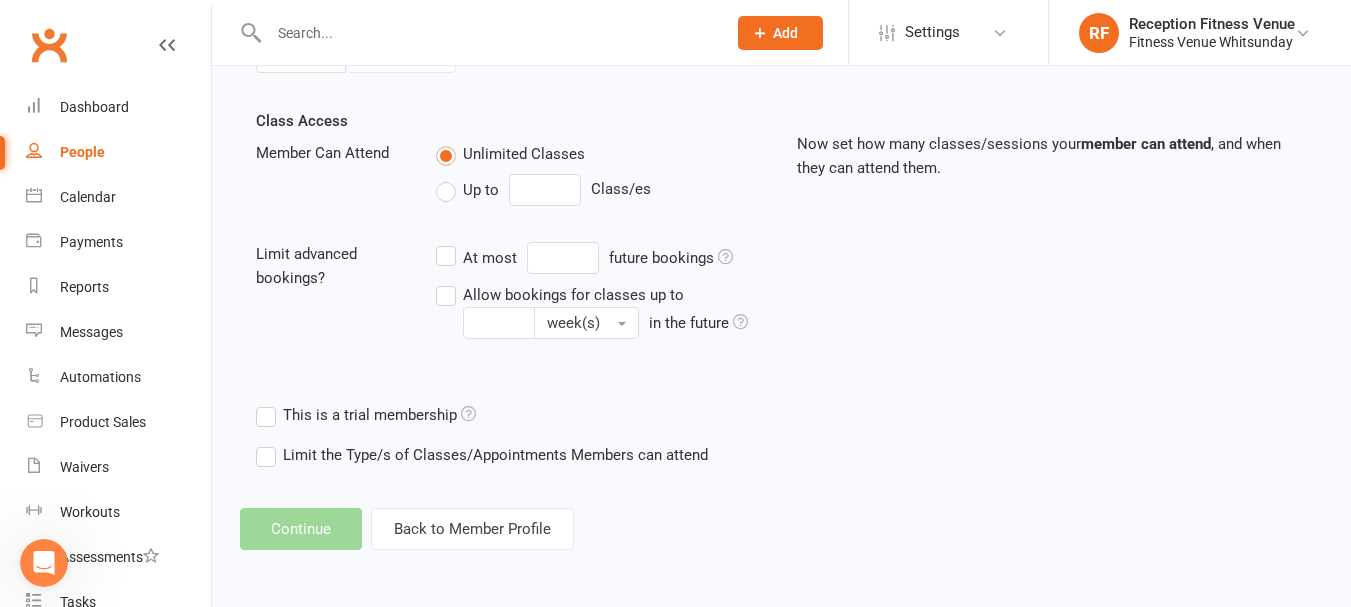 scroll, scrollTop: 0, scrollLeft: 0, axis: both 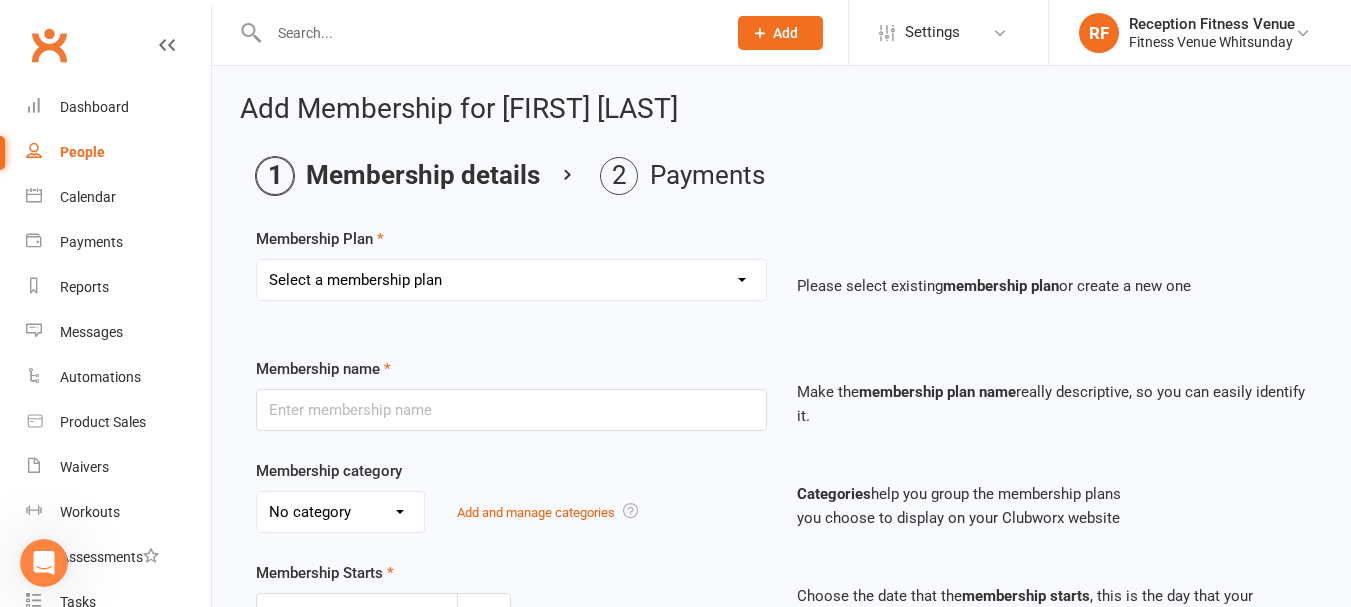 drag, startPoint x: 740, startPoint y: 284, endPoint x: 702, endPoint y: 289, distance: 38.327538 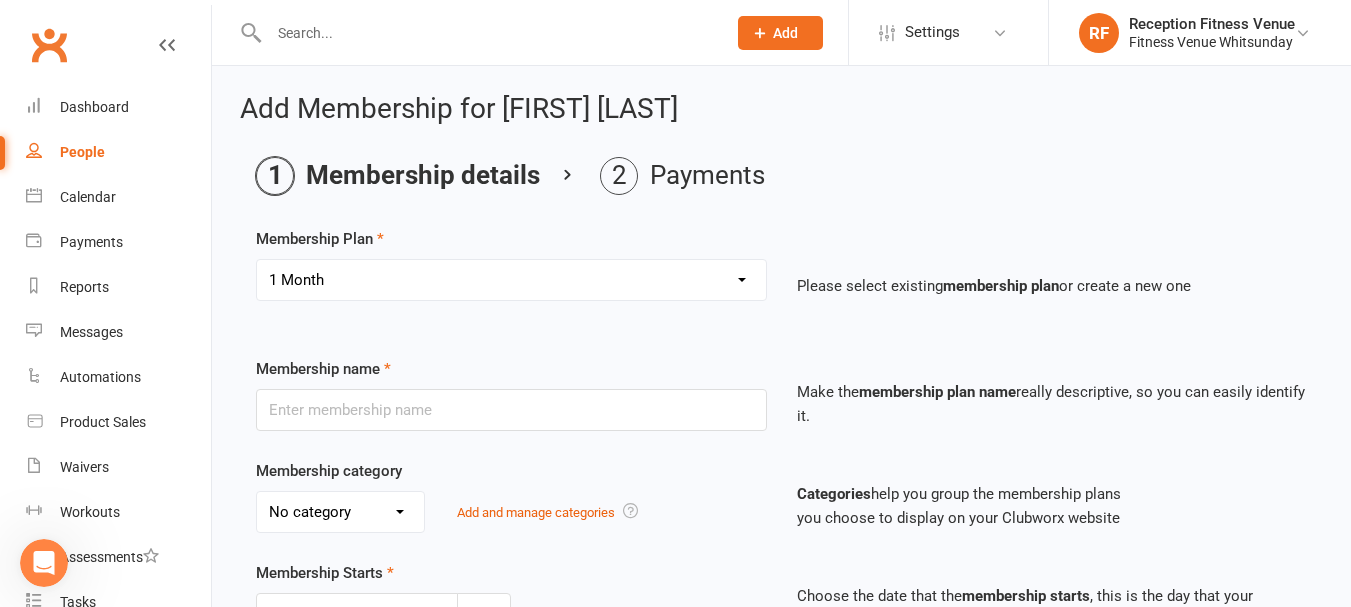 click on "Select a membership plan Create new Membership Plan Regular Access Ongoing Regular Ongoing Mates Rates Base Rate 1 month Select Rate 1 Month 3 Months 6 Months 12 months 10 Pass 10 Pass Select 1 Week Workcover 8 Week Challenge FV Staff 1 Month Student Regular Kids Personal Training PAYG Student Ongoing Casual Attendance 10 Pass Student 5 Pass Infrared Sauna 1 Week Student 2 Weeks 6 Week Reset" at bounding box center (511, 280) 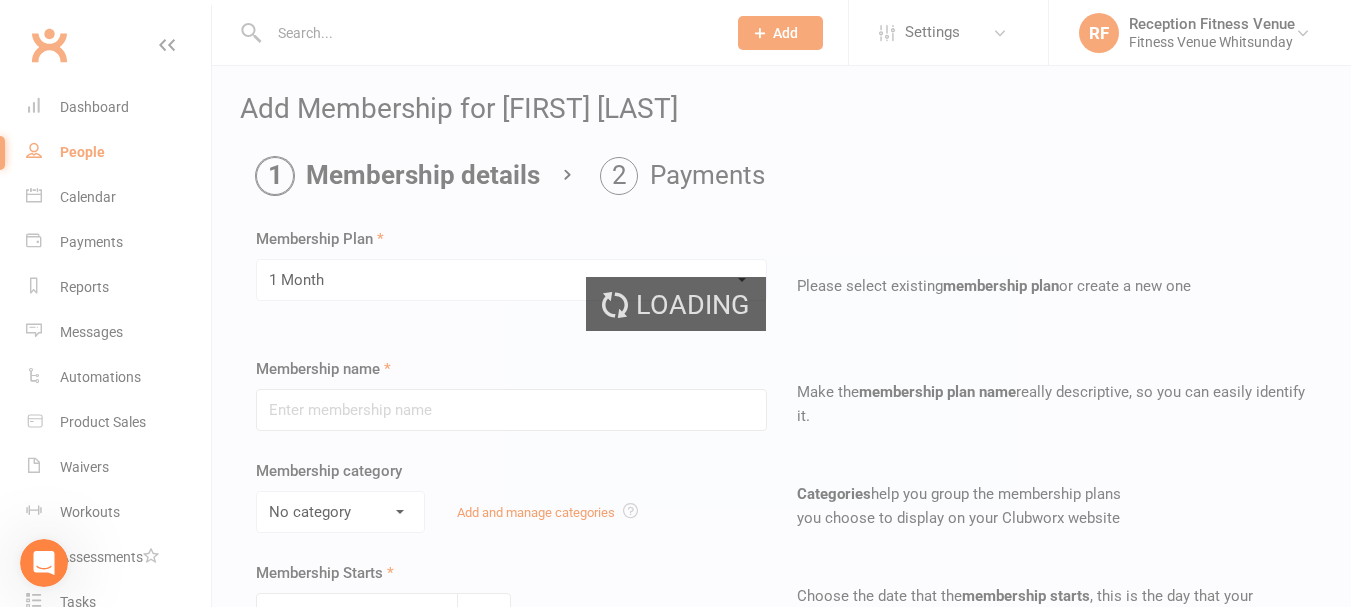 type on "1 Month" 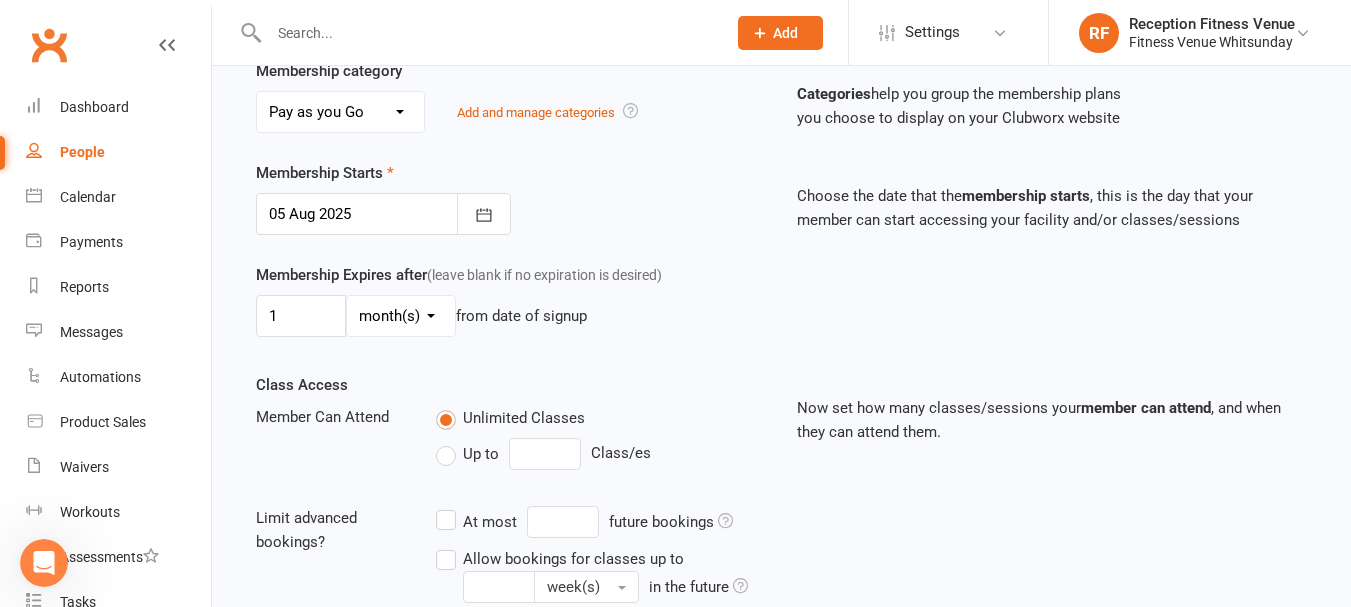 scroll, scrollTop: 664, scrollLeft: 0, axis: vertical 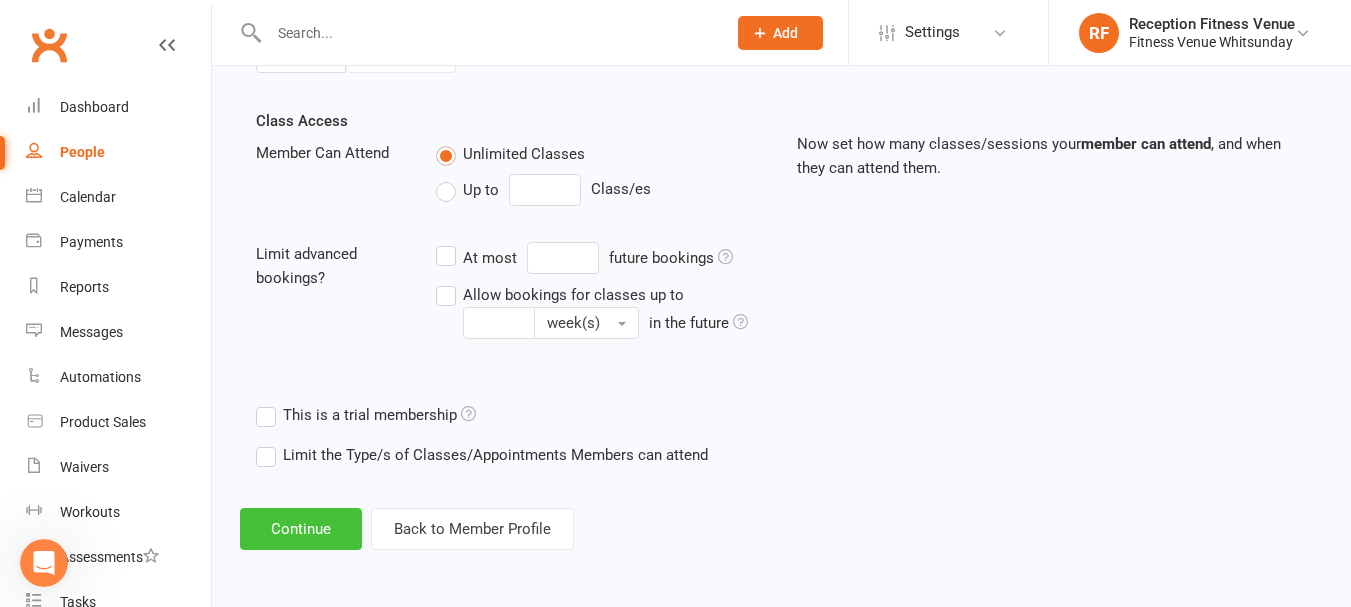 click on "Continue" at bounding box center (301, 529) 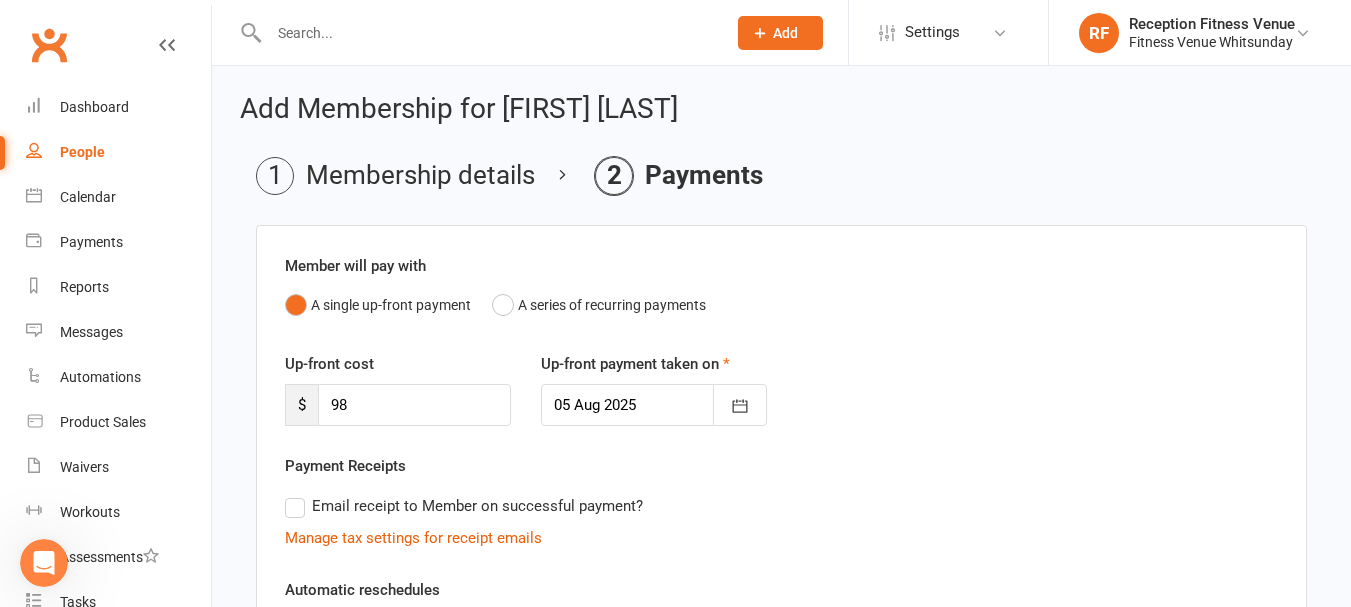 scroll, scrollTop: 200, scrollLeft: 0, axis: vertical 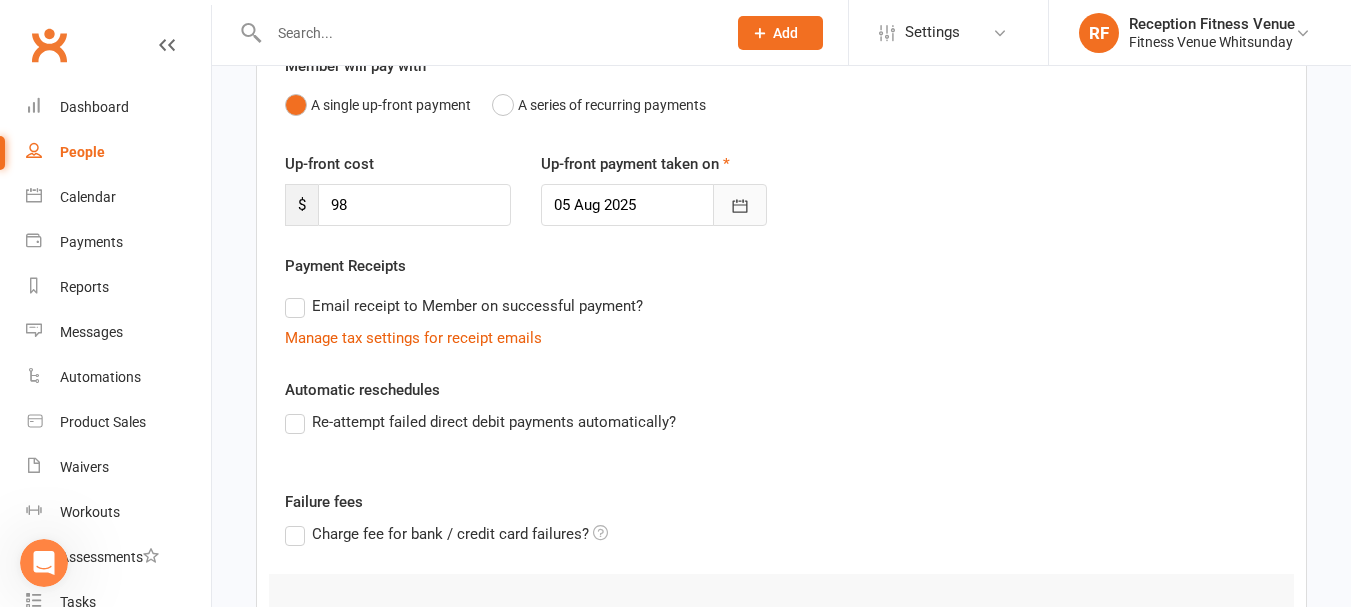 click 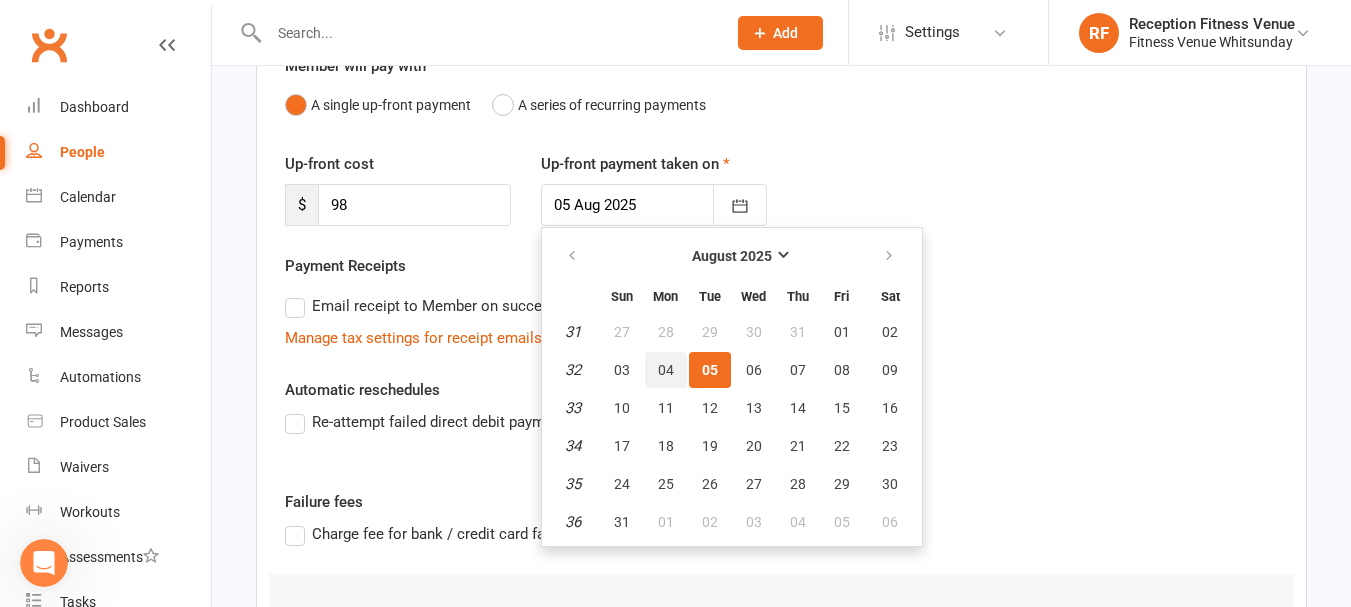 click on "04" at bounding box center (666, 370) 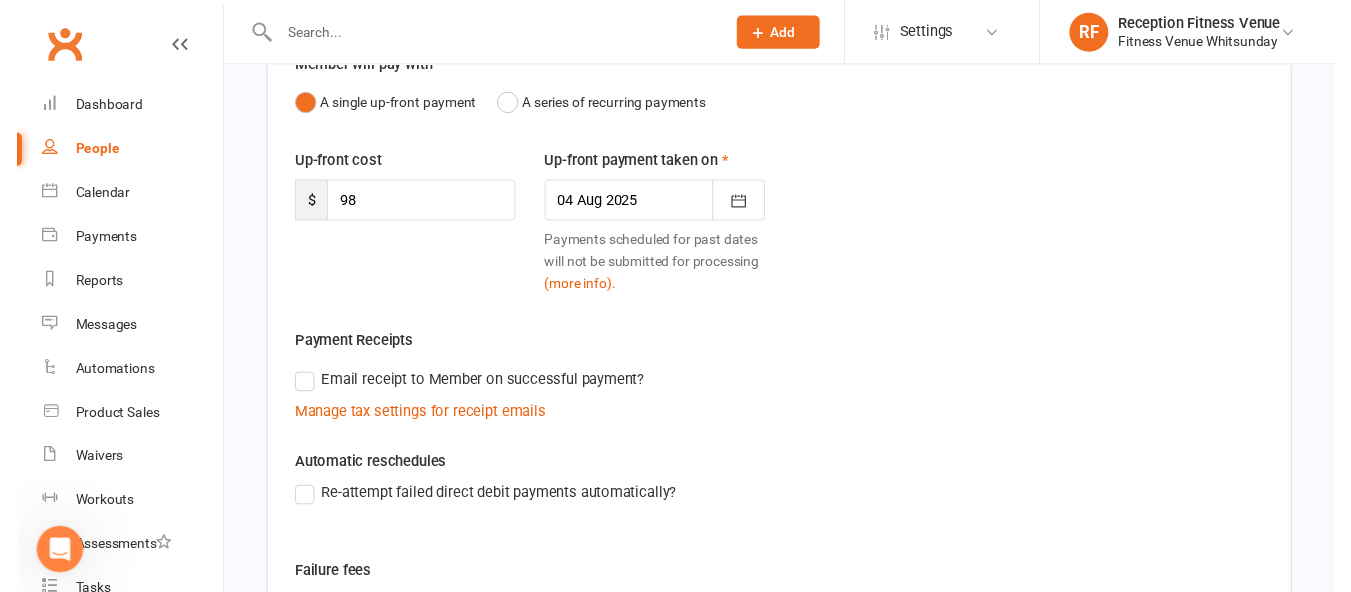 scroll, scrollTop: 565, scrollLeft: 0, axis: vertical 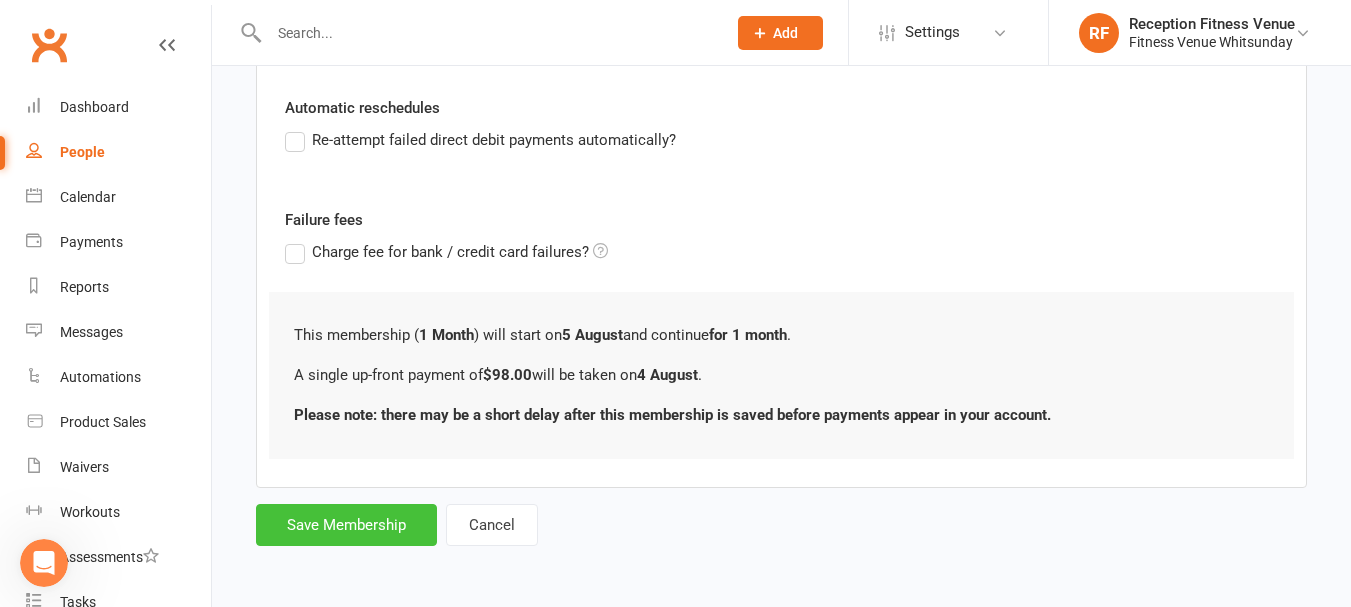 click on "Save Membership" at bounding box center [346, 525] 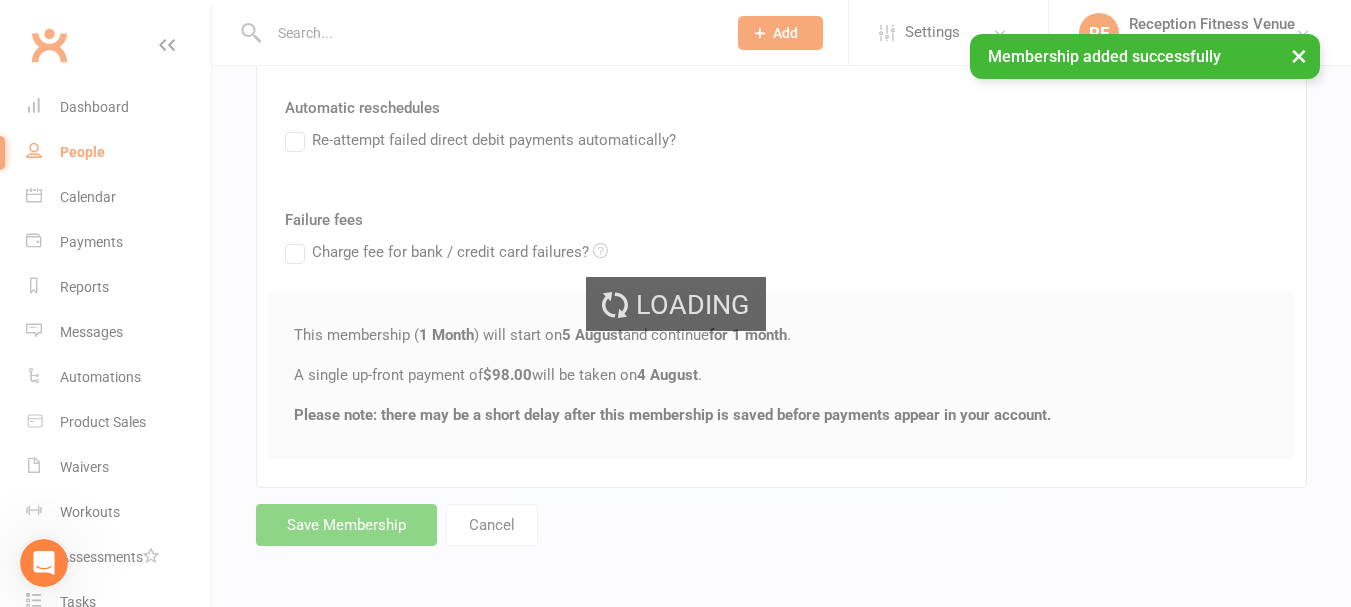 scroll, scrollTop: 1720, scrollLeft: 0, axis: vertical 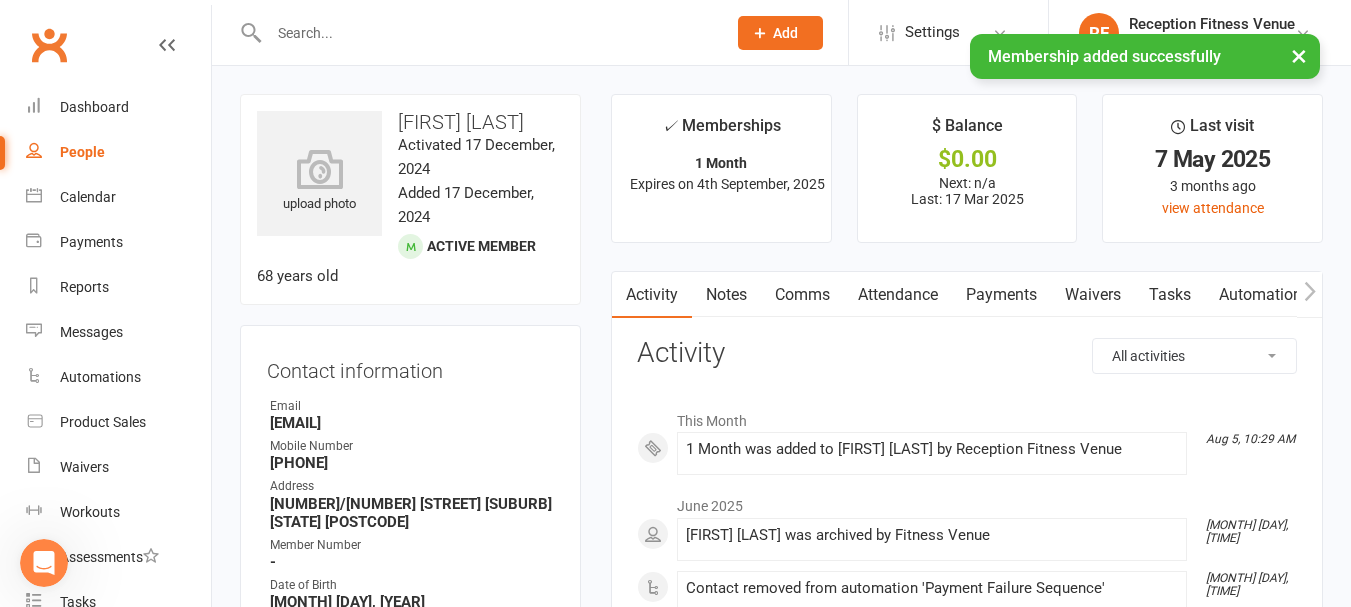 click on "Payments" at bounding box center (1001, 295) 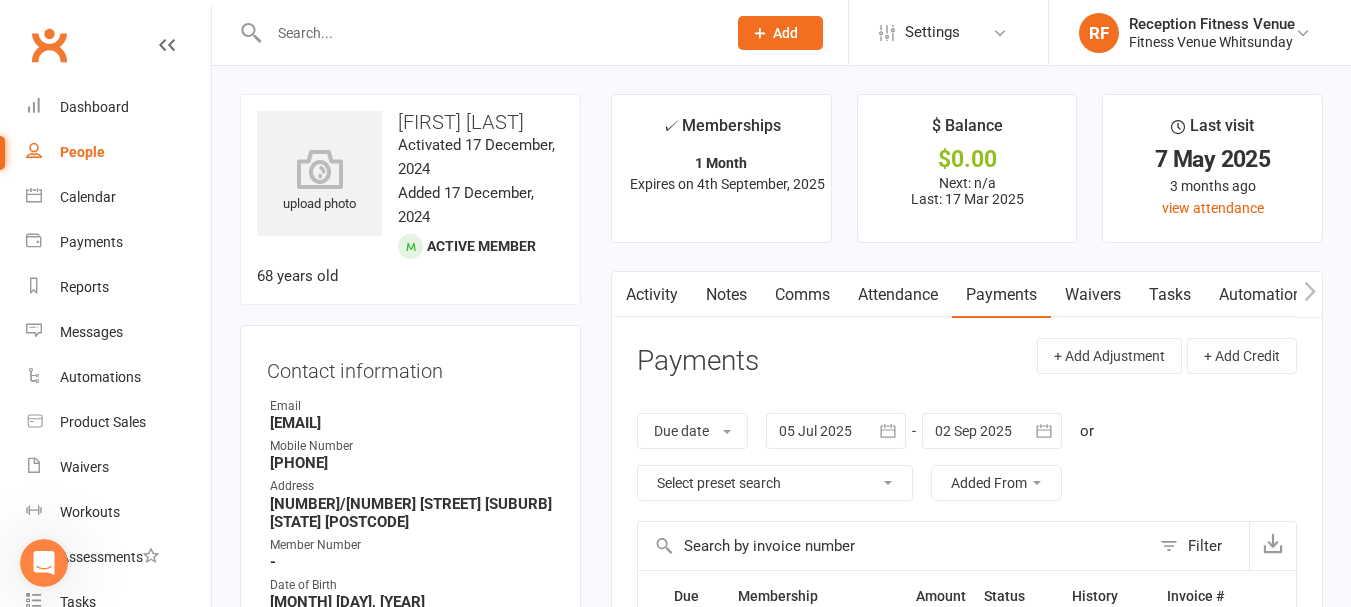 scroll, scrollTop: 100, scrollLeft: 0, axis: vertical 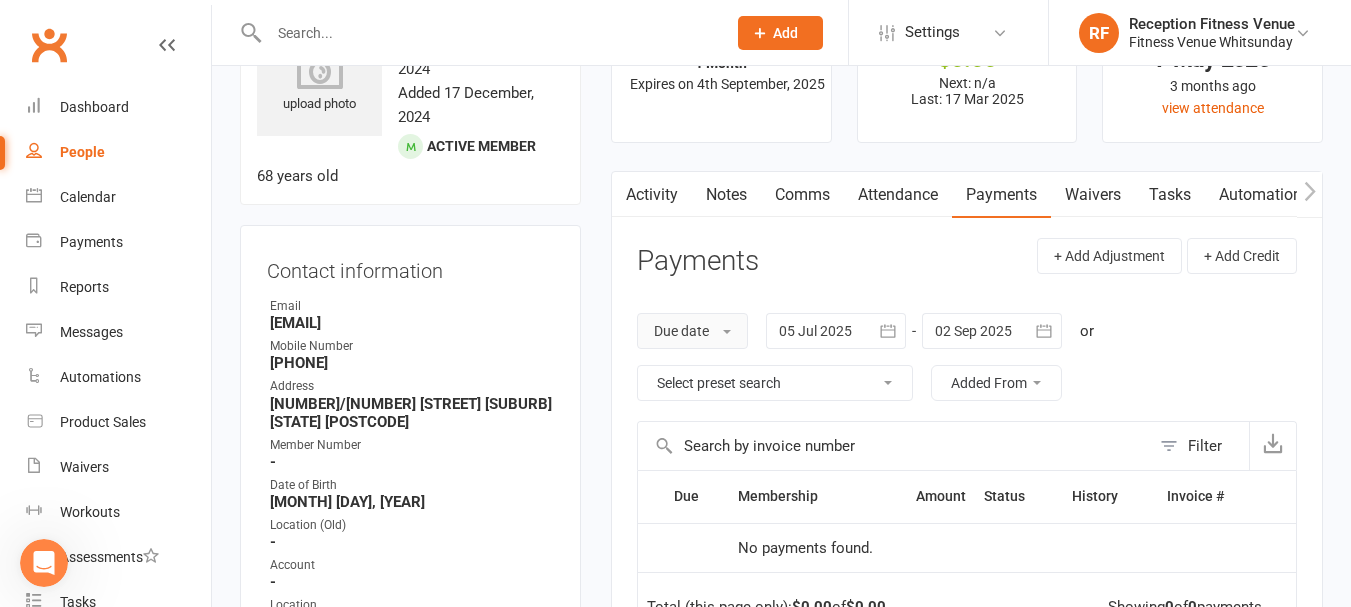 click on "Due date" at bounding box center (692, 331) 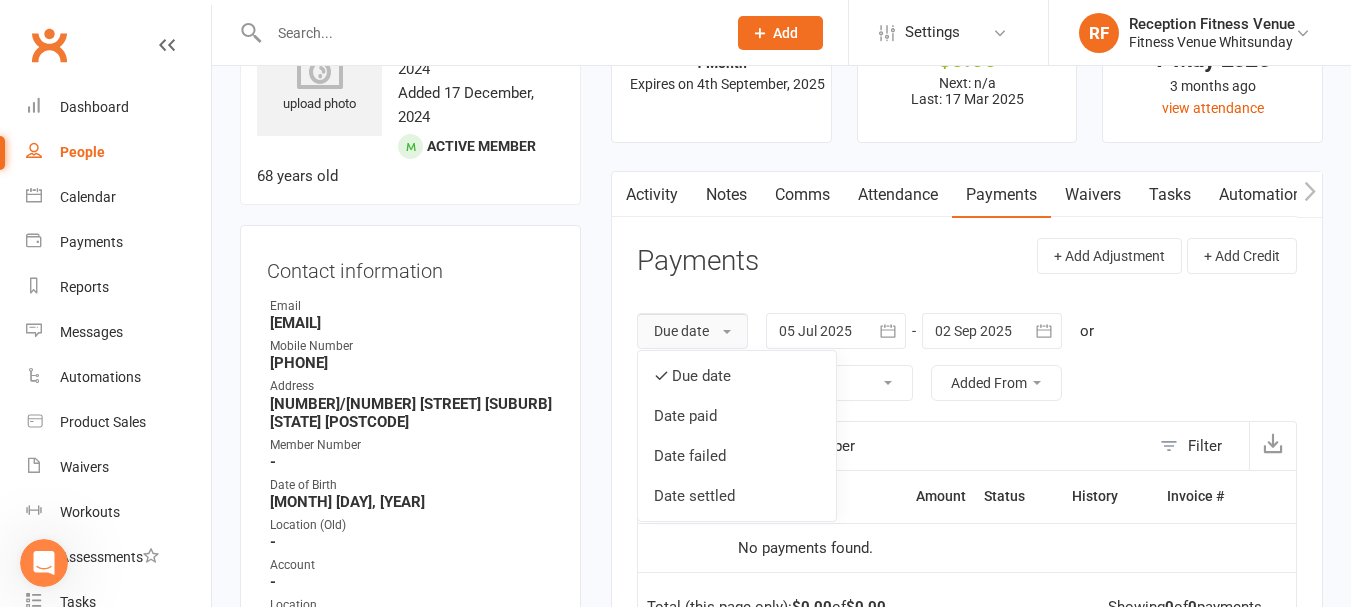 click on "Activity" at bounding box center [652, 195] 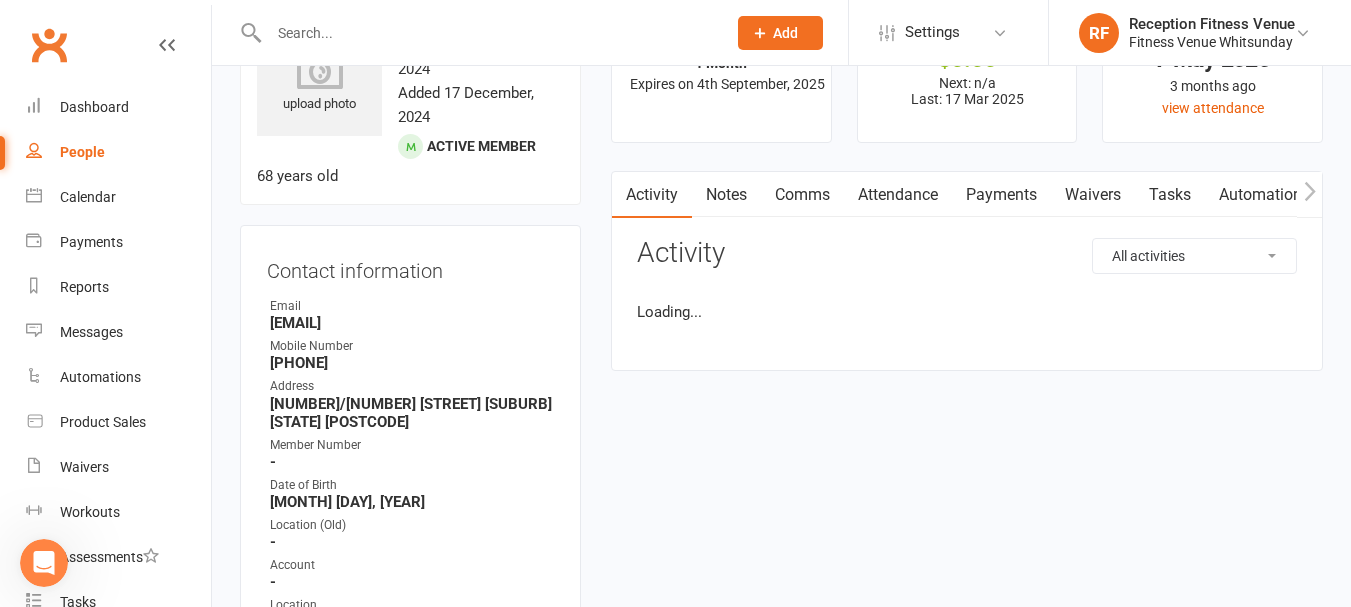 click on "Activity" at bounding box center (652, 195) 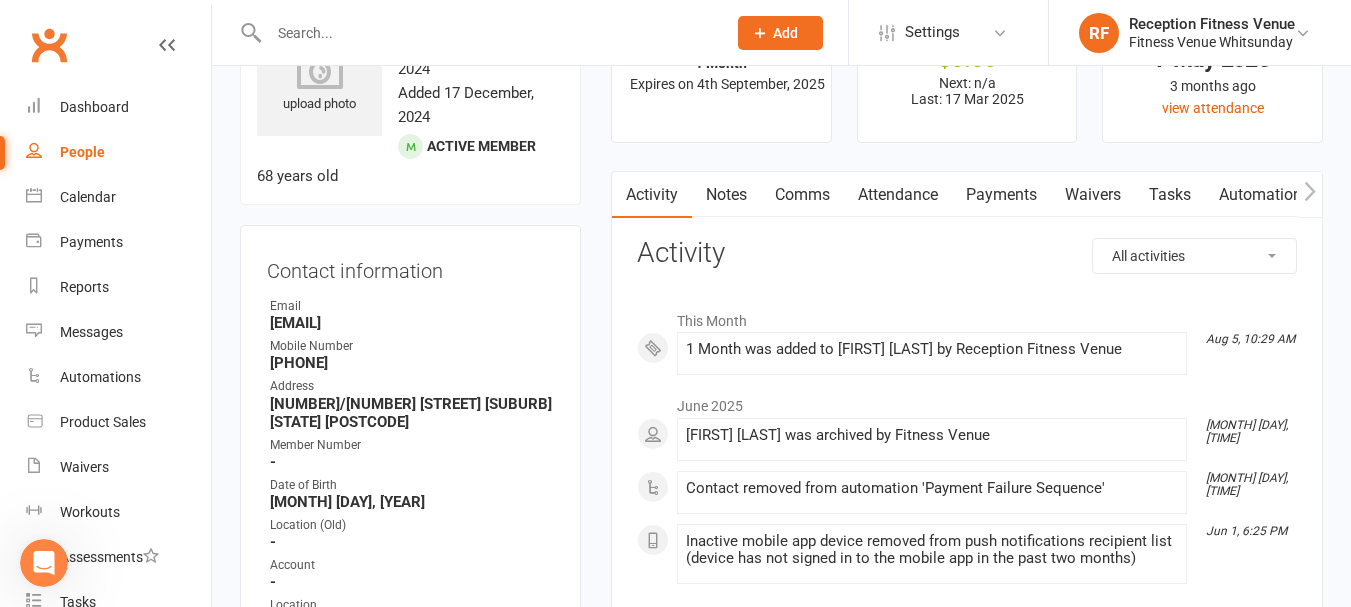click on "Payments" at bounding box center (1001, 195) 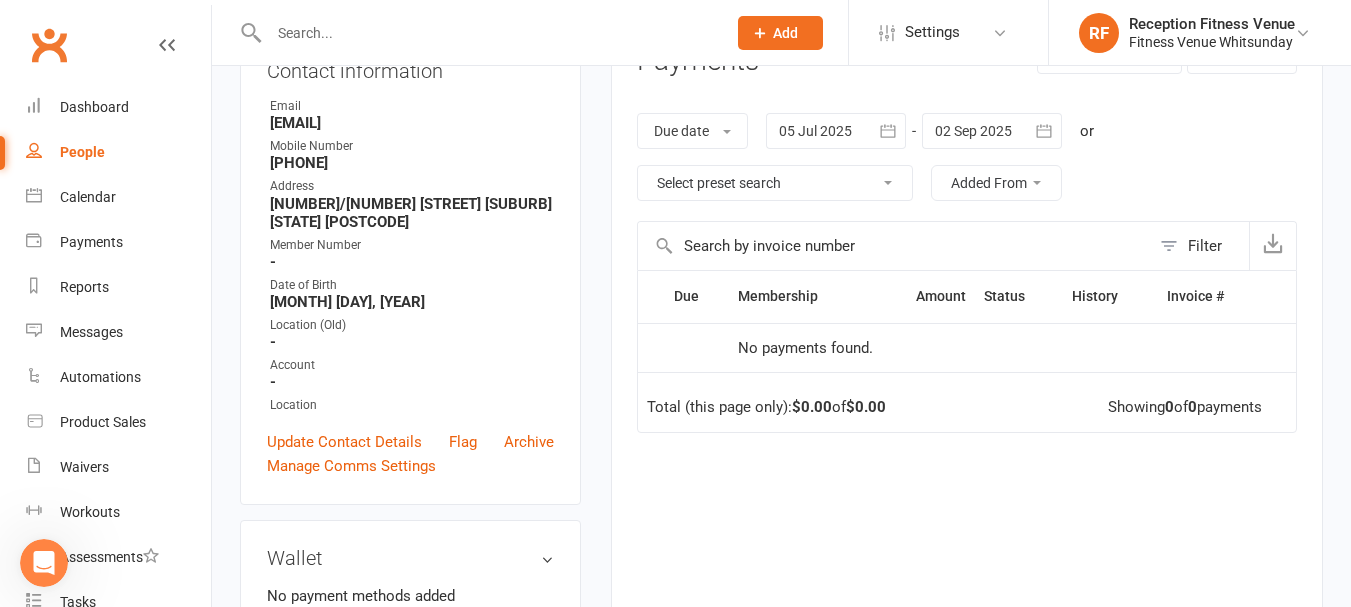 scroll, scrollTop: 100, scrollLeft: 0, axis: vertical 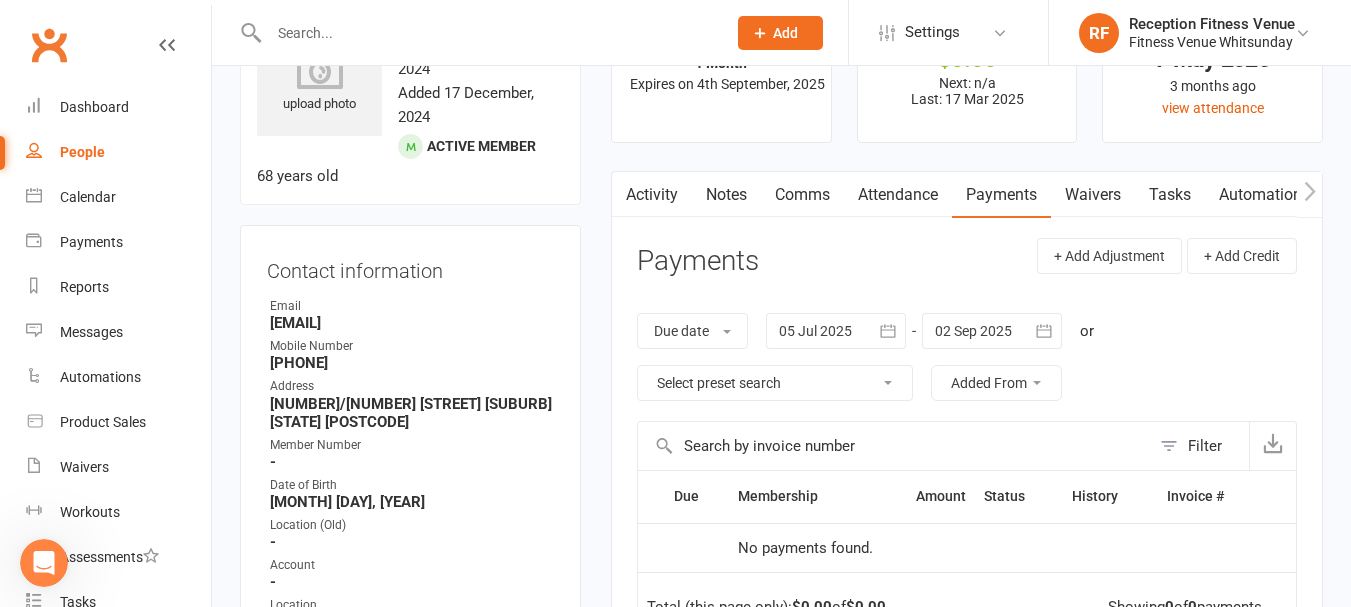 click on "Payments" at bounding box center [1001, 195] 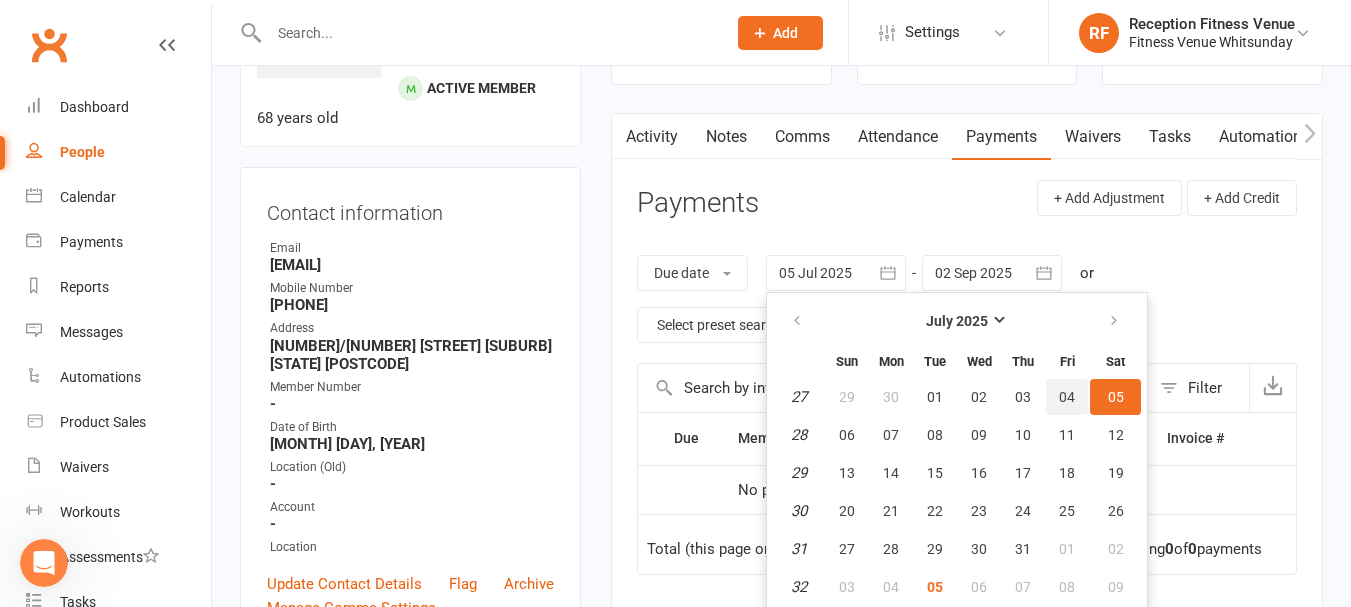 click on "04" at bounding box center [1067, 397] 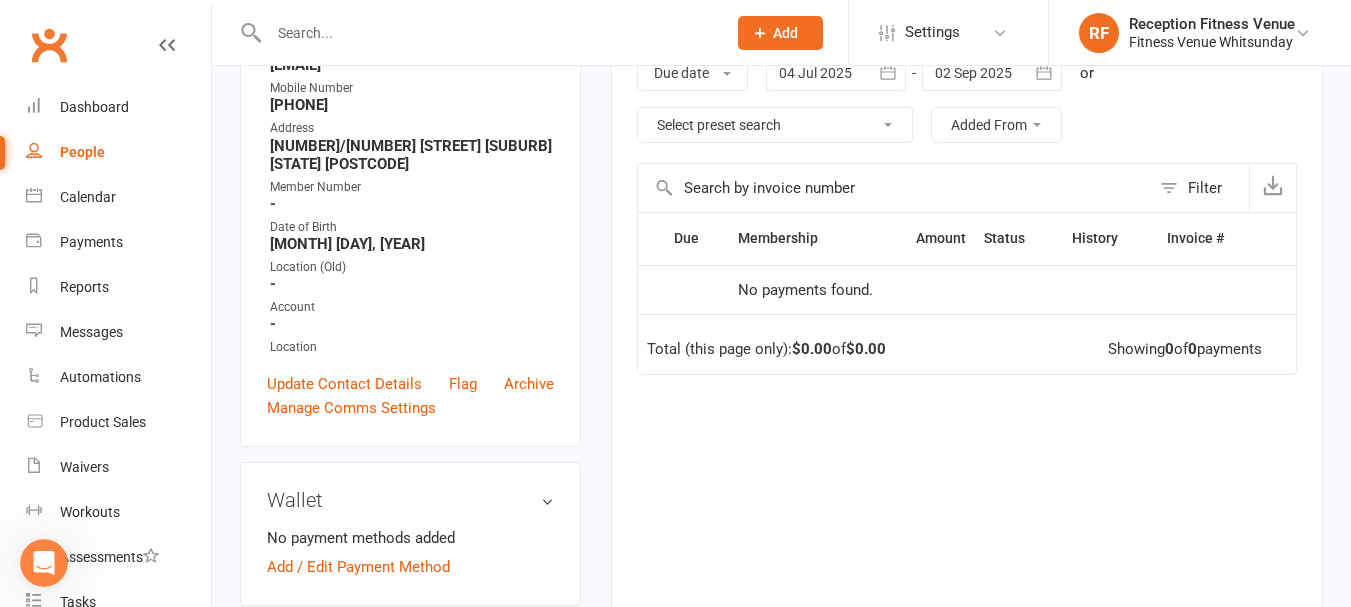scroll, scrollTop: 0, scrollLeft: 0, axis: both 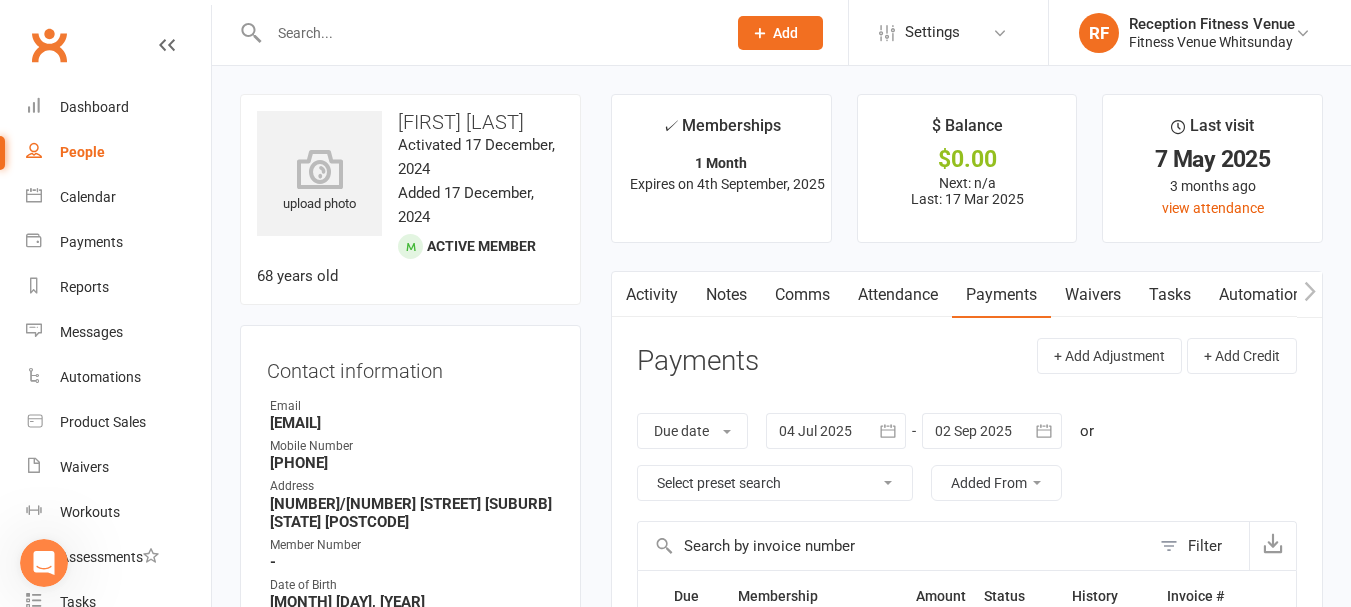 click on "Activity" at bounding box center (652, 295) 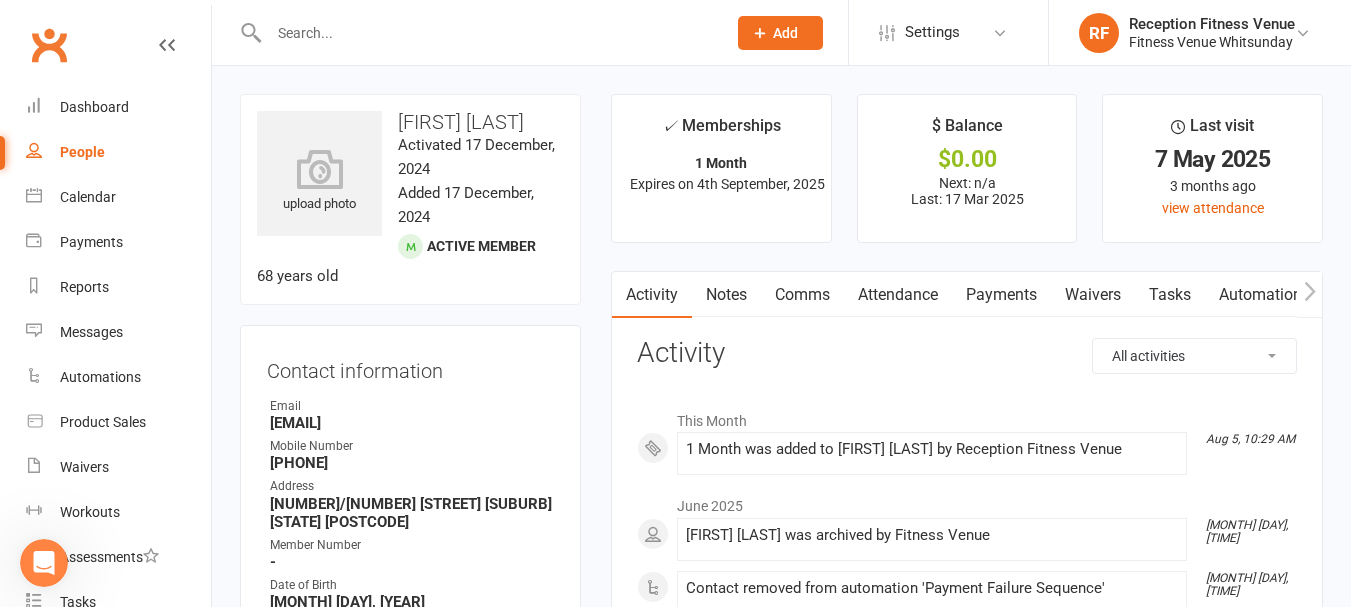 click at bounding box center (1309, 294) 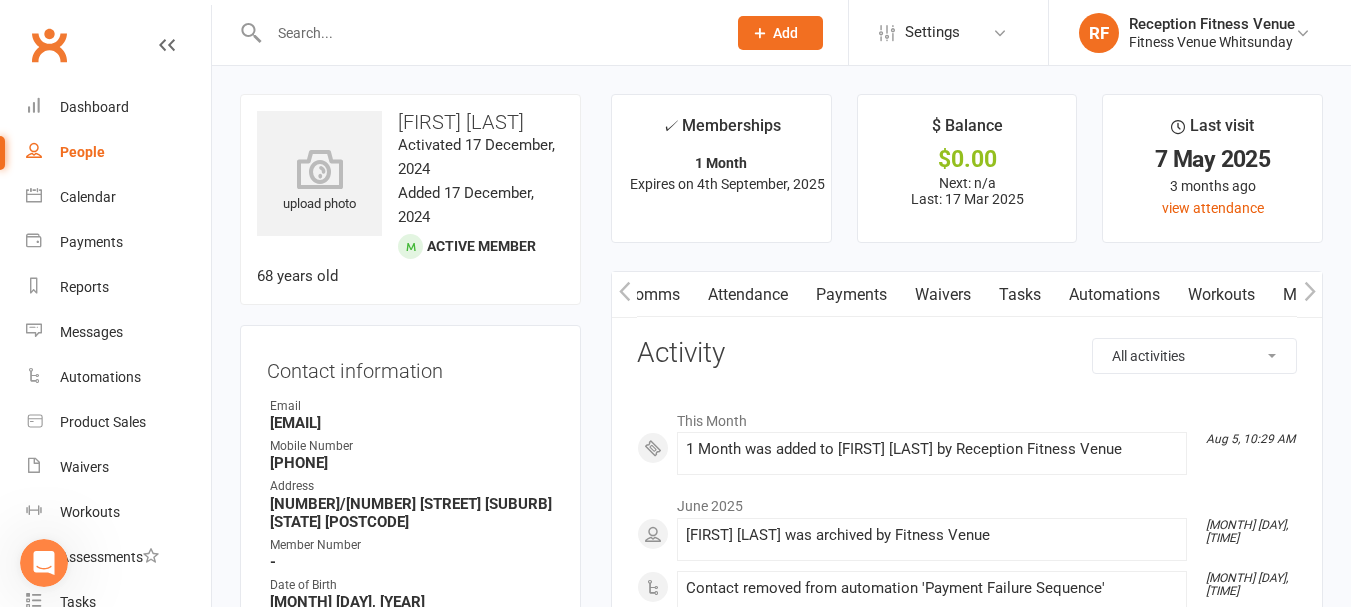 click 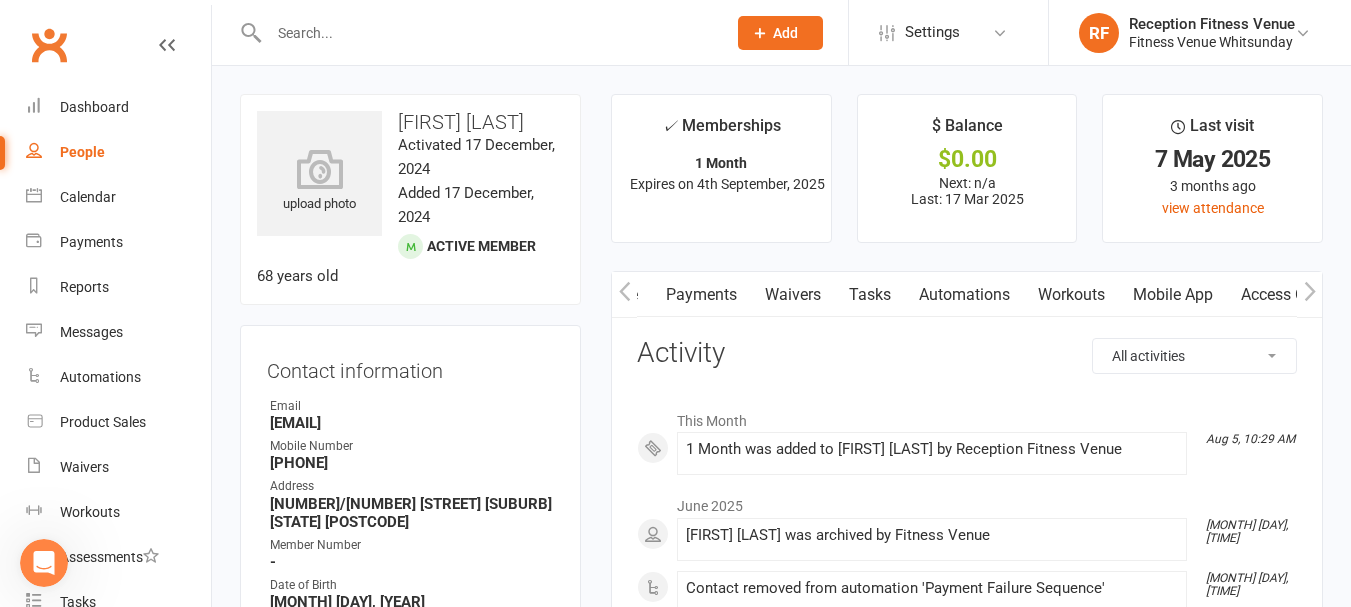 scroll, scrollTop: 0, scrollLeft: 300, axis: horizontal 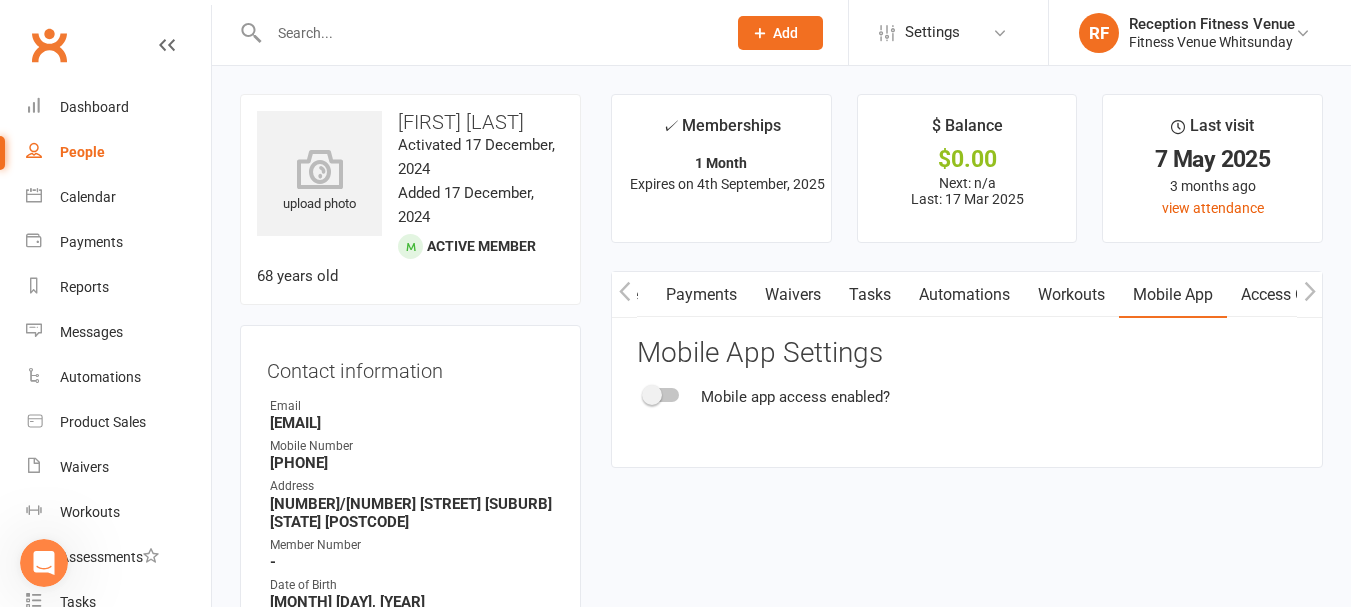 click on "Mobile app access enabled?" 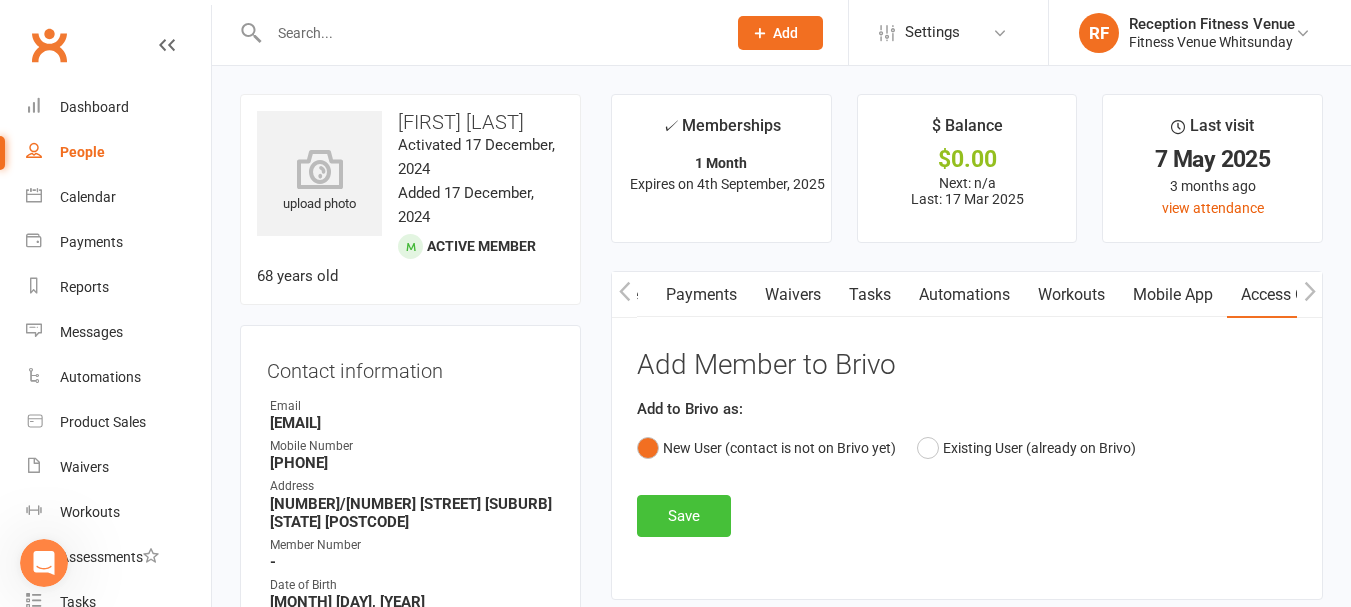 click on "Save" at bounding box center (684, 516) 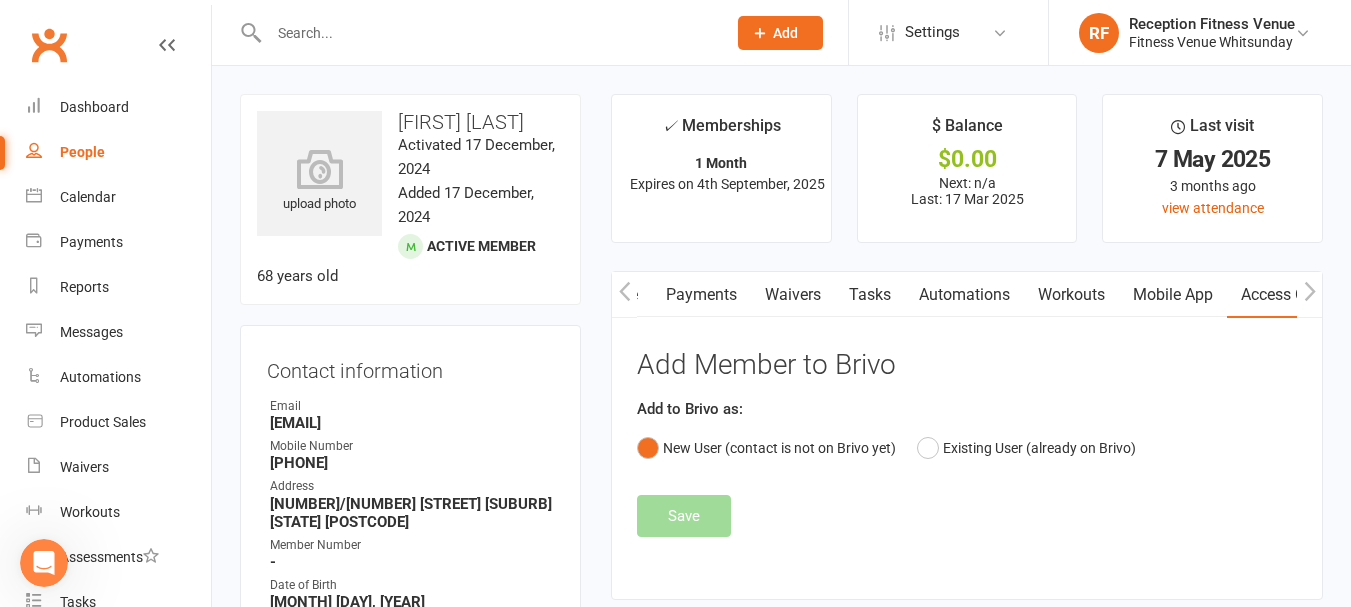 drag, startPoint x: 440, startPoint y: 421, endPoint x: 264, endPoint y: 426, distance: 176.07101 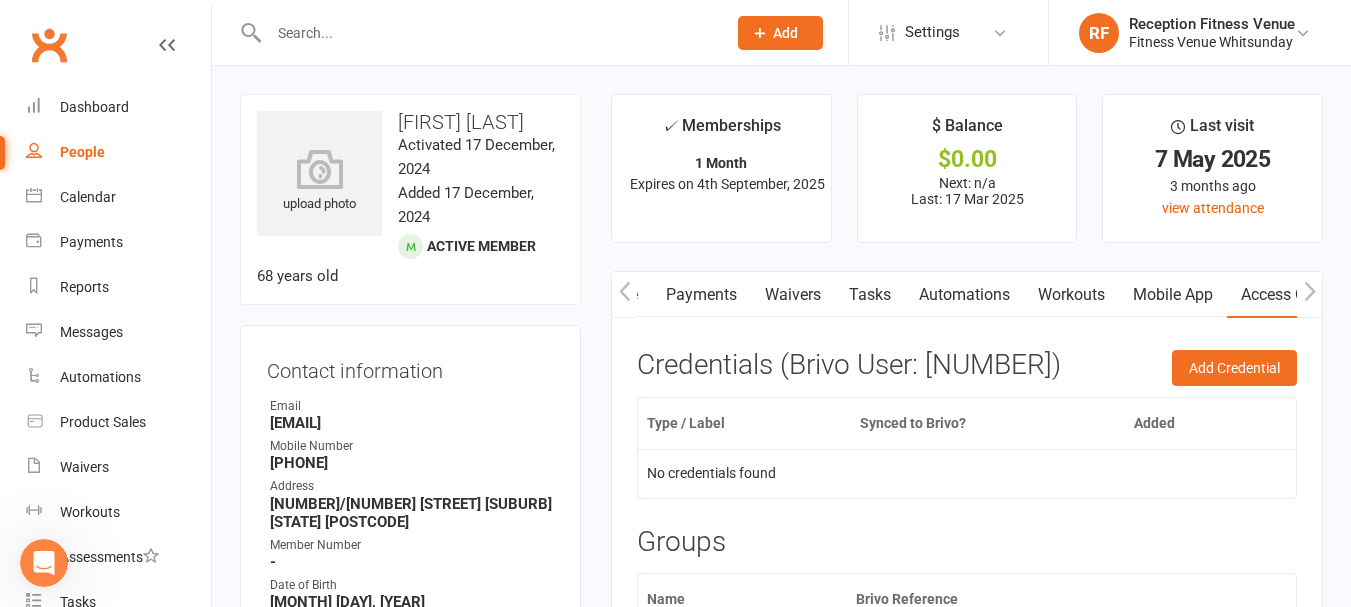 copy on "[EMAIL]" 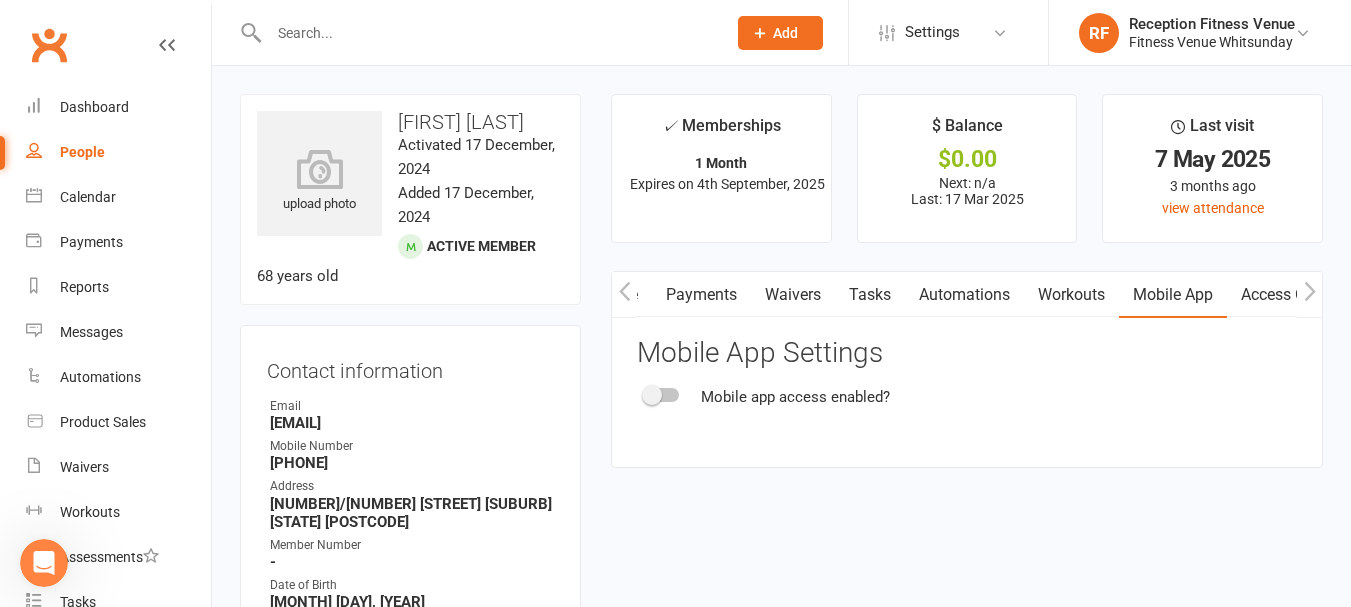 click 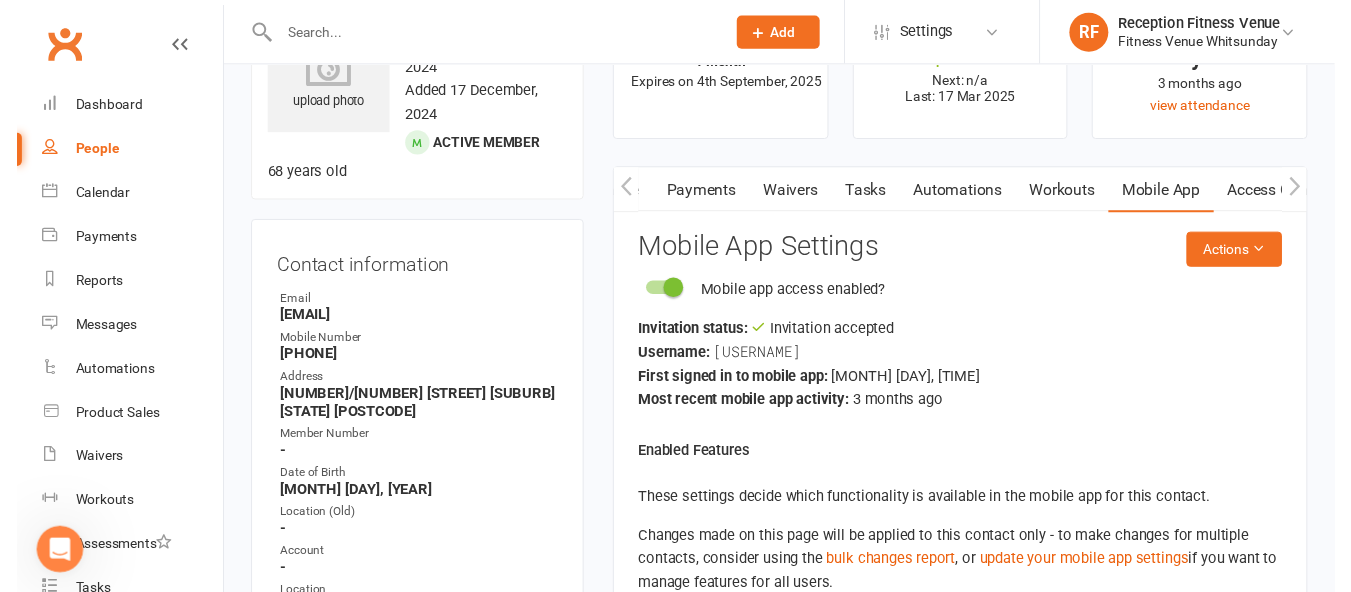 scroll, scrollTop: 0, scrollLeft: 0, axis: both 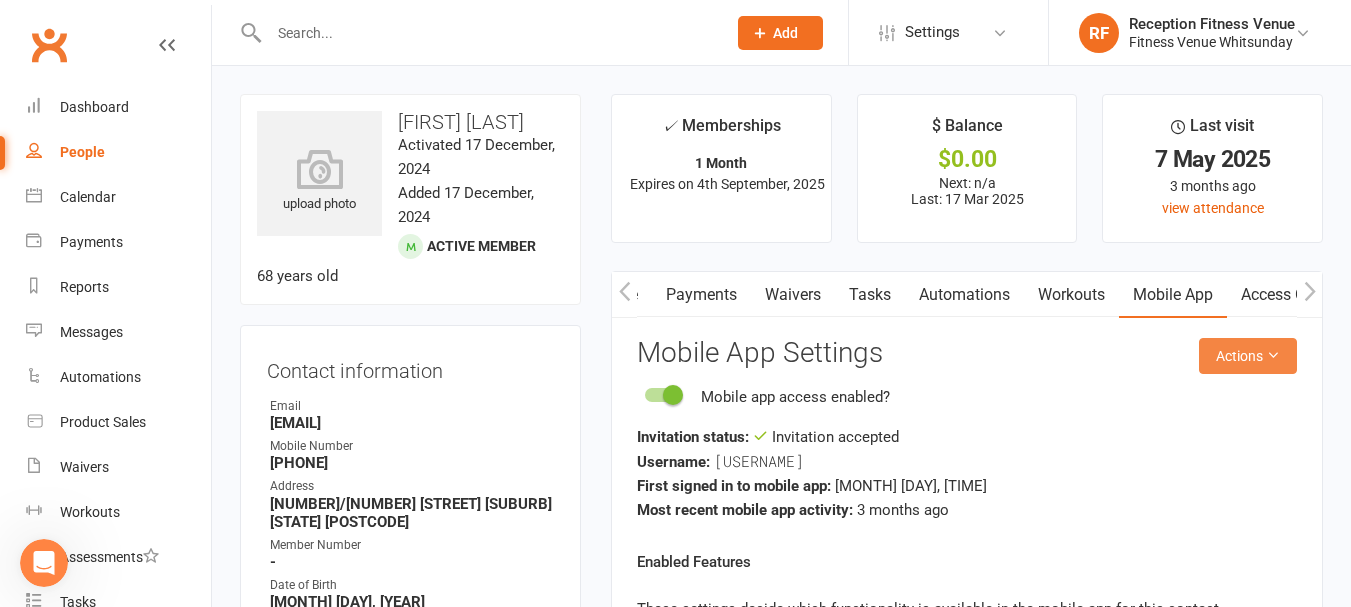 click on "Actions" at bounding box center [1248, 356] 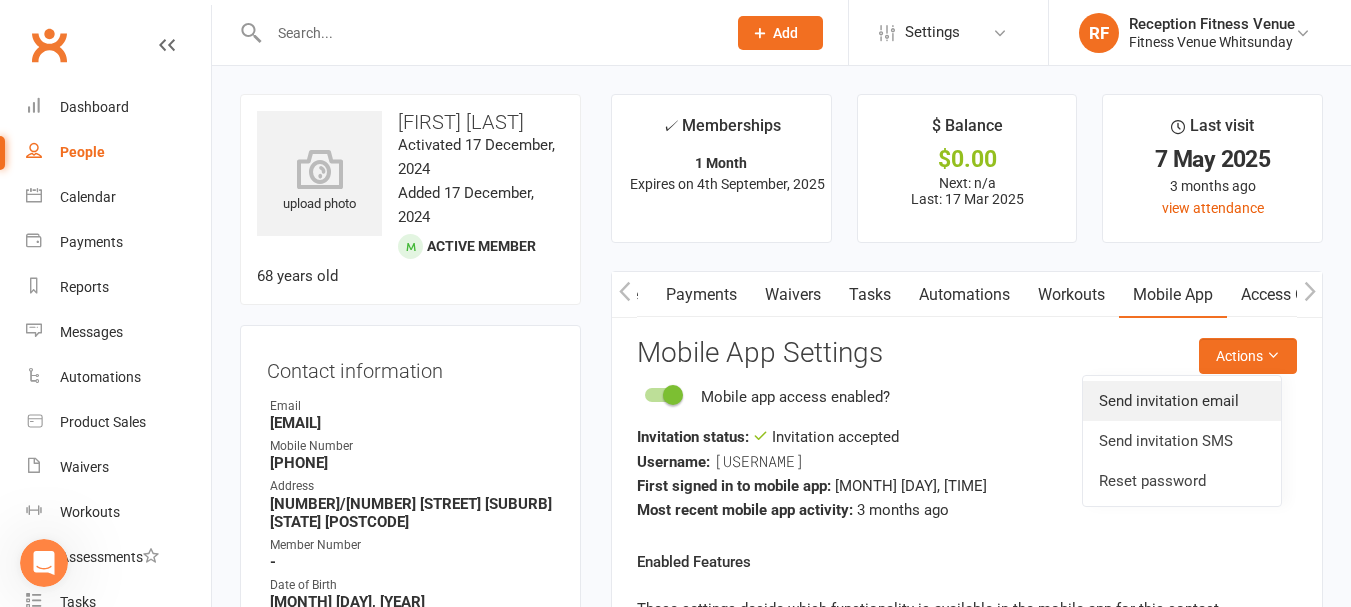 click on "Send invitation email" at bounding box center [1182, 401] 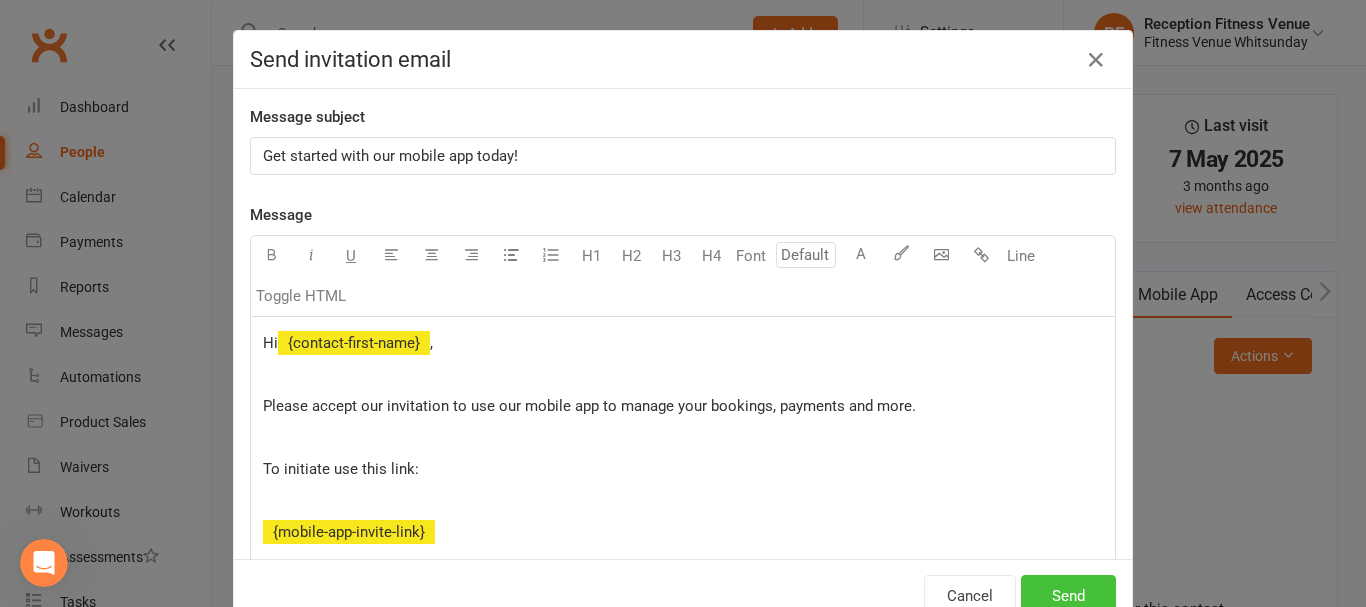 click on "Send" at bounding box center [1068, 596] 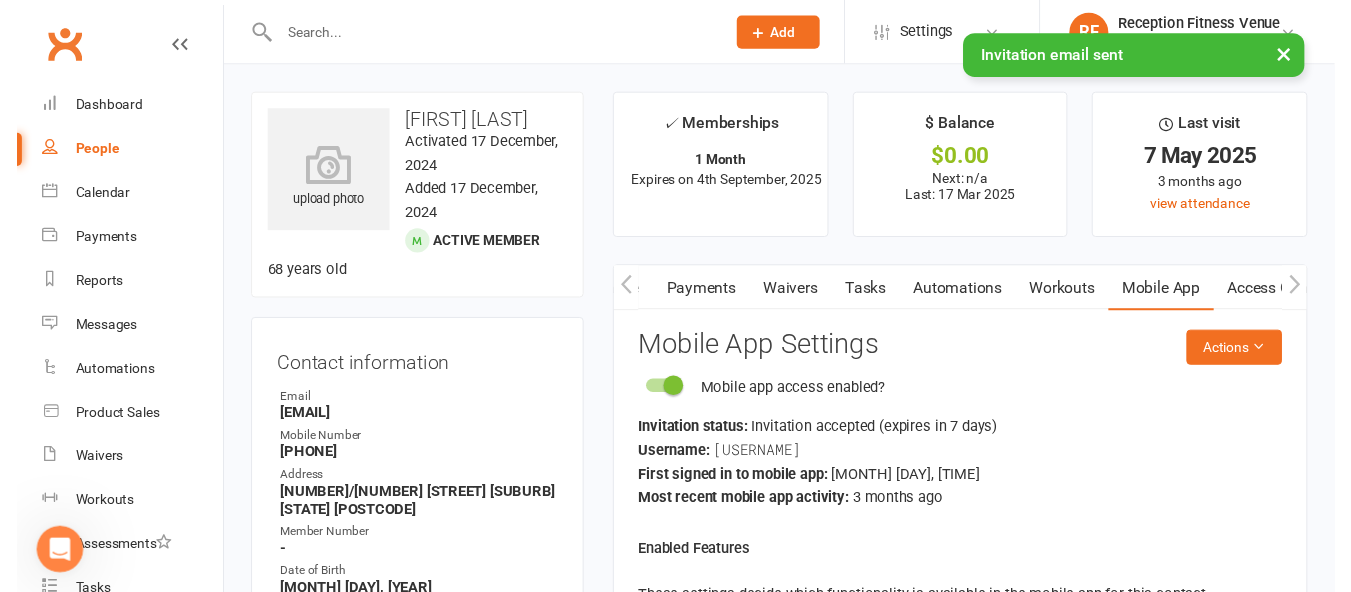 scroll, scrollTop: 1720, scrollLeft: 0, axis: vertical 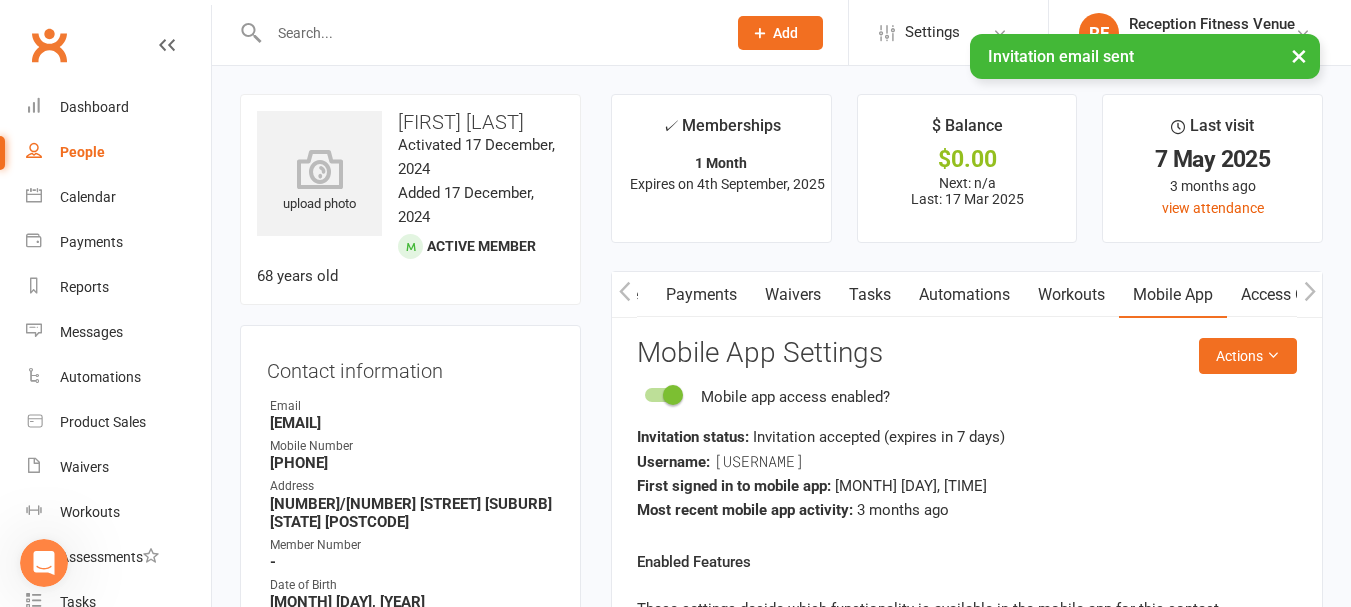 click on "×" at bounding box center [1299, 55] 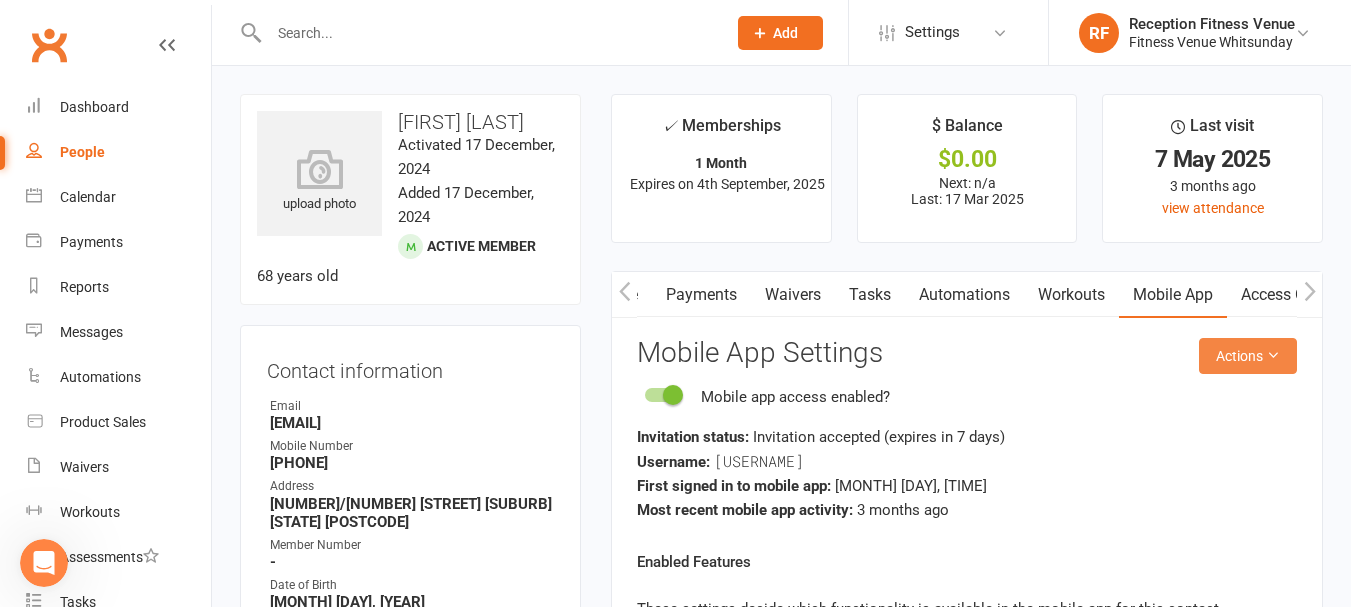 click on "Actions" at bounding box center [1248, 356] 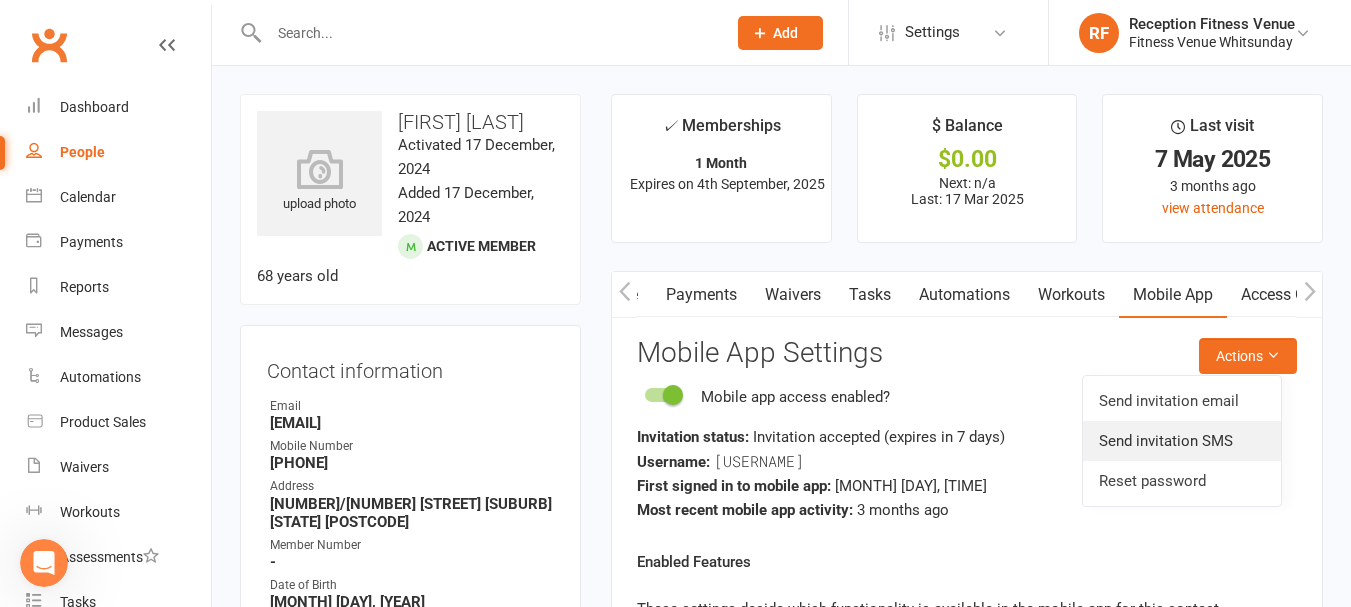click on "Send invitation SMS" at bounding box center [1182, 441] 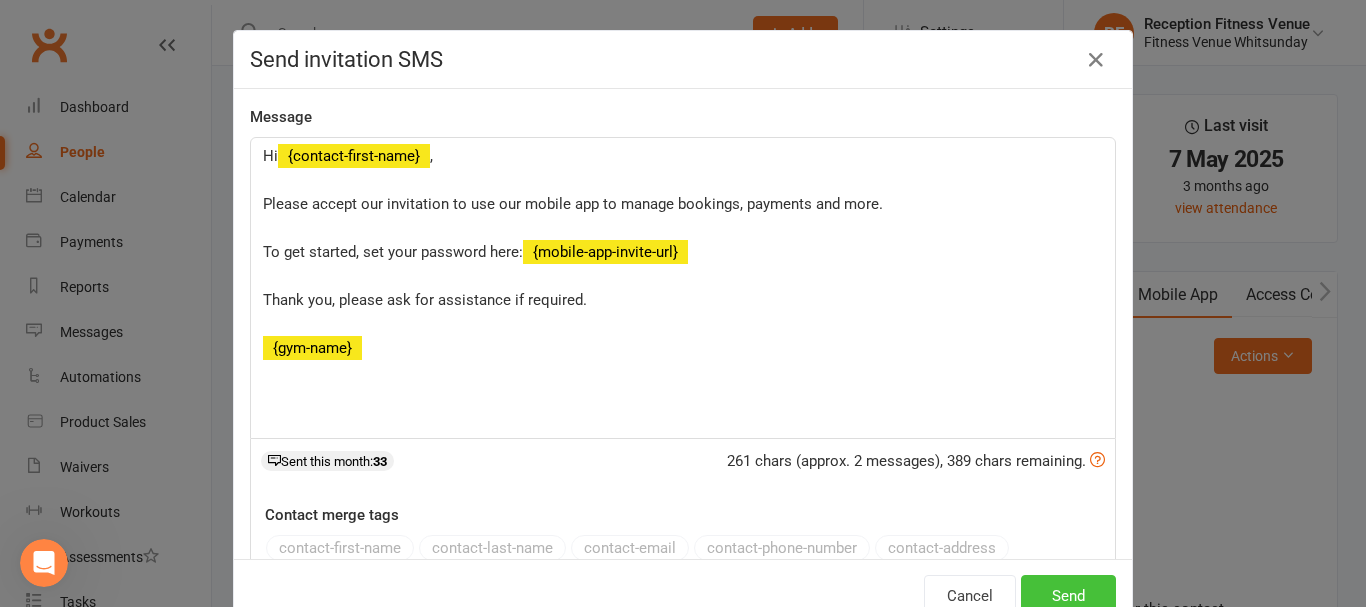 click on "Send" at bounding box center [1068, 596] 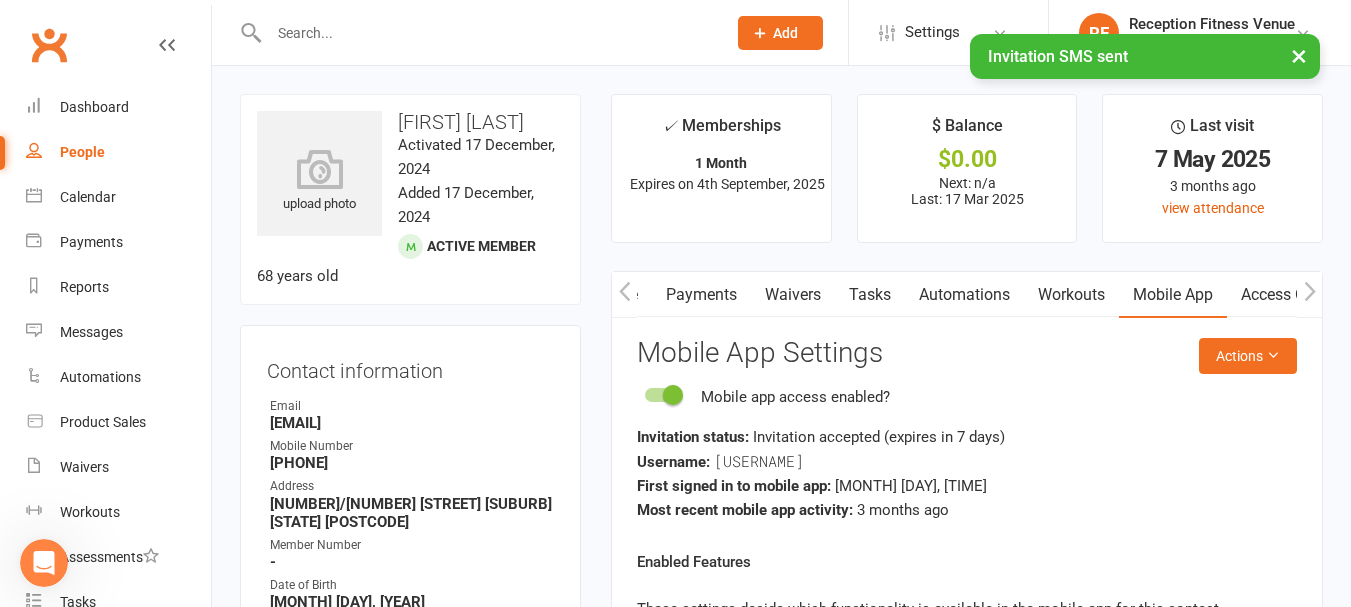 scroll, scrollTop: 1720, scrollLeft: 0, axis: vertical 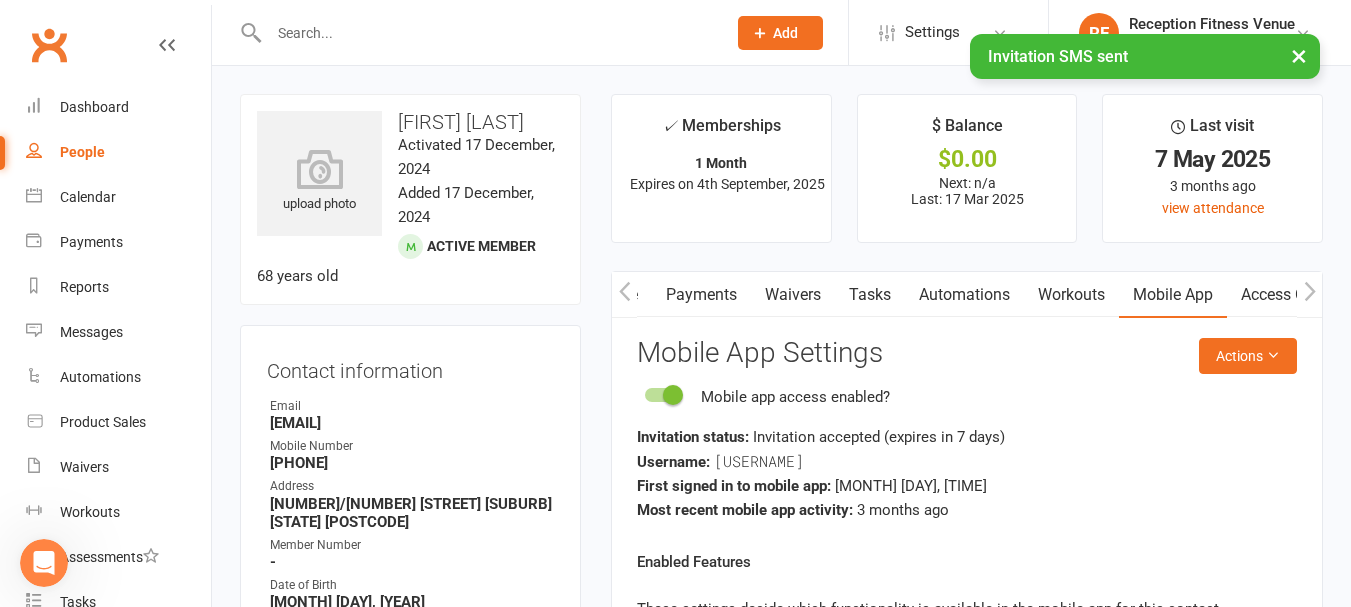 click on "Payments" at bounding box center [701, 295] 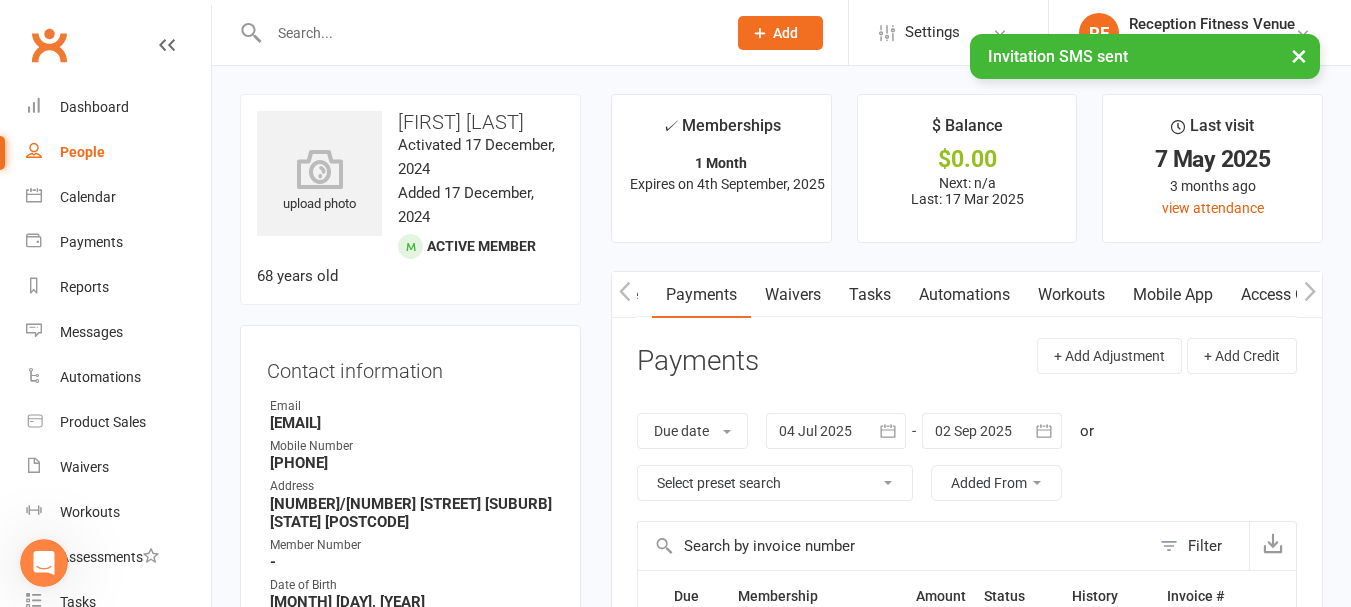scroll, scrollTop: 0, scrollLeft: 299, axis: horizontal 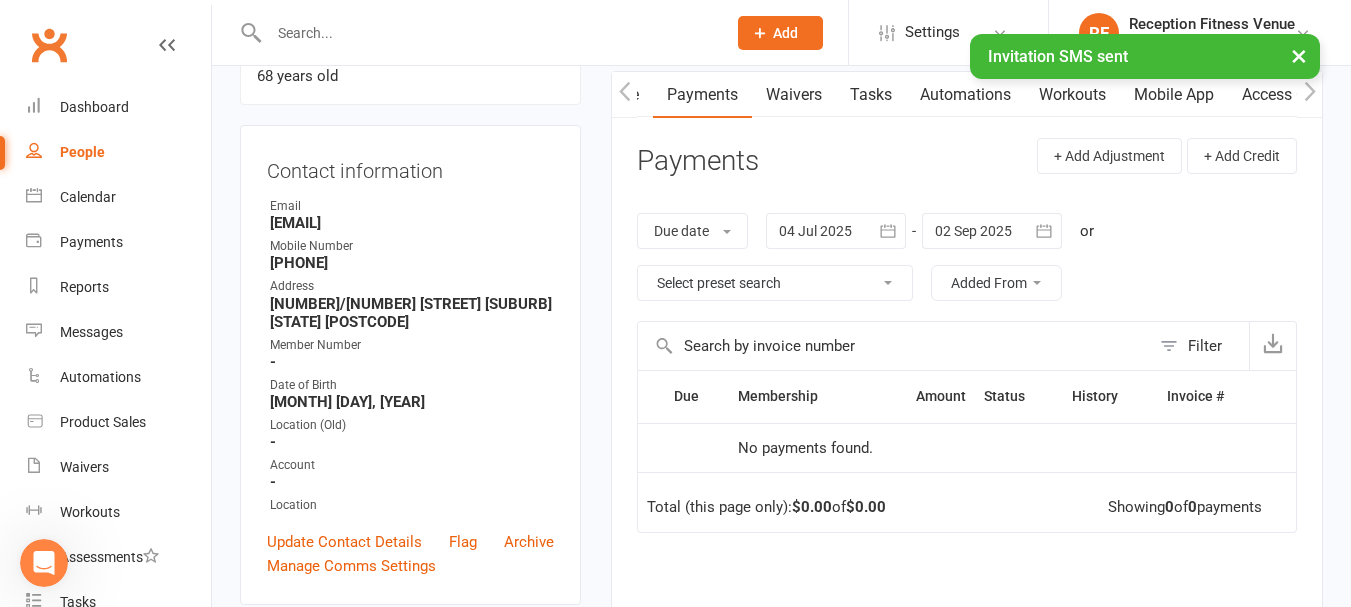 click 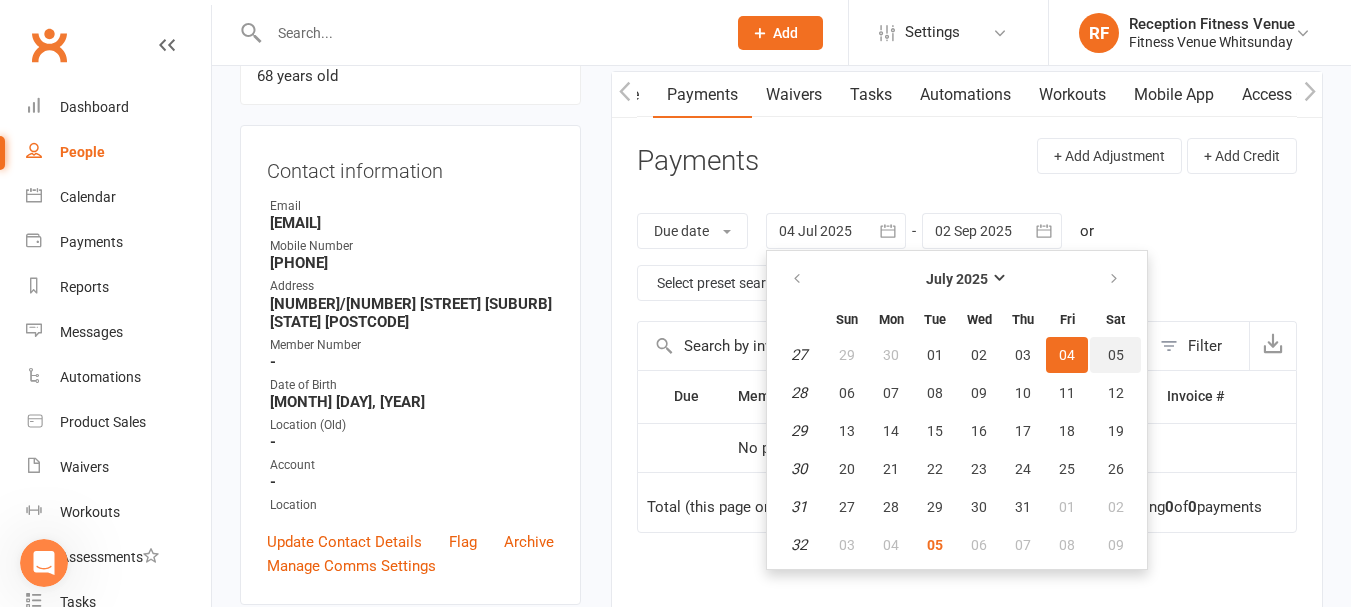 click on "05" at bounding box center [1115, 355] 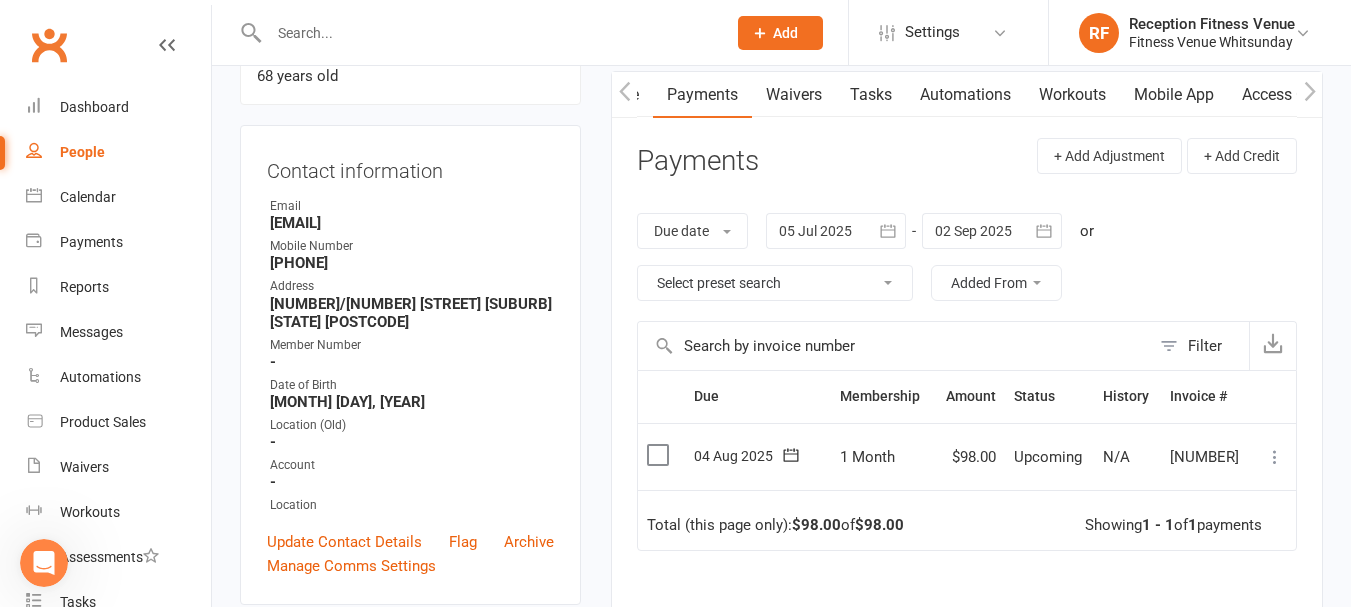 click 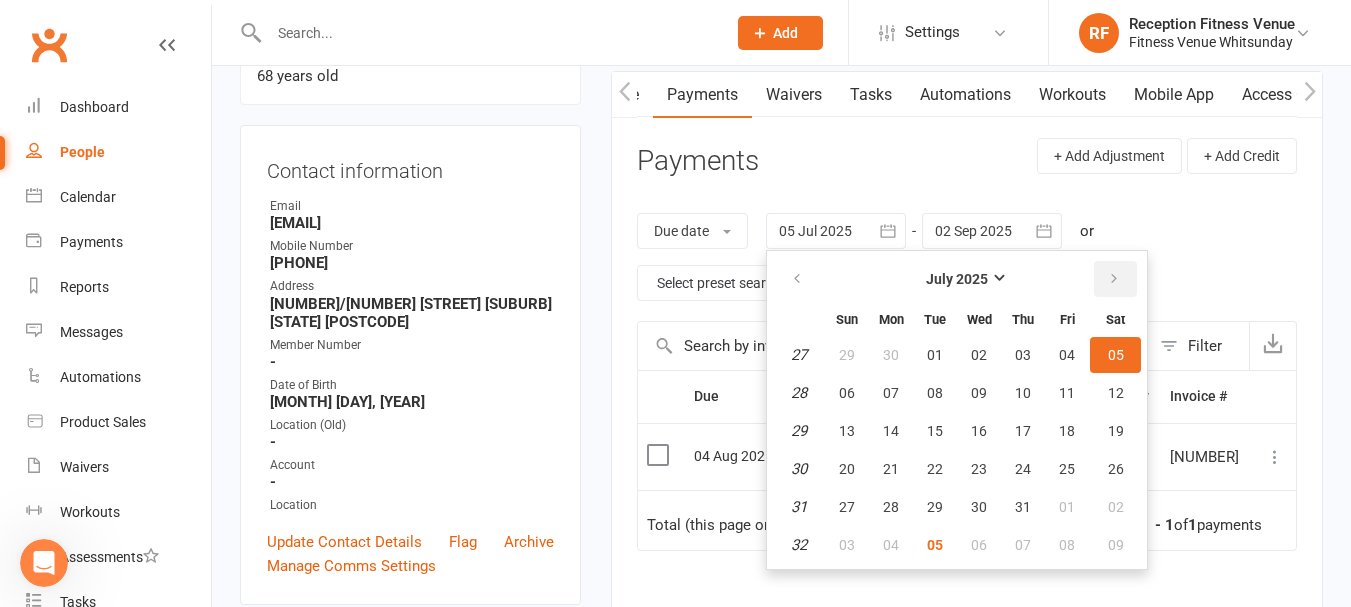 click at bounding box center [1114, 279] 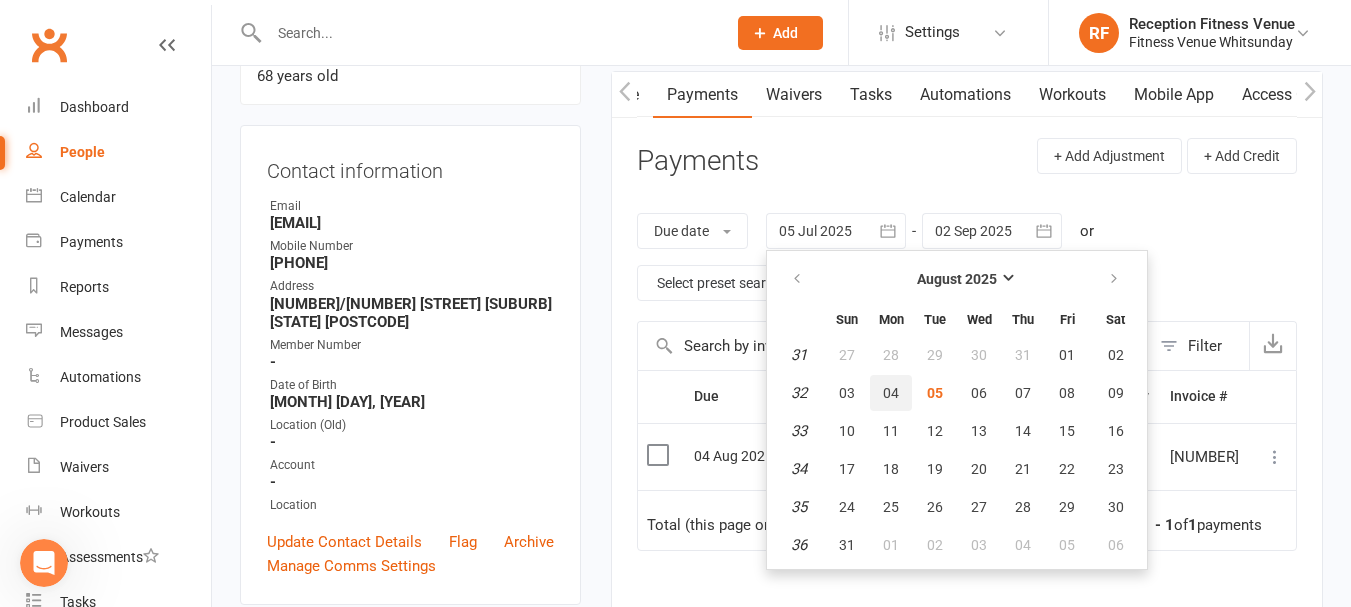 click on "04" at bounding box center (891, 393) 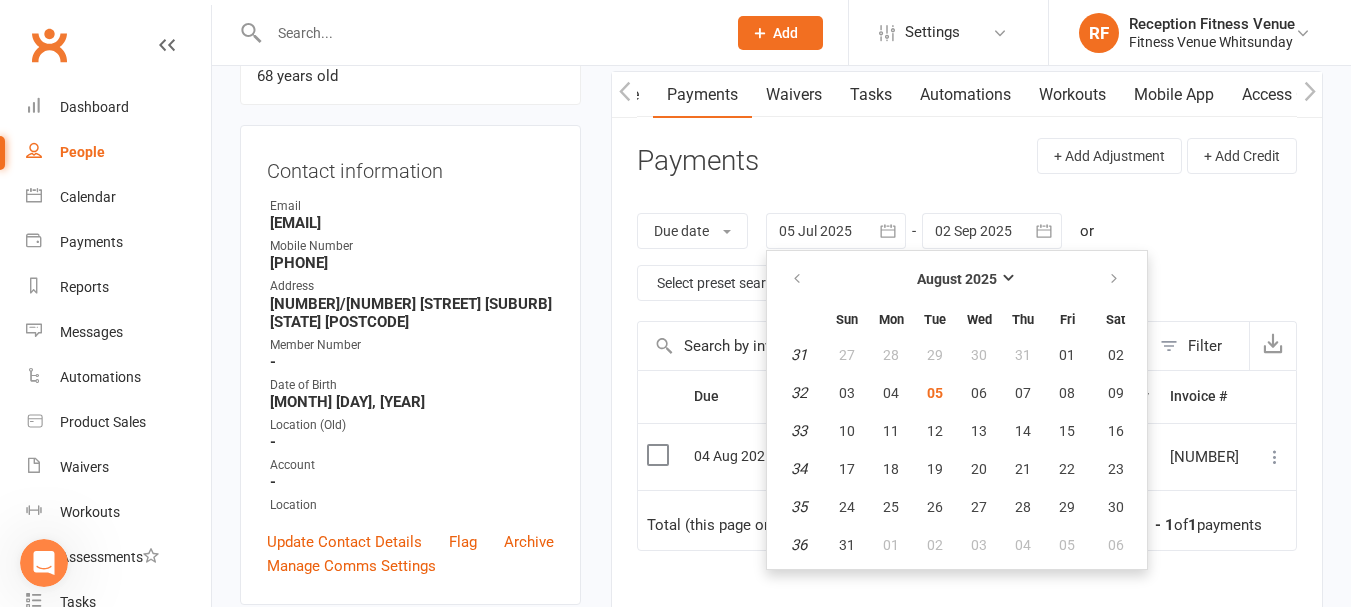 type on "04 Aug 2025" 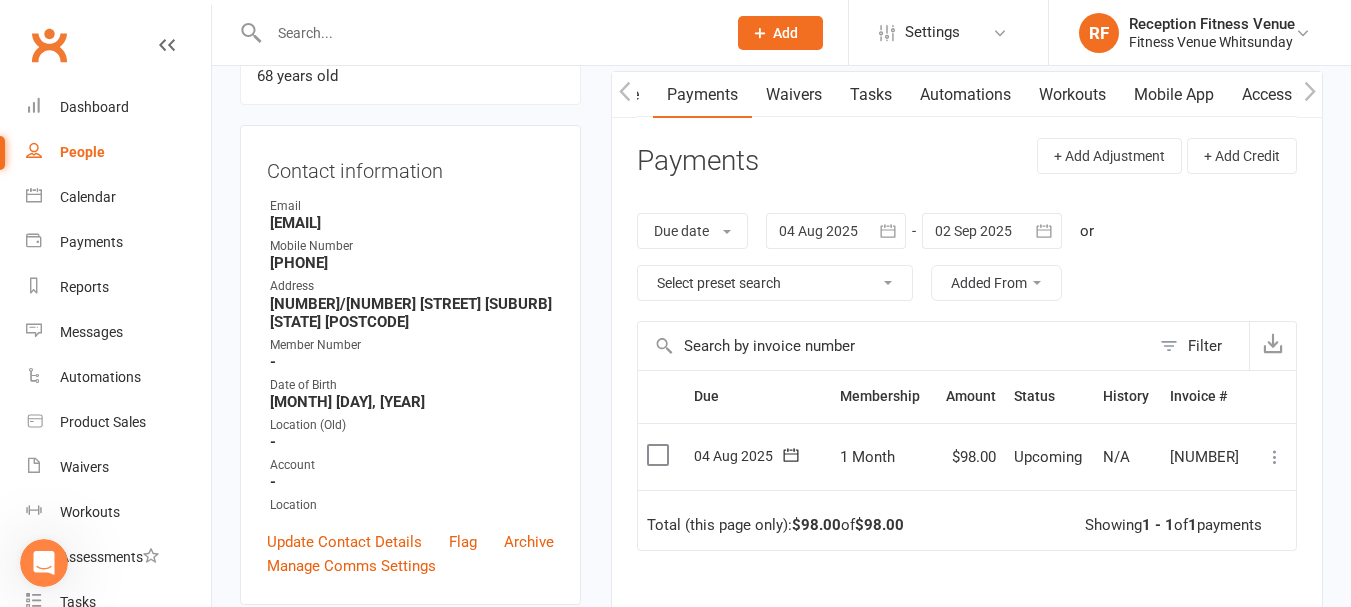 click on "Payments" at bounding box center (702, 95) 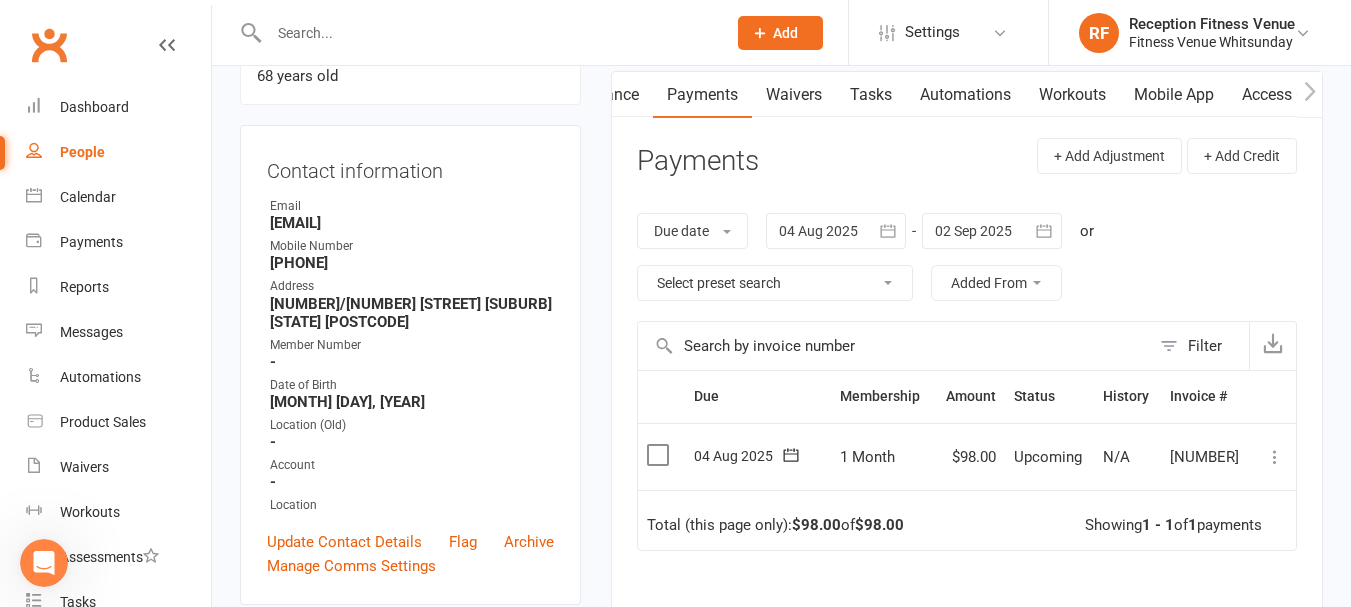 scroll, scrollTop: 0, scrollLeft: 0, axis: both 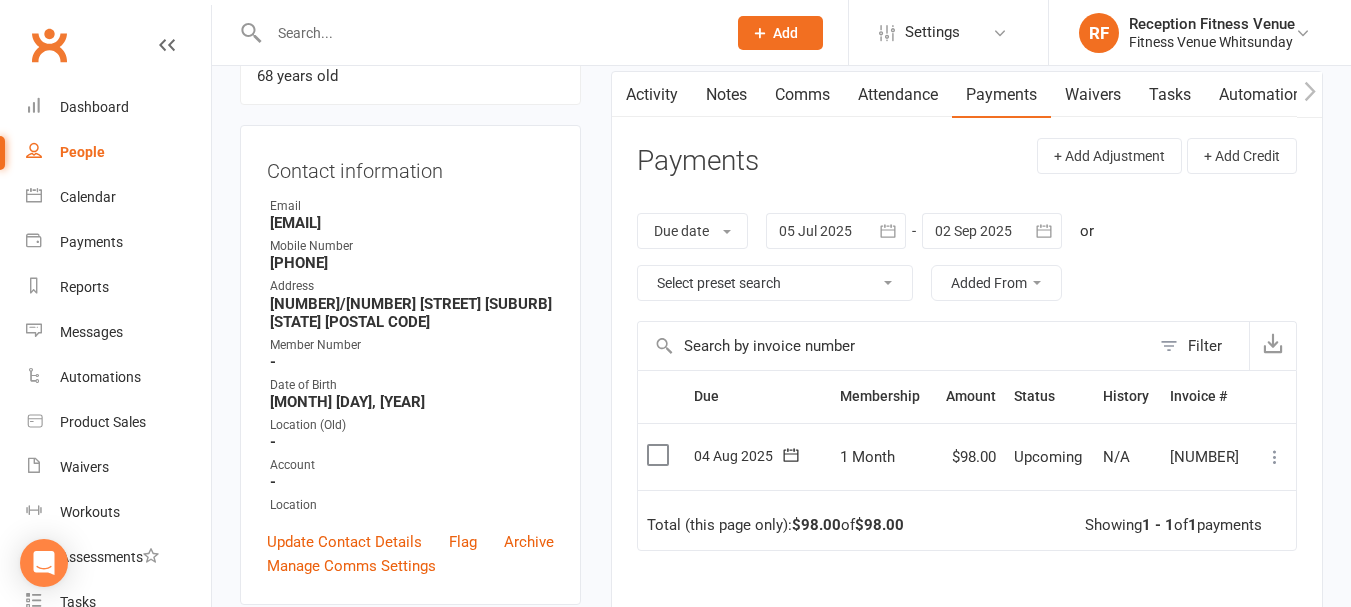 click at bounding box center (660, 455) 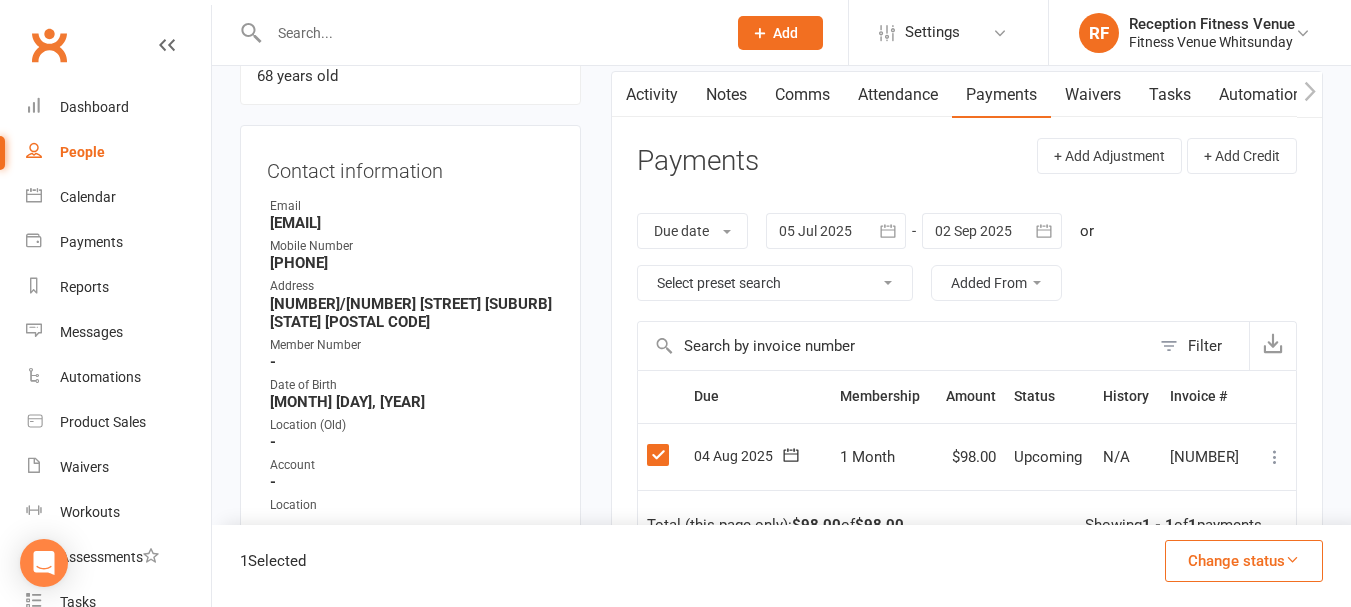 click on "Change status" at bounding box center [1244, 561] 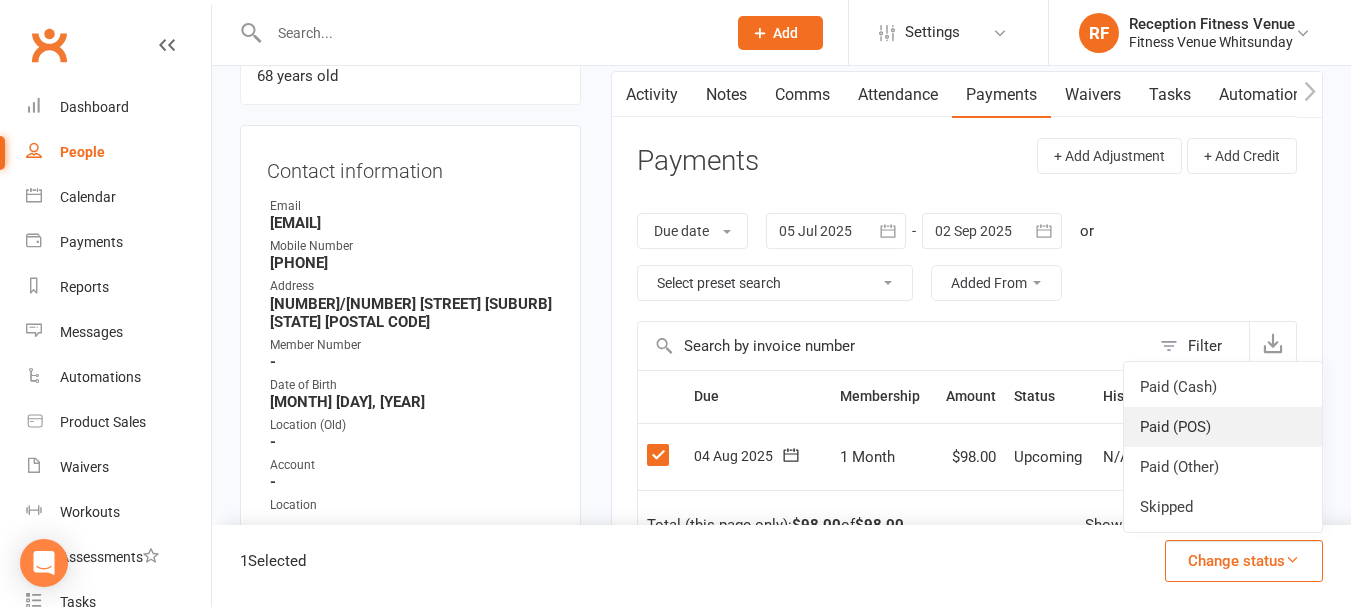 click on "Paid (POS)" at bounding box center [1223, 427] 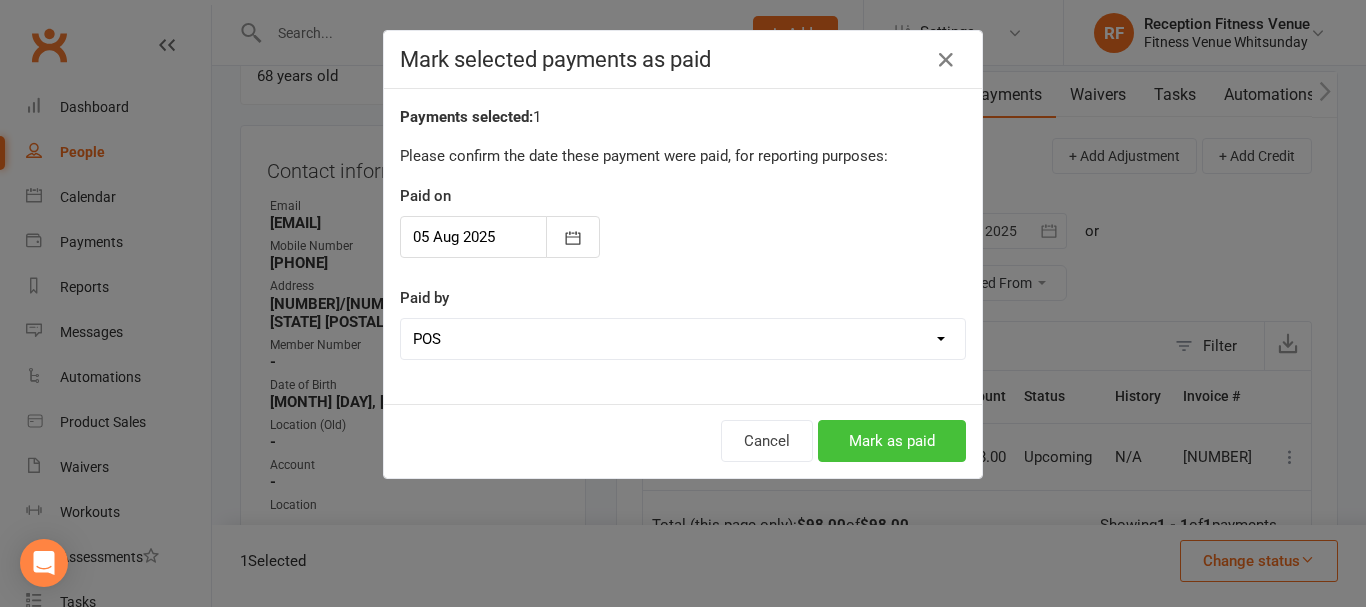 click on "Mark as paid" at bounding box center (892, 441) 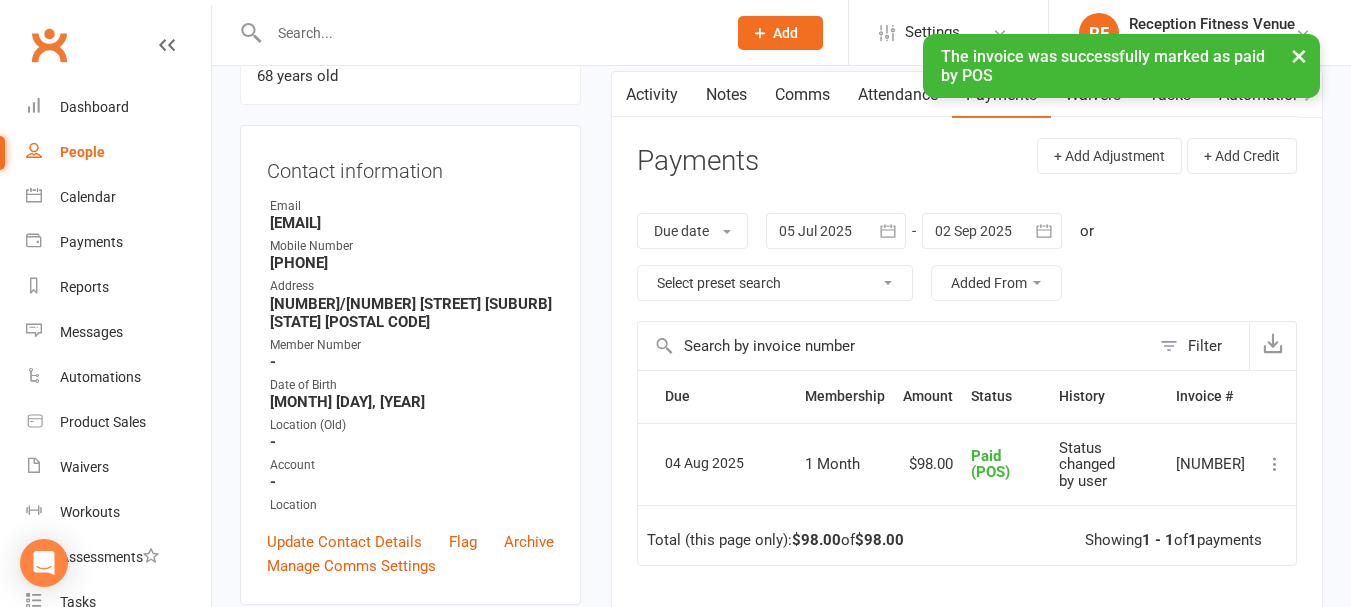 click on "×" at bounding box center [1299, 55] 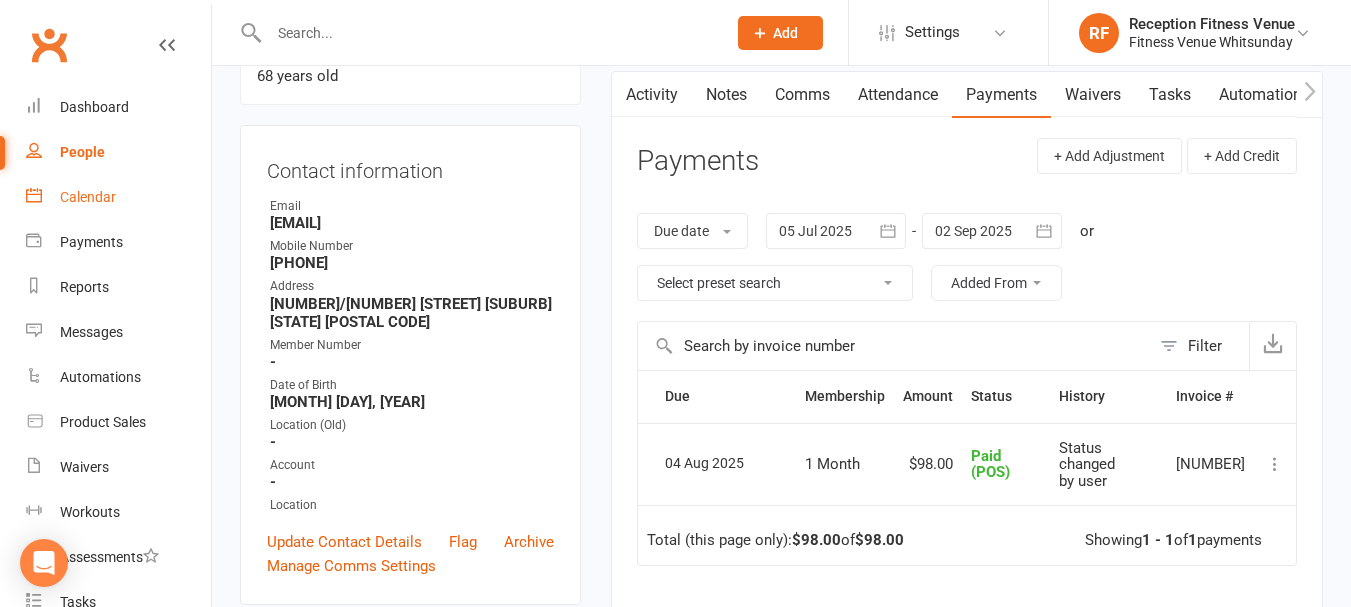 click on "Calendar" at bounding box center [88, 197] 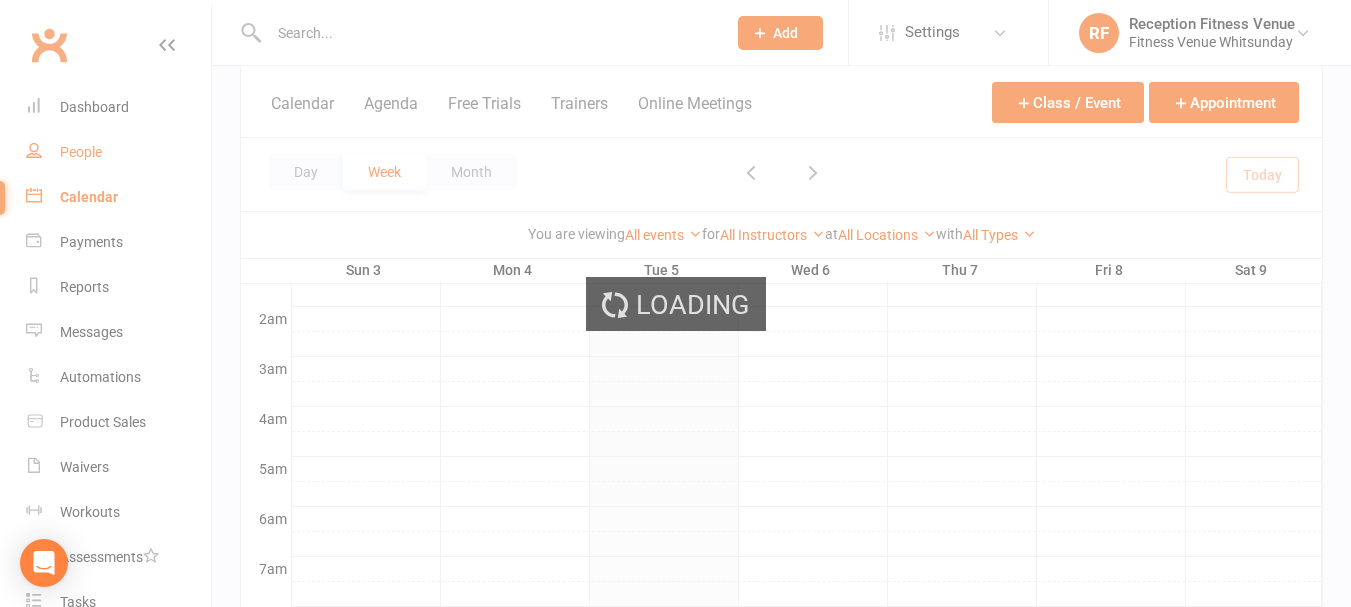 scroll, scrollTop: 0, scrollLeft: 0, axis: both 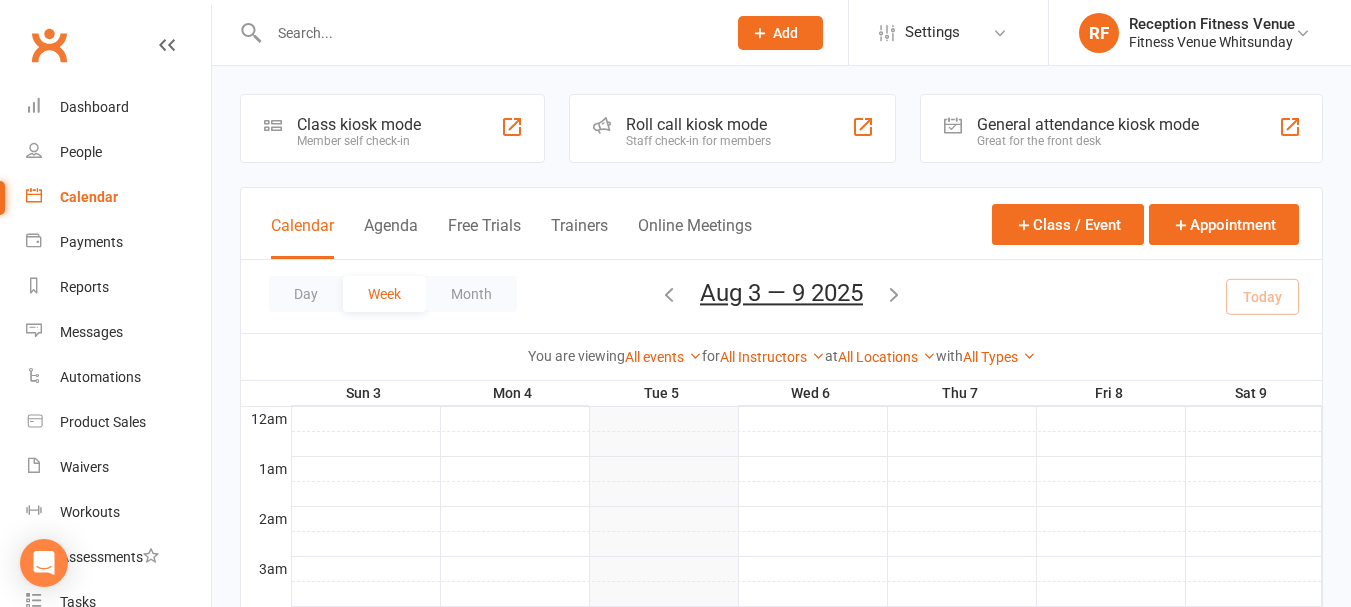 click at bounding box center [487, 33] 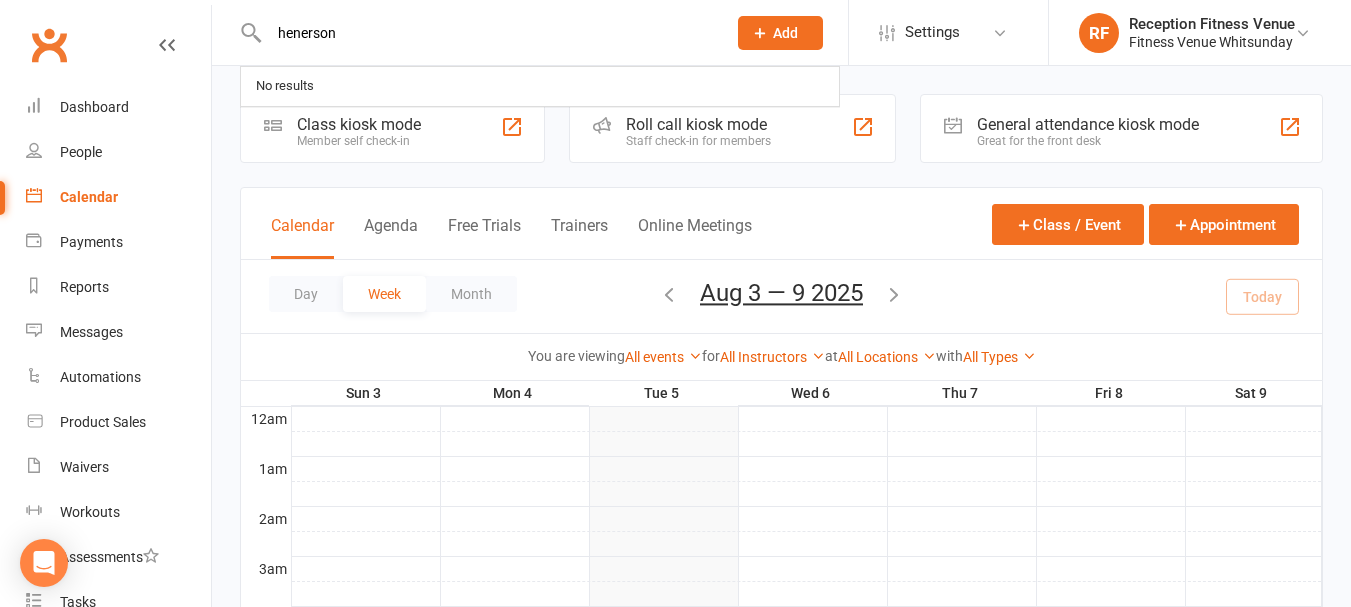 type on "henerson" 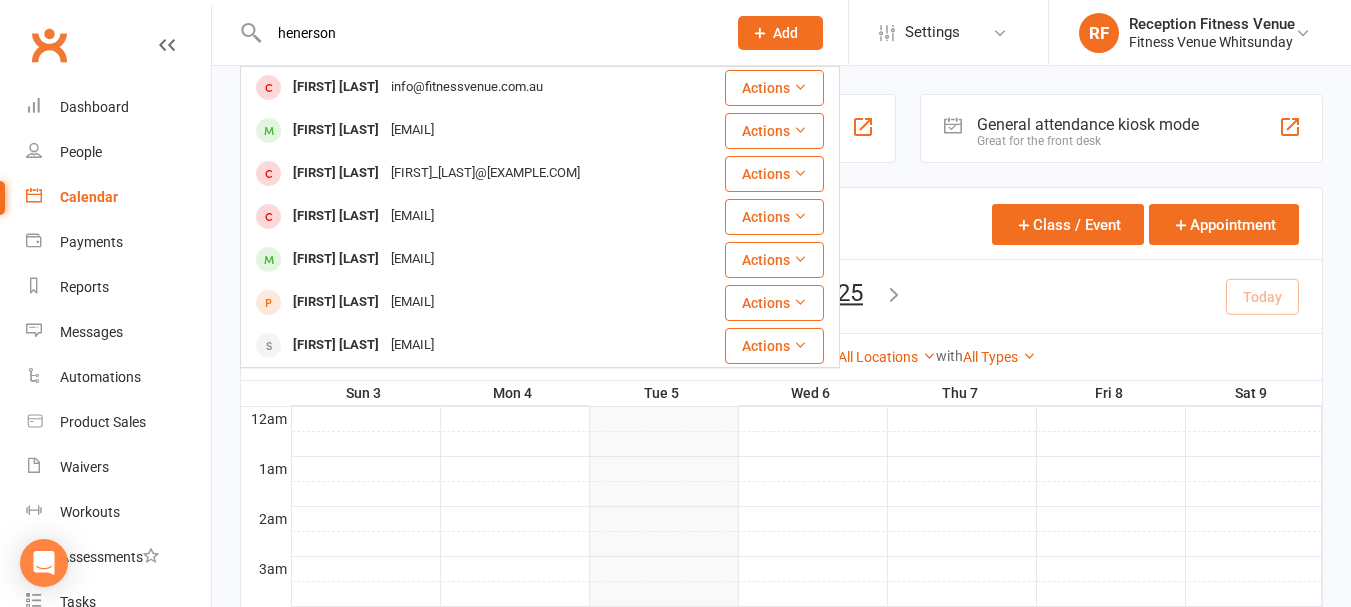 scroll, scrollTop: 0, scrollLeft: 0, axis: both 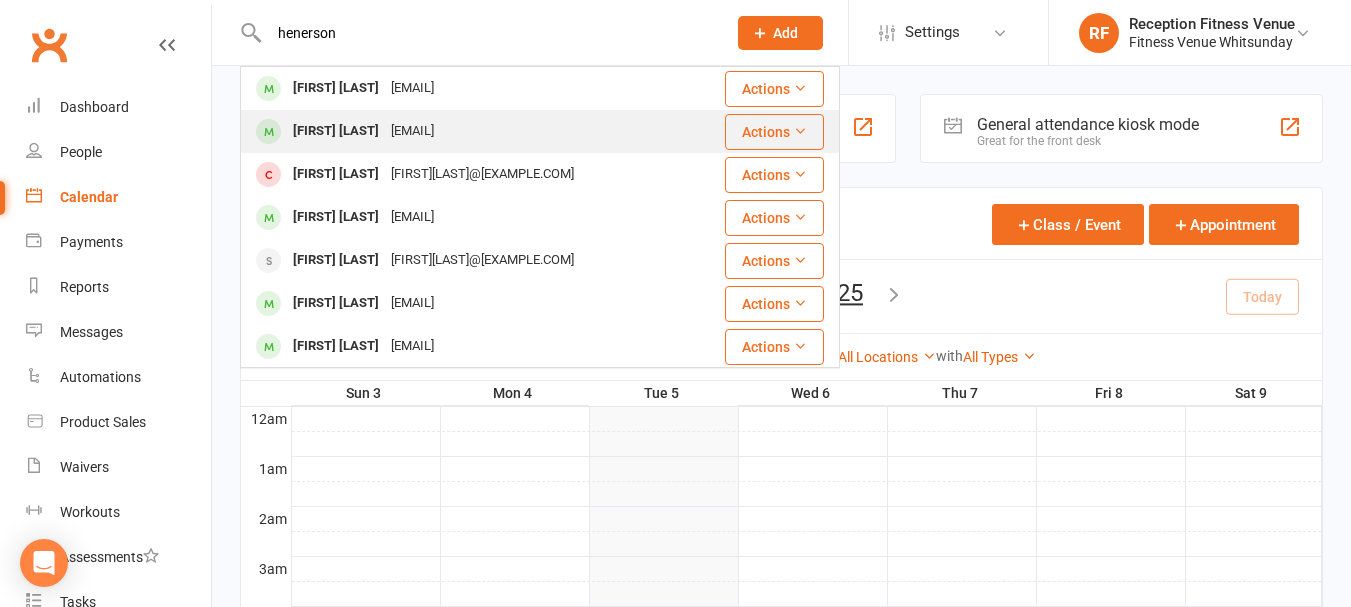 click on "[FIRST] [LAST]" at bounding box center (336, 131) 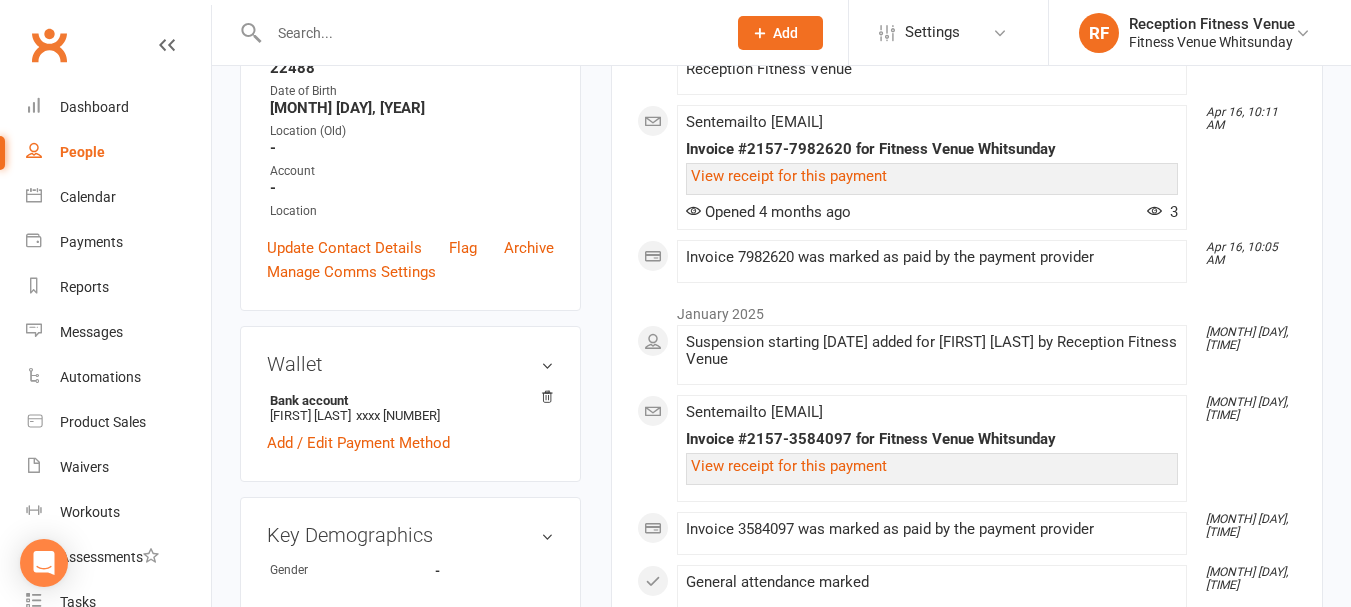 scroll, scrollTop: 100, scrollLeft: 0, axis: vertical 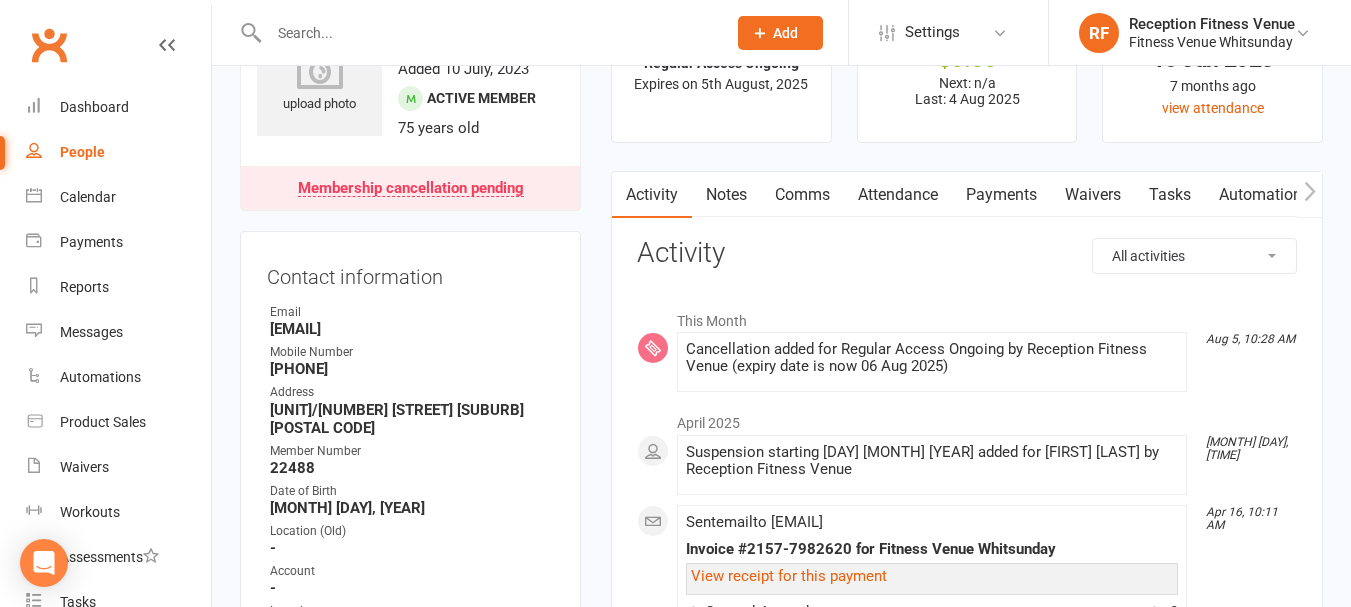 click on "Activity" at bounding box center (652, 195) 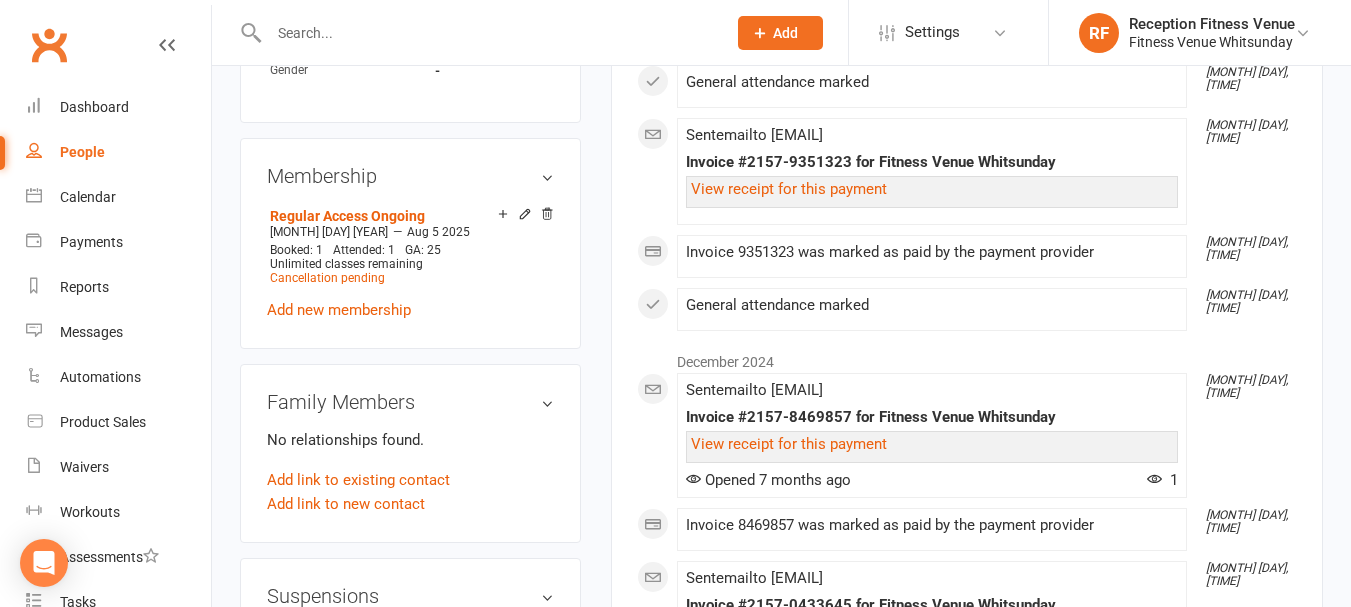 scroll, scrollTop: 1200, scrollLeft: 0, axis: vertical 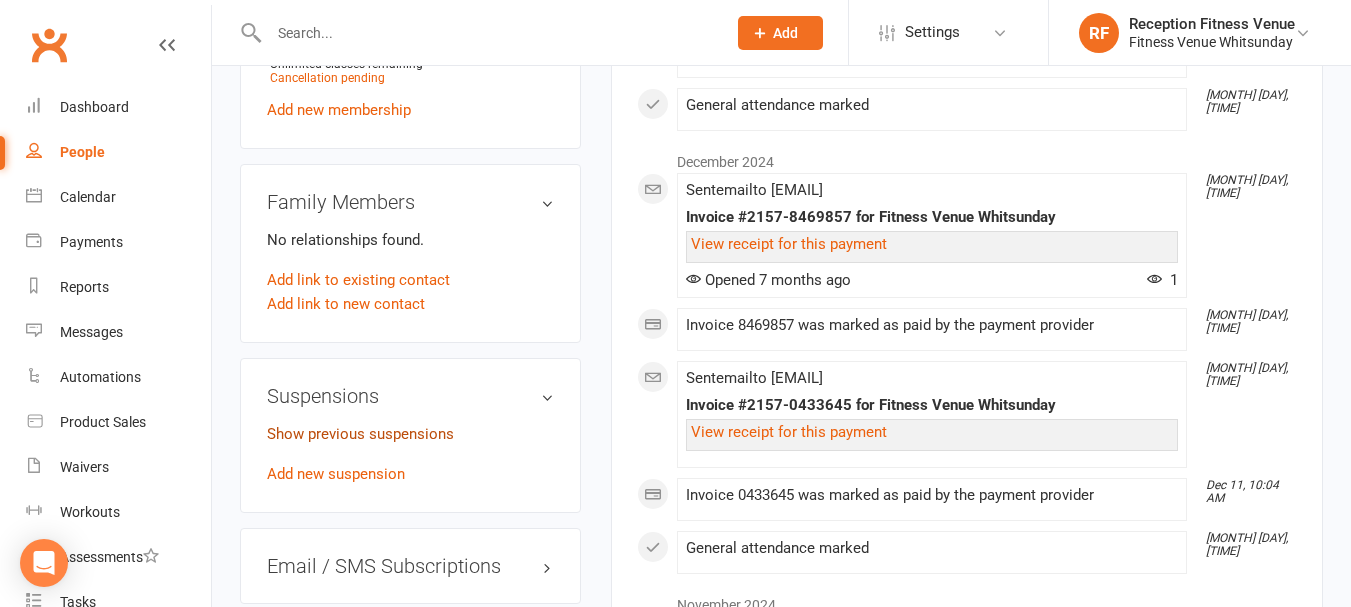 click on "Show previous suspensions" at bounding box center [360, 434] 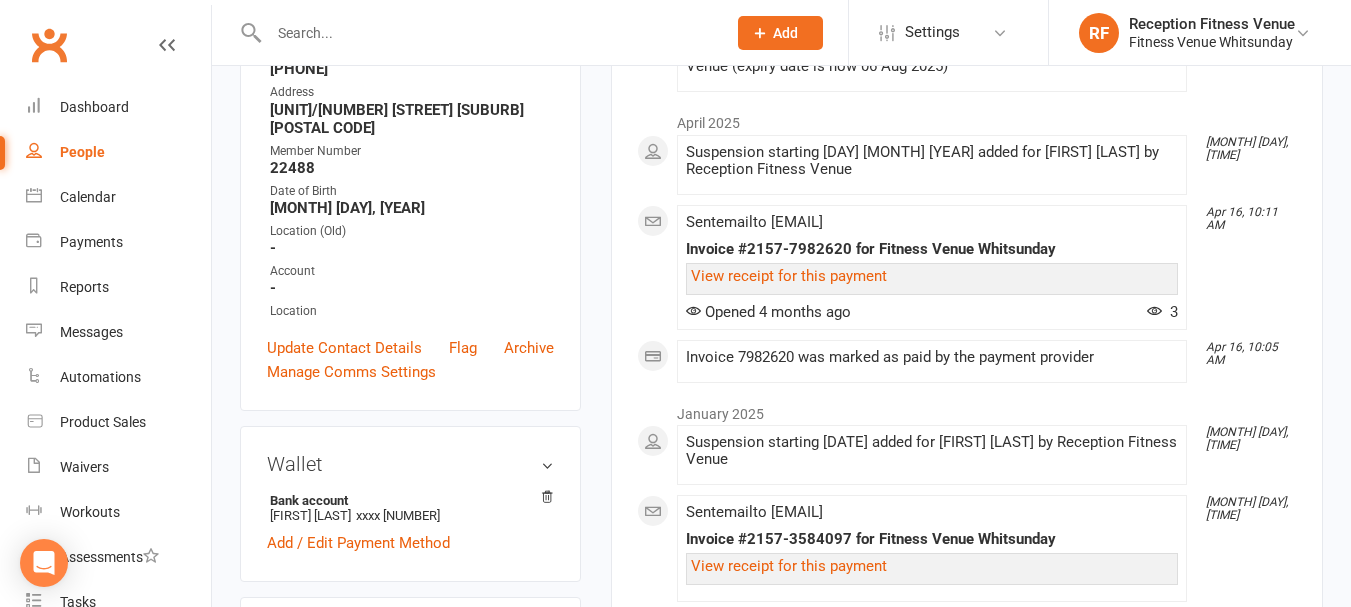 scroll, scrollTop: 0, scrollLeft: 0, axis: both 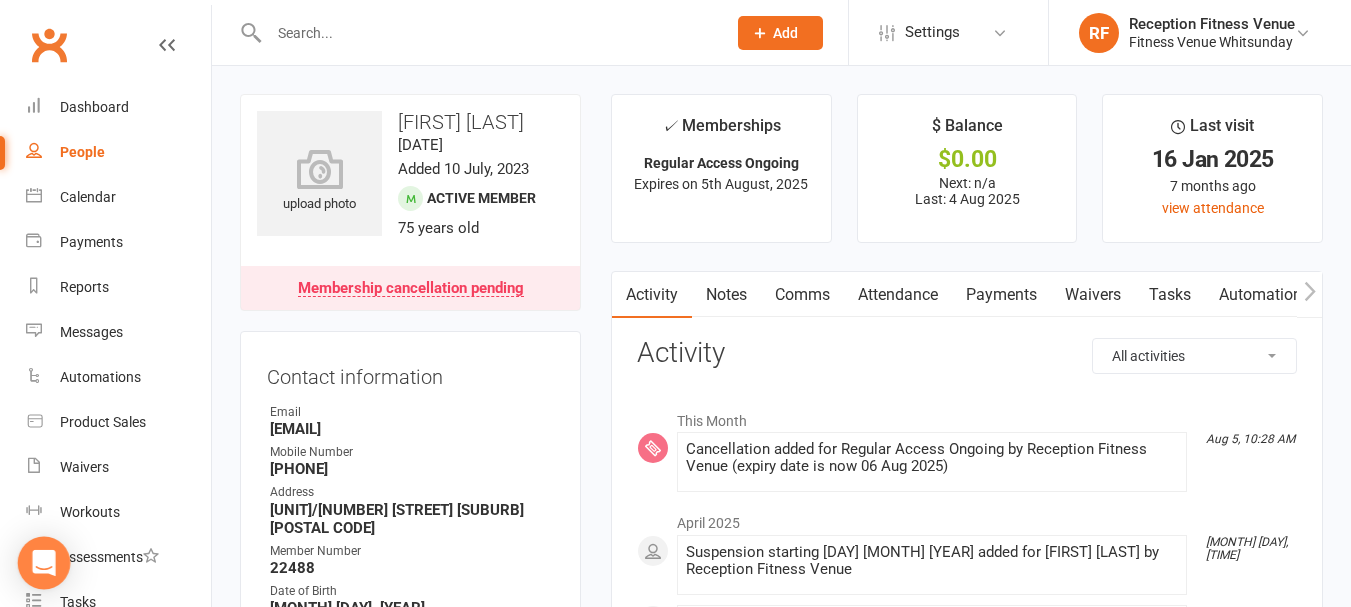 click at bounding box center [44, 563] 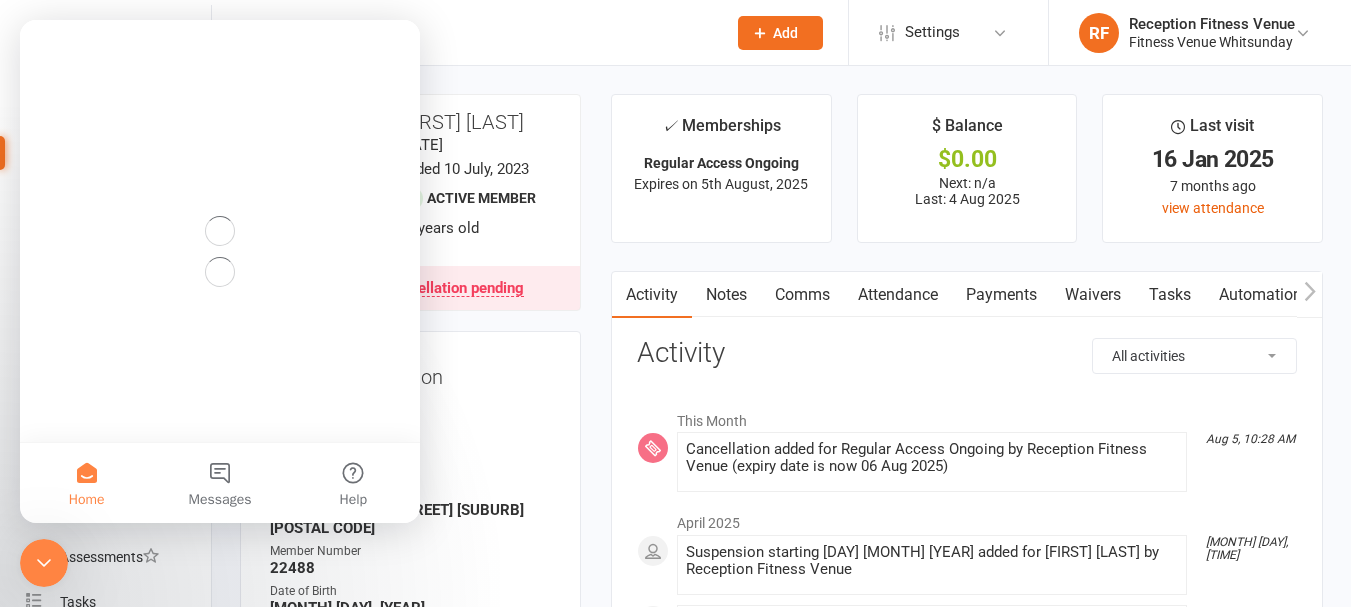 scroll, scrollTop: 0, scrollLeft: 0, axis: both 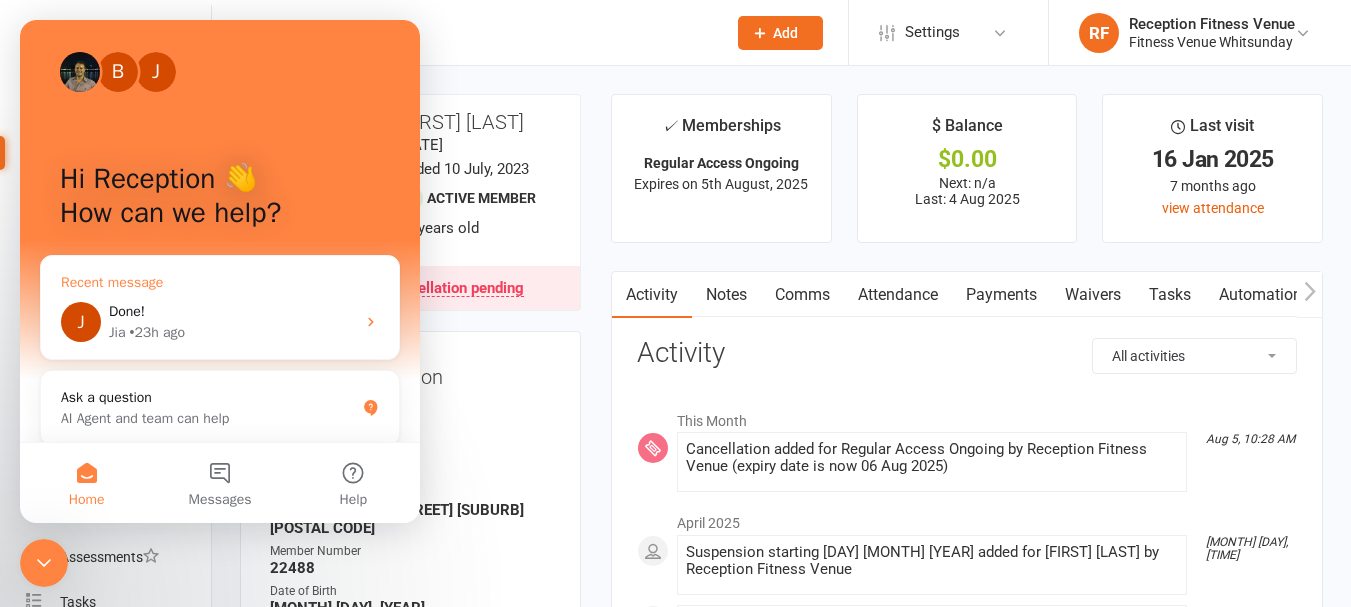 click on "Done!" at bounding box center (232, 311) 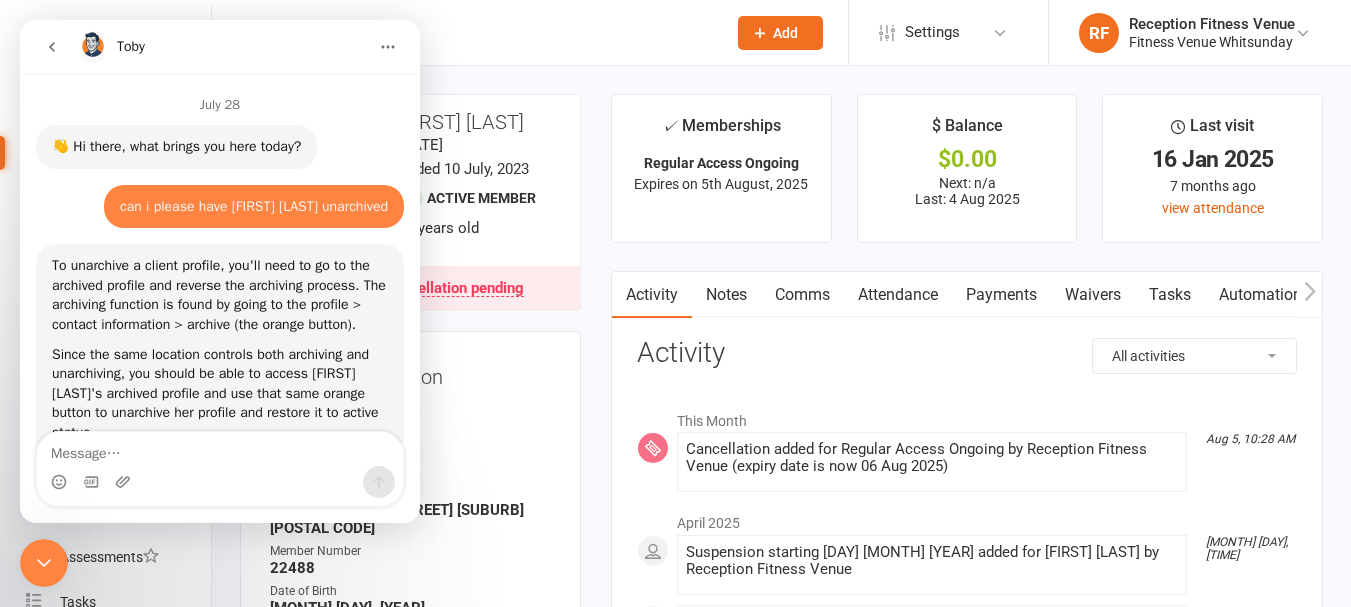 scroll, scrollTop: 1720, scrollLeft: 0, axis: vertical 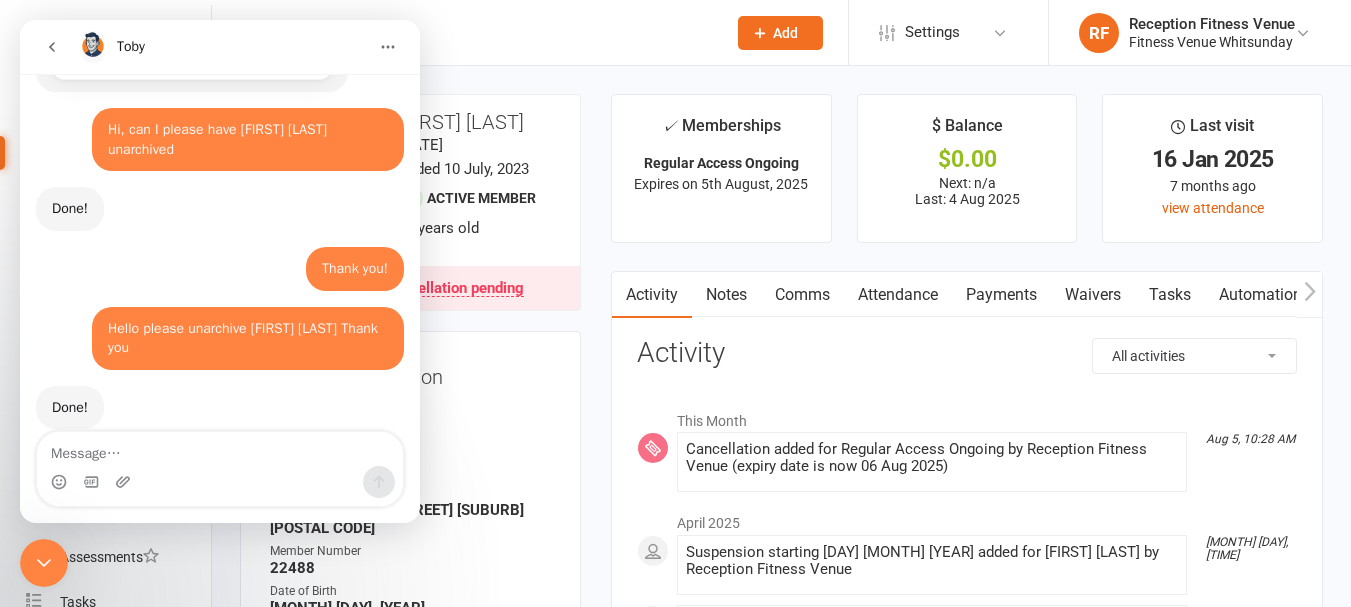 click at bounding box center (220, 449) 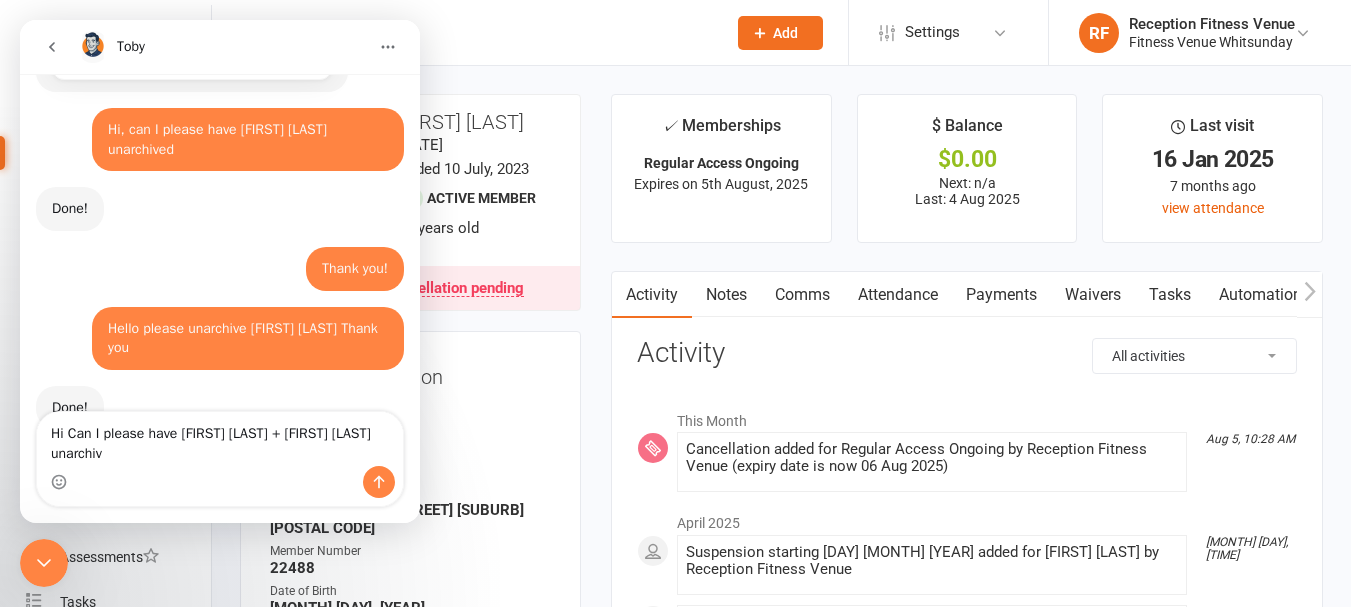 scroll, scrollTop: 1740, scrollLeft: 0, axis: vertical 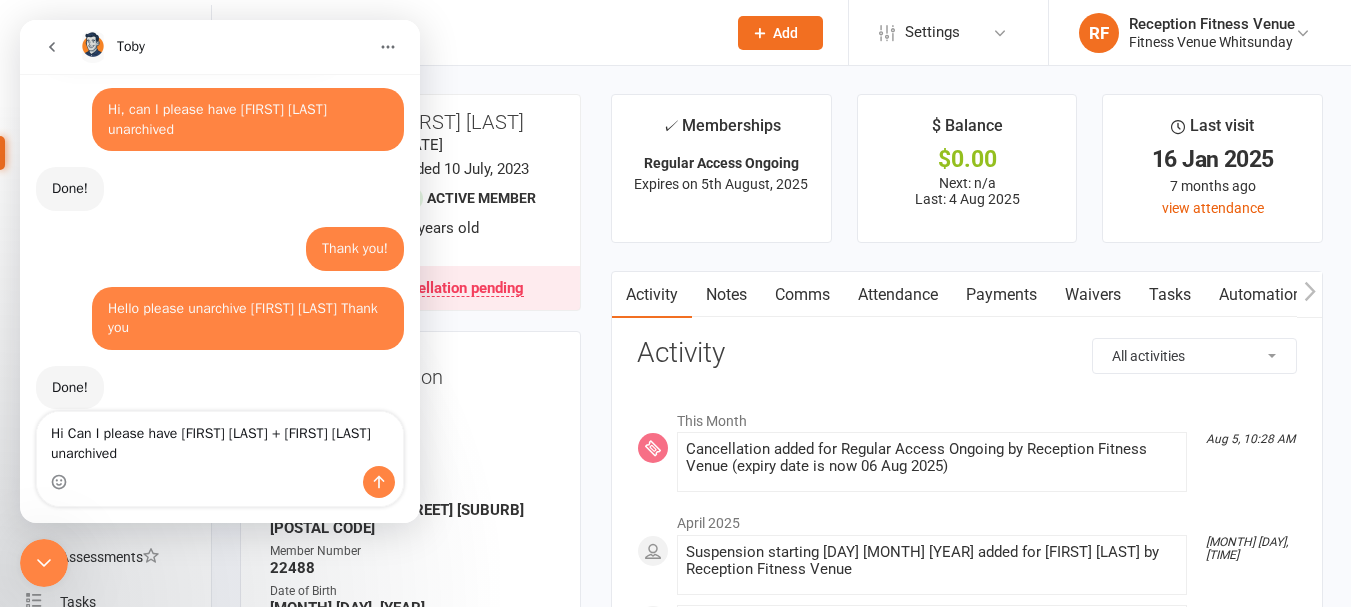 type on "Hi Can I please have [FIRST] [LAST] + [FIRST] [LAST] unarchived" 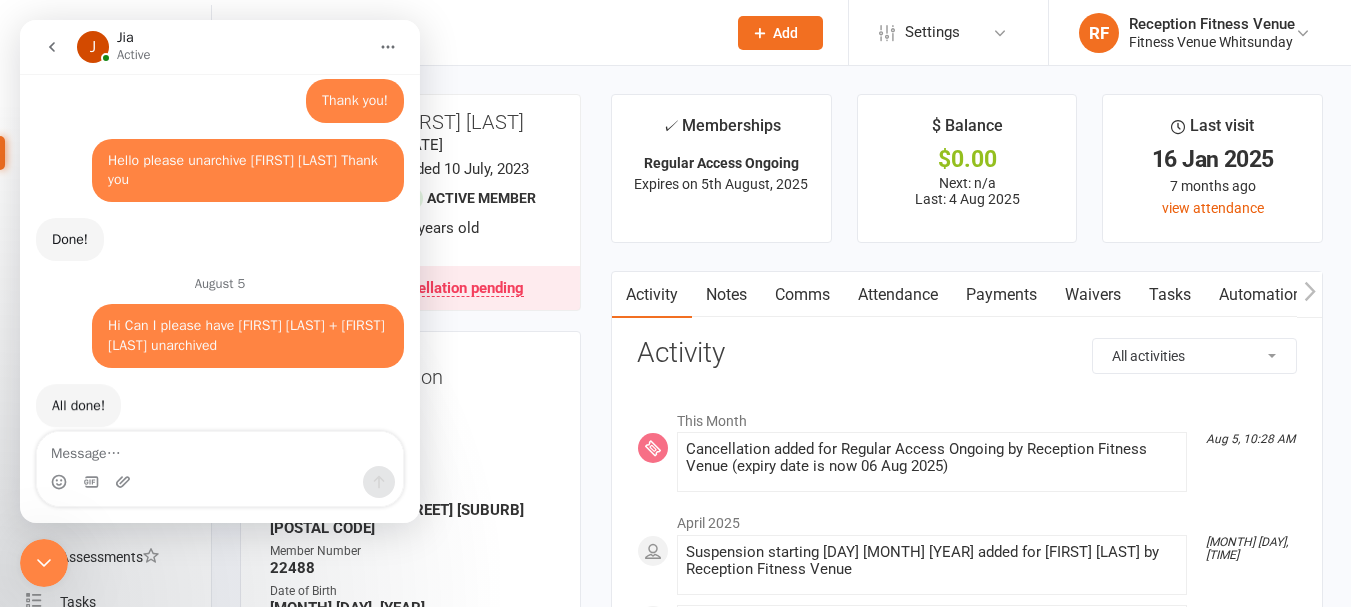 scroll, scrollTop: 1886, scrollLeft: 0, axis: vertical 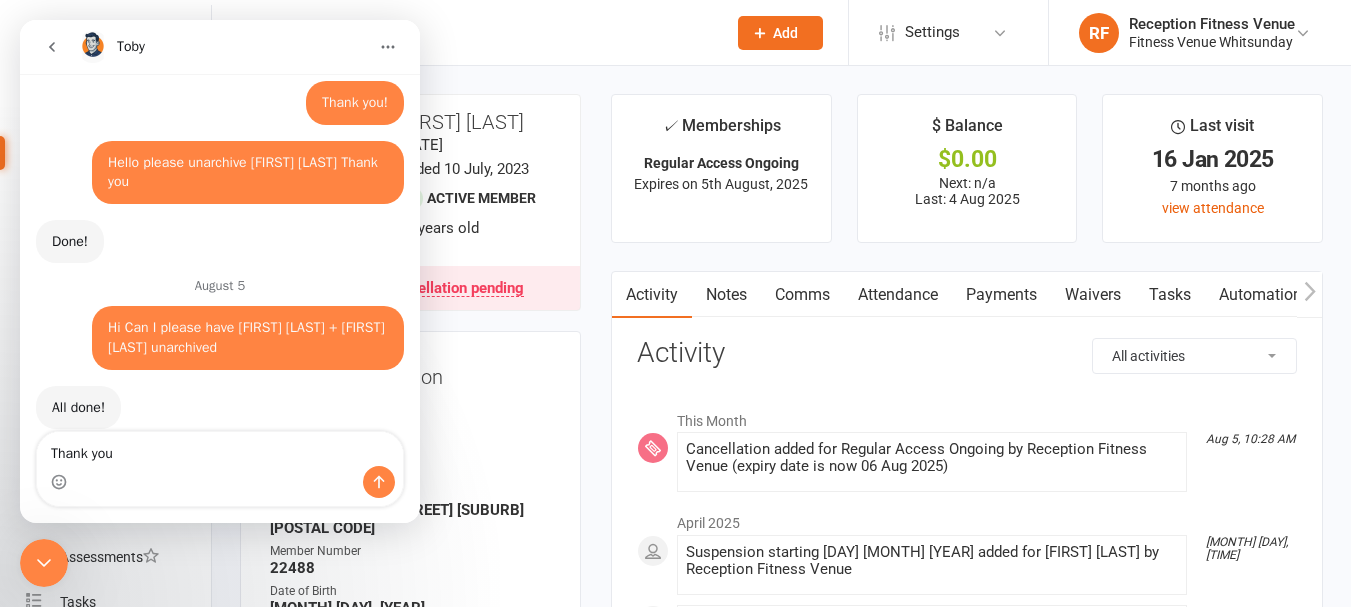 type on "Thank you!" 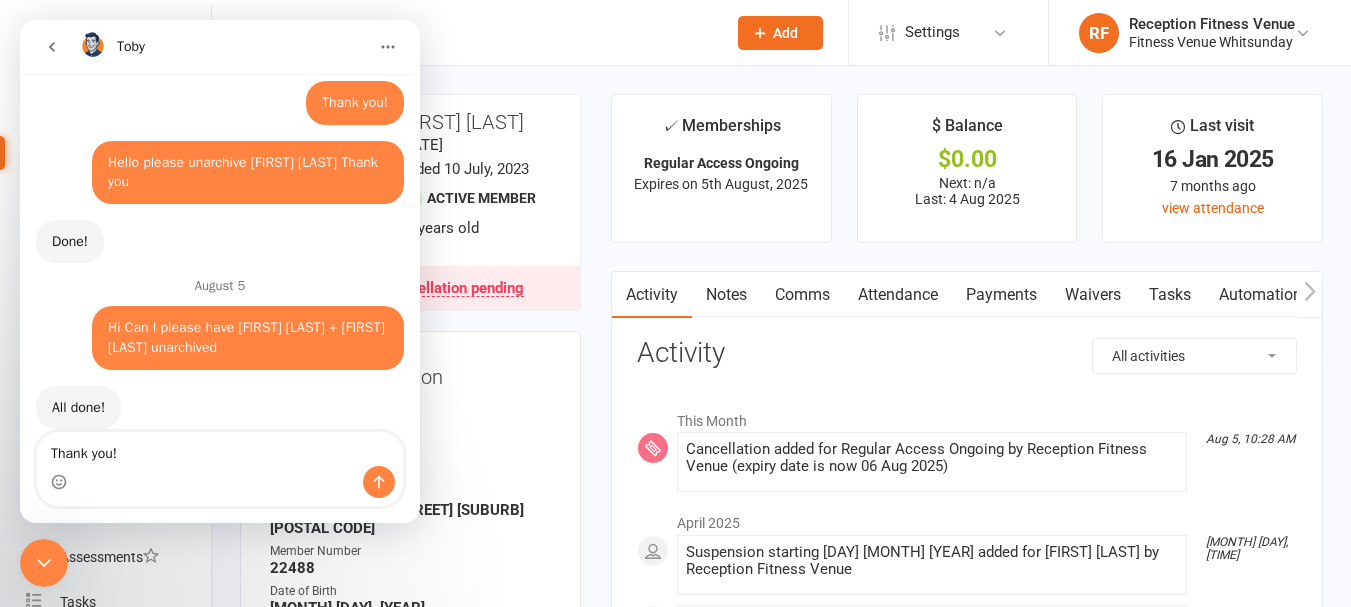 type 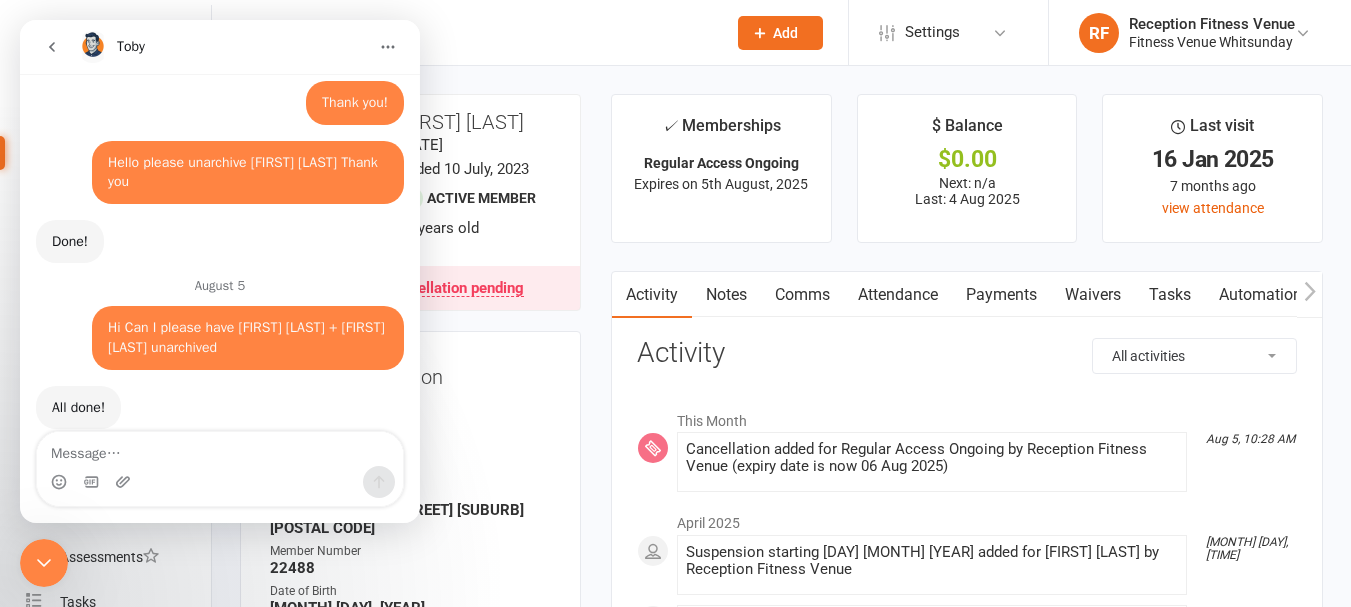 scroll, scrollTop: 1946, scrollLeft: 0, axis: vertical 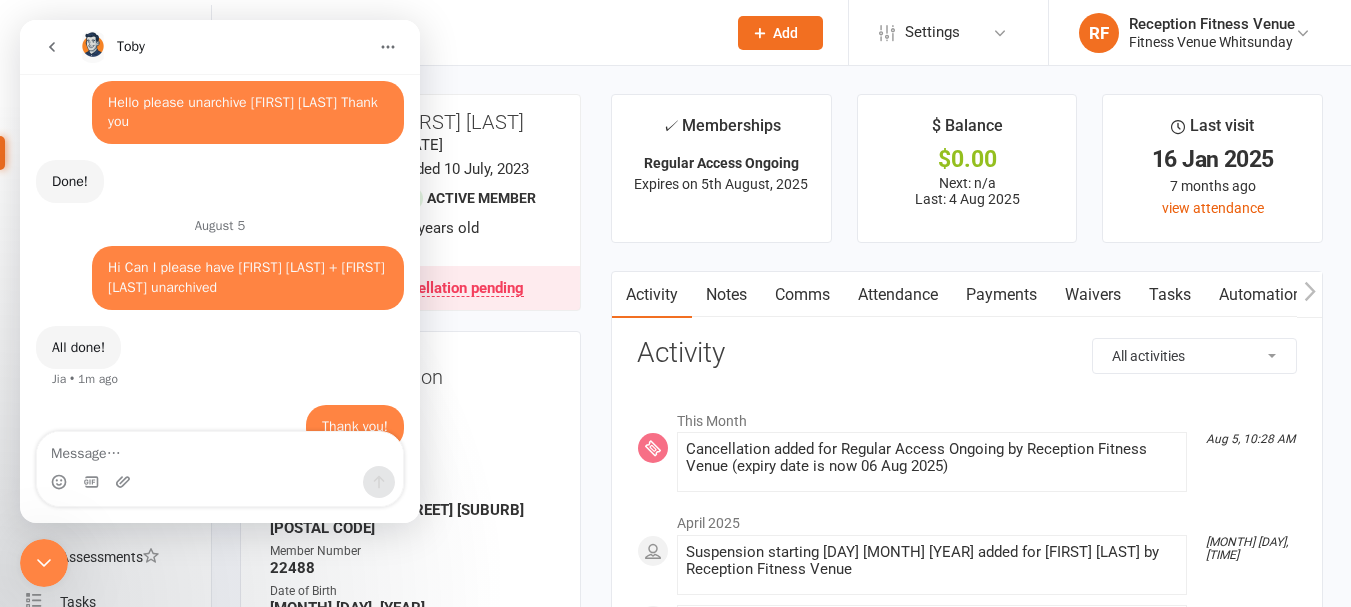 click 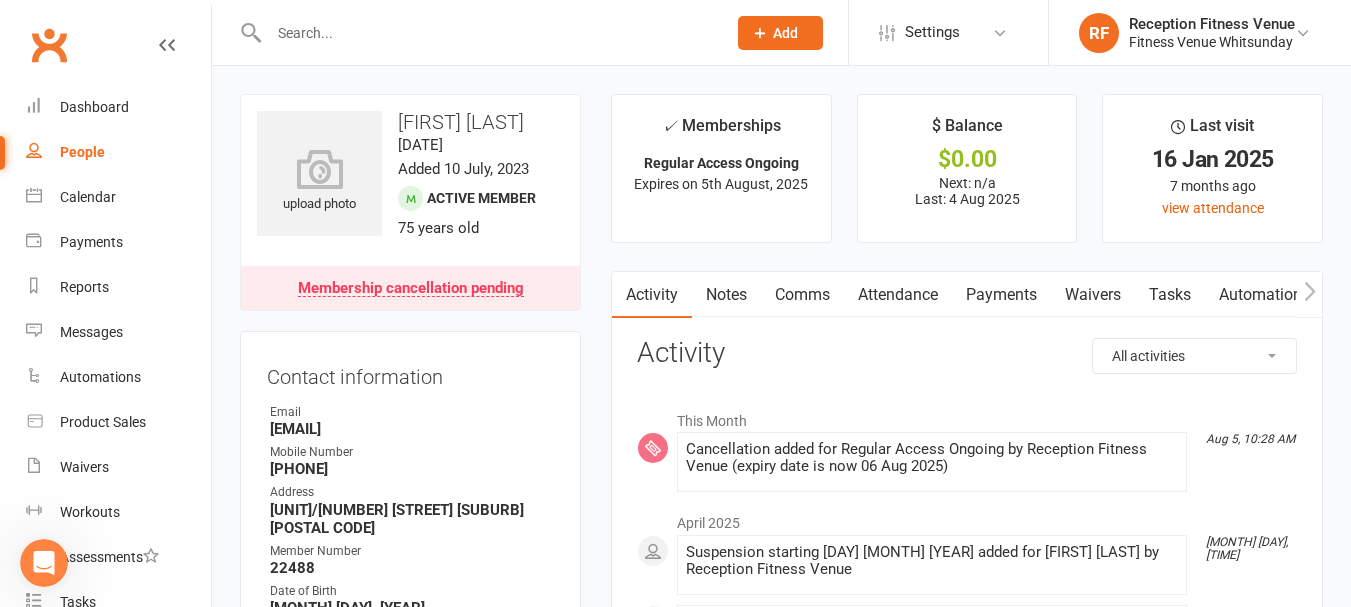 scroll, scrollTop: 0, scrollLeft: 0, axis: both 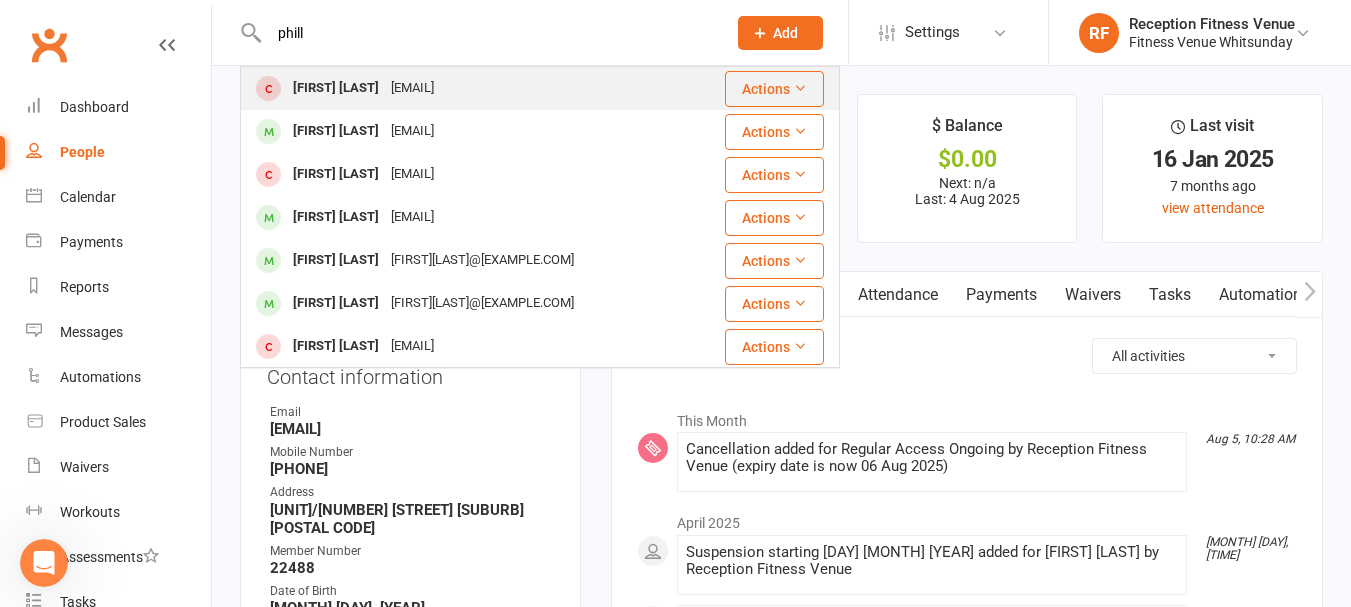 type on "phill" 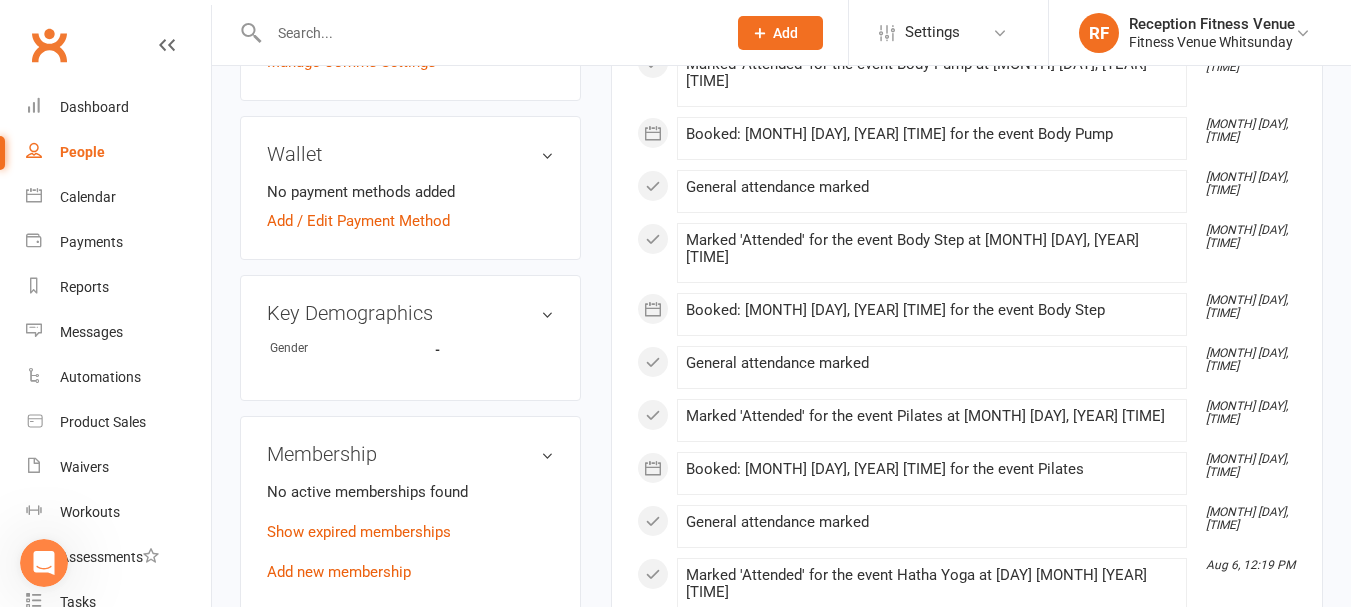 scroll, scrollTop: 900, scrollLeft: 0, axis: vertical 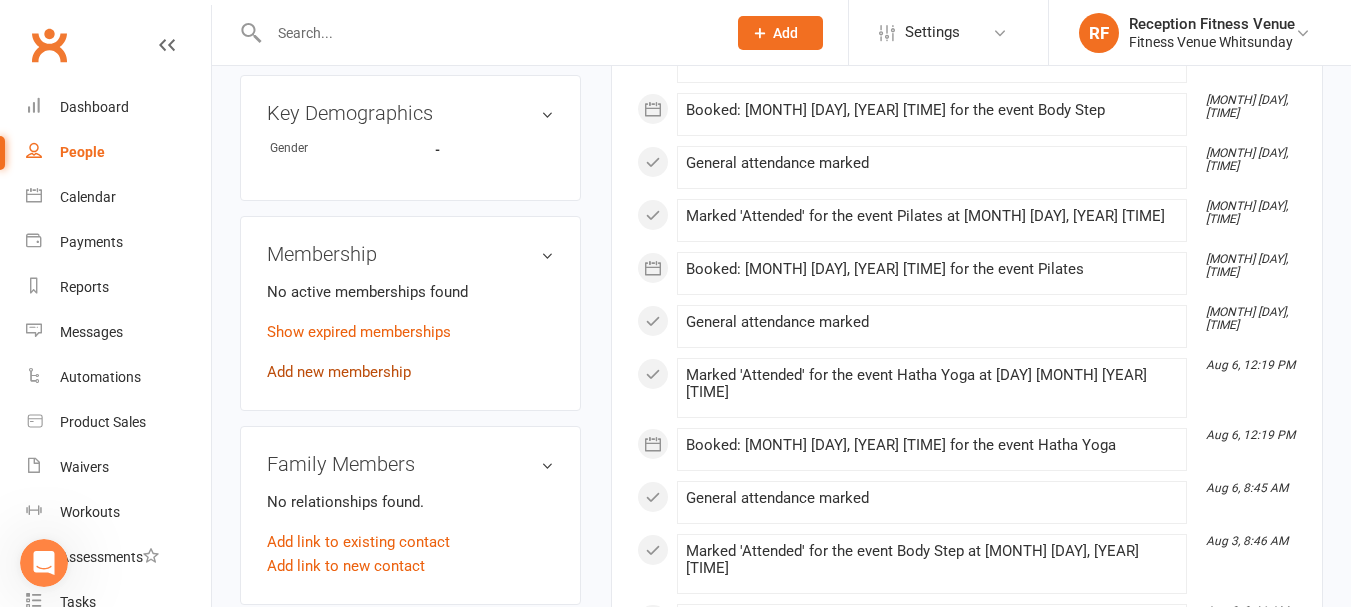 click on "Add new membership" at bounding box center (339, 372) 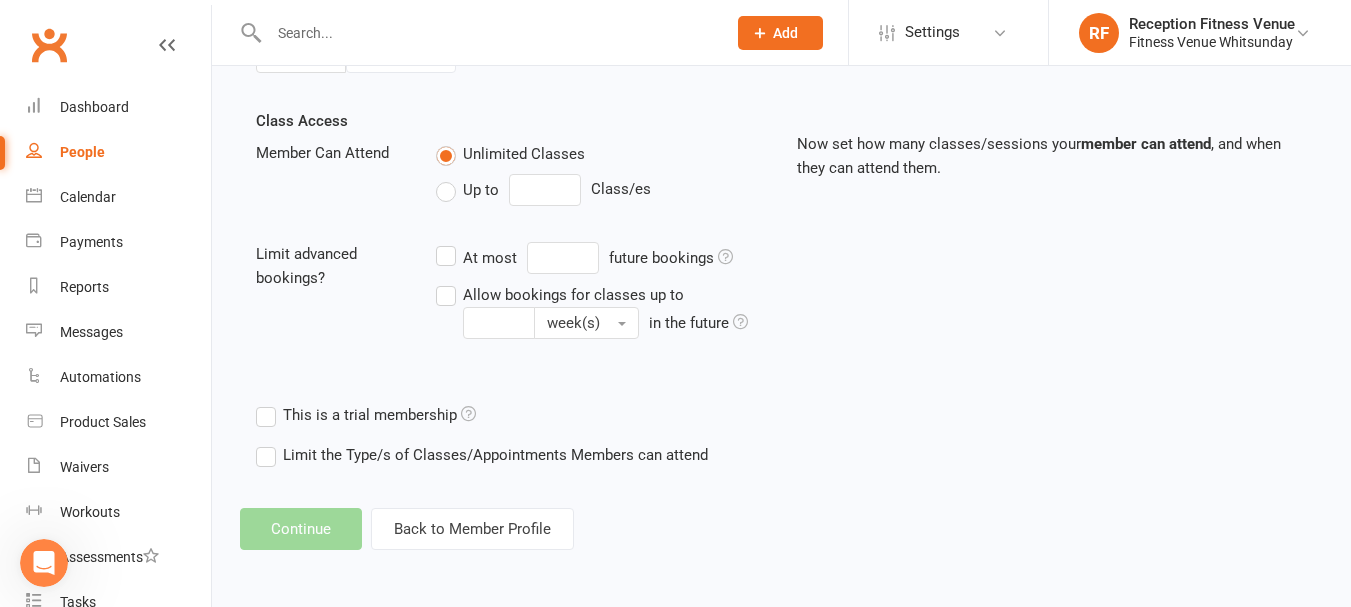 scroll, scrollTop: 0, scrollLeft: 0, axis: both 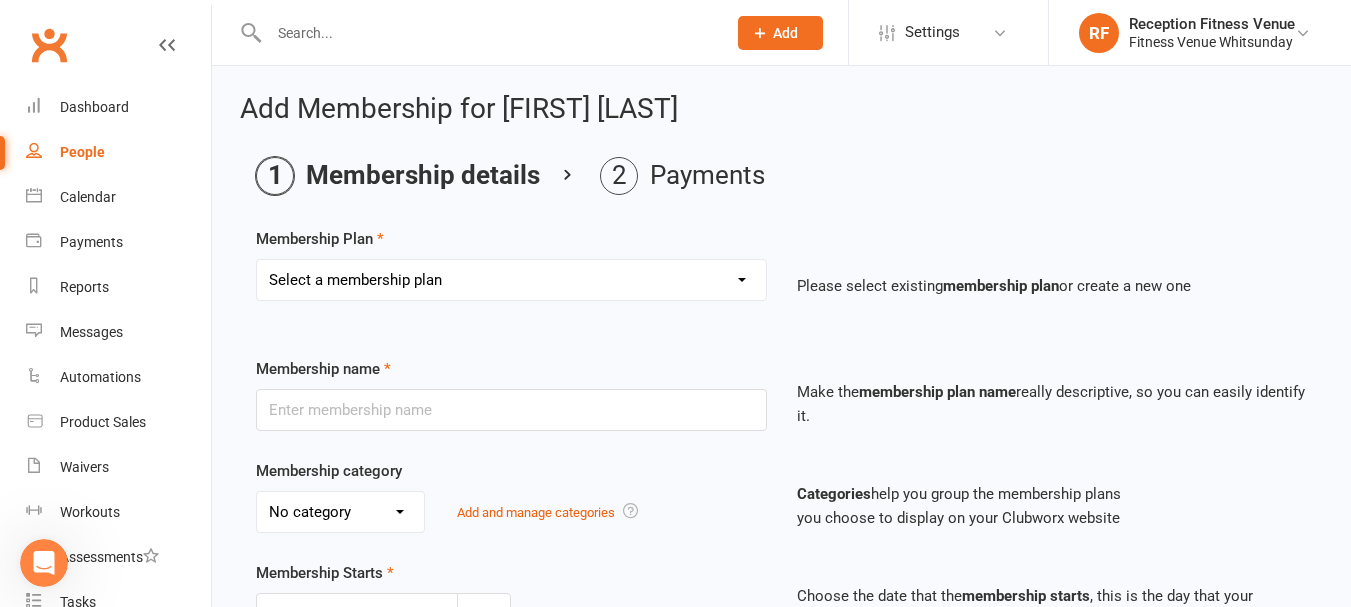 click on "Select a membership plan Create new Membership Plan Regular Access Ongoing Regular Ongoing Mates Rates Base Rate 1 month Select Rate 1 Month 3 Months 6 Months 12 months 10 Pass 10 Pass Select 1 Week Workcover 8 Week Challenge FV Staff 1 Month Student Regular Kids Personal Training PAYG Student Ongoing Casual Attendance 10 Pass Student 5 Pass Infrared Sauna 1 Week Student 2 Weeks 6 Week Reset" at bounding box center [511, 280] 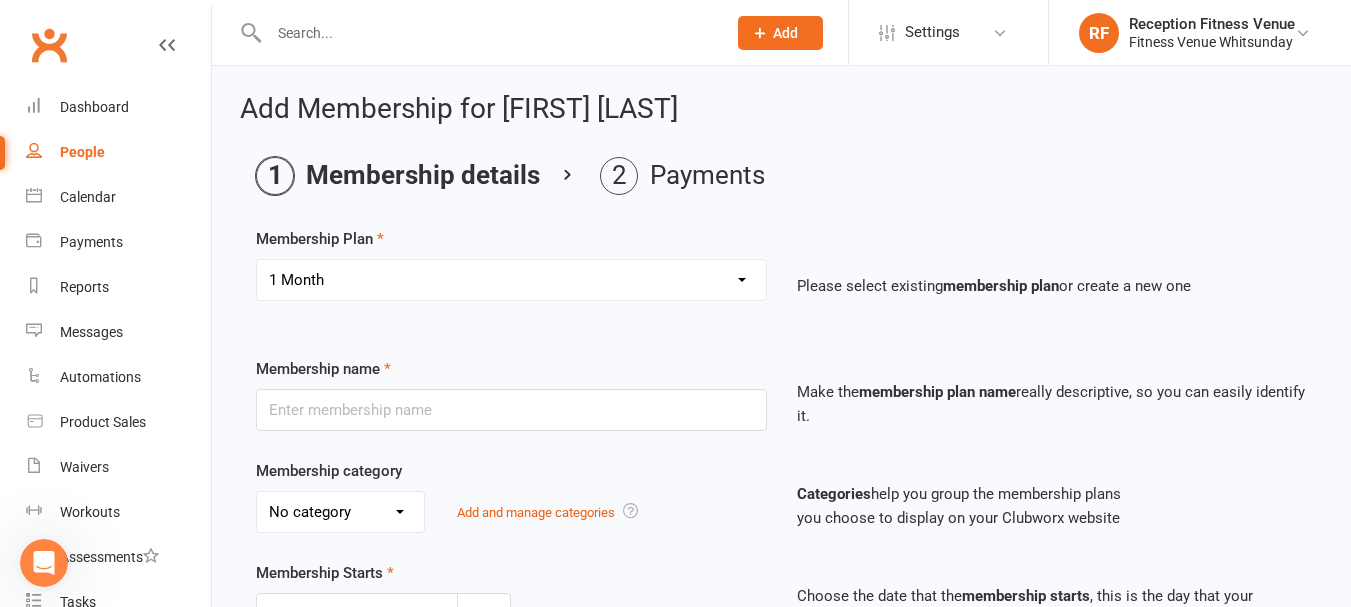 click on "Select a membership plan Create new Membership Plan Regular Access Ongoing Regular Ongoing Mates Rates Base Rate 1 month Select Rate 1 Month 3 Months 6 Months 12 months 10 Pass 10 Pass Select 1 Week Workcover 8 Week Challenge FV Staff 1 Month Student Regular Kids Personal Training PAYG Student Ongoing Casual Attendance 10 Pass Student 5 Pass Infrared Sauna 1 Week Student 2 Weeks 6 Week Reset" at bounding box center [511, 280] 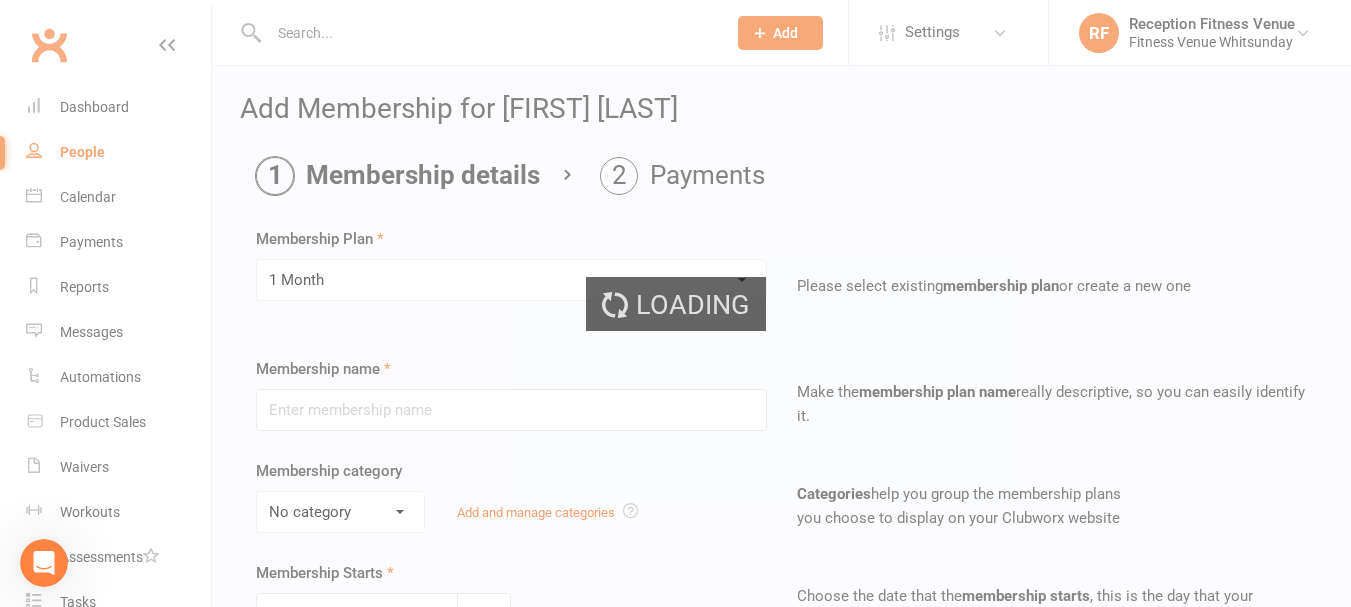 type on "1 Month" 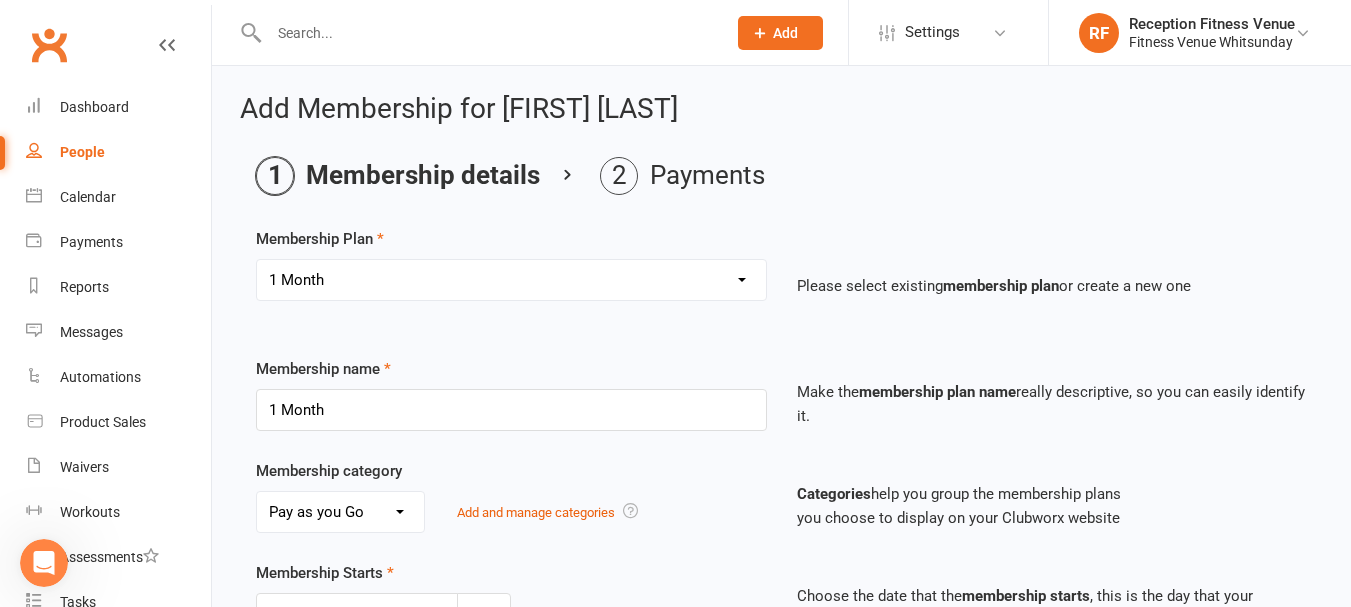 drag, startPoint x: 932, startPoint y: 190, endPoint x: 781, endPoint y: 241, distance: 159.38005 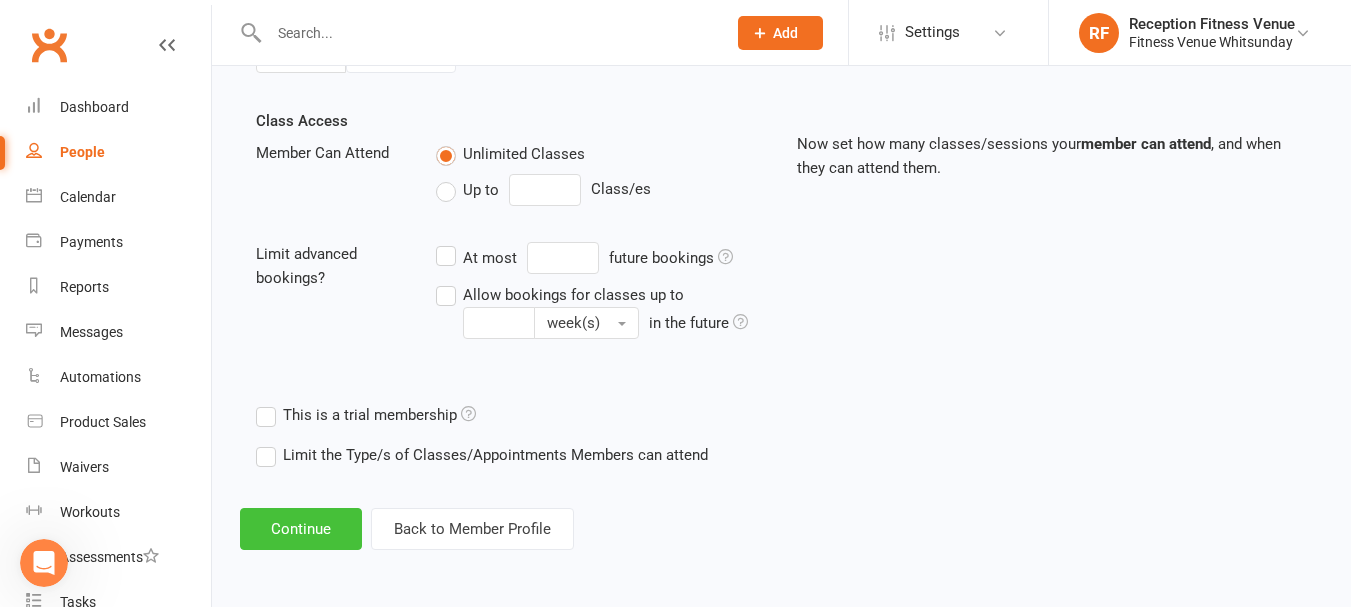 click on "Continue" at bounding box center [301, 529] 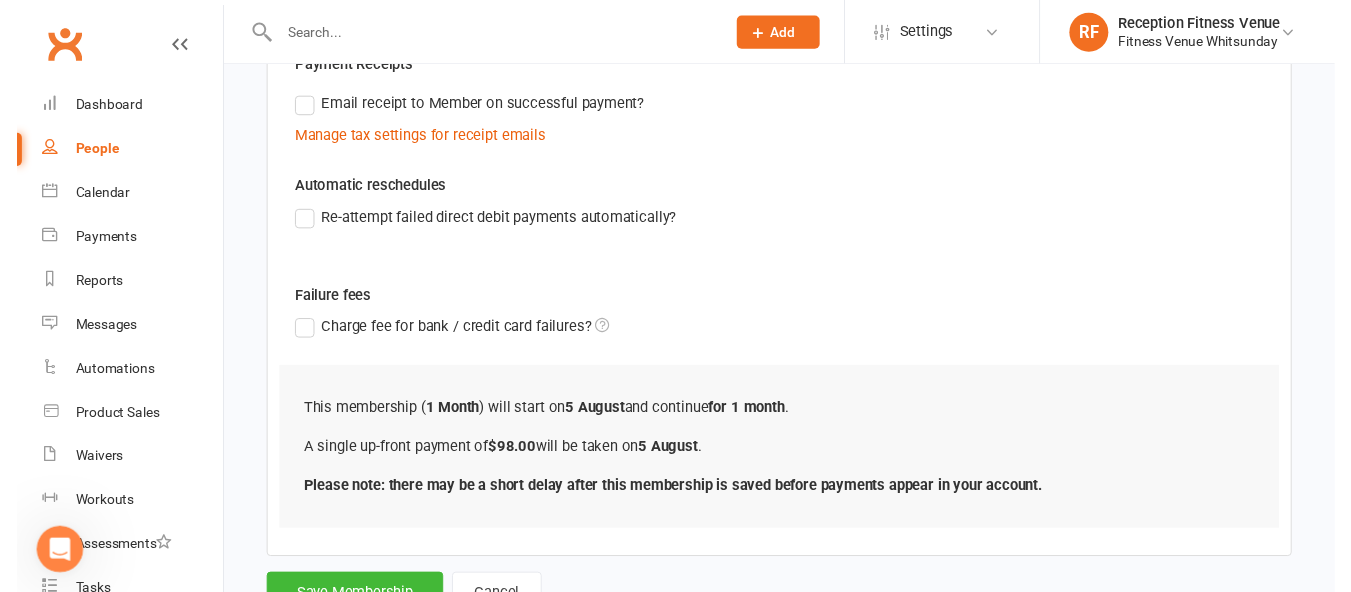 scroll, scrollTop: 482, scrollLeft: 0, axis: vertical 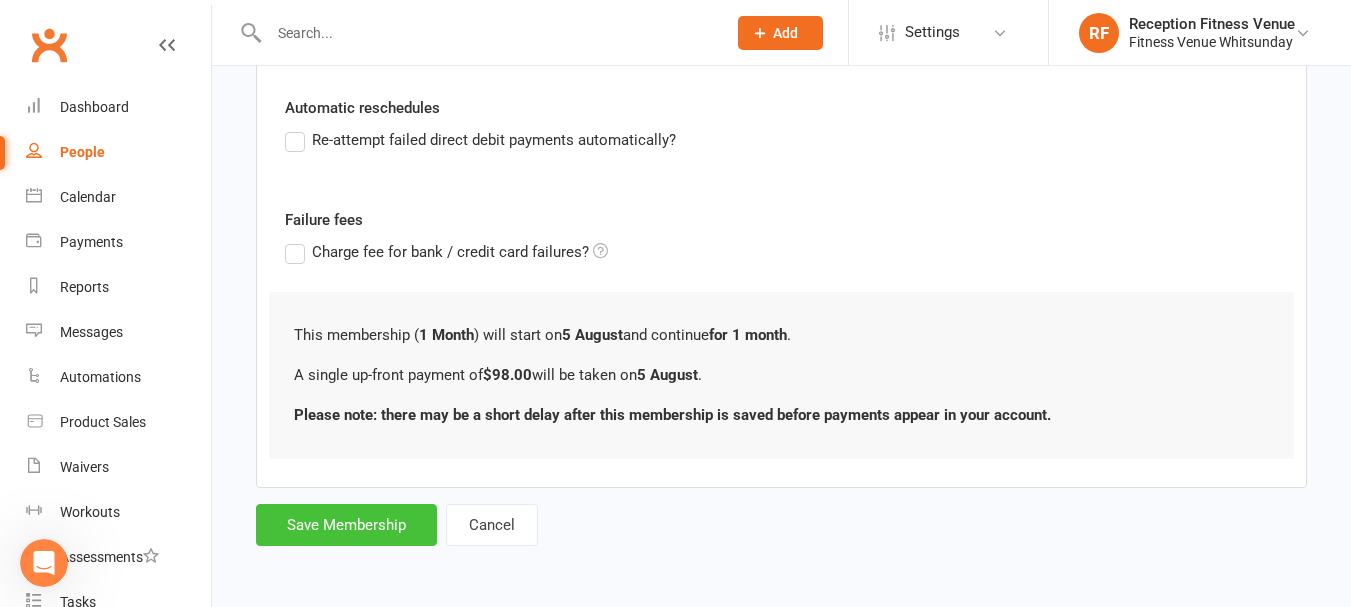 click on "Save Membership" at bounding box center [346, 525] 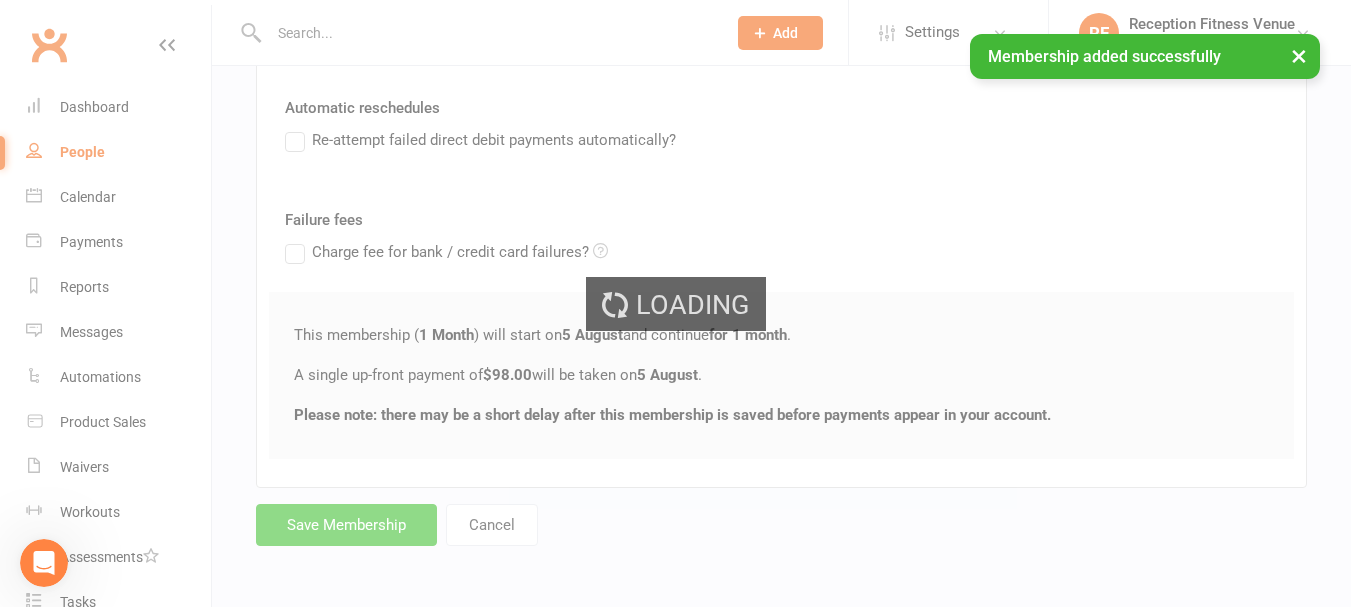 scroll, scrollTop: 1946, scrollLeft: 0, axis: vertical 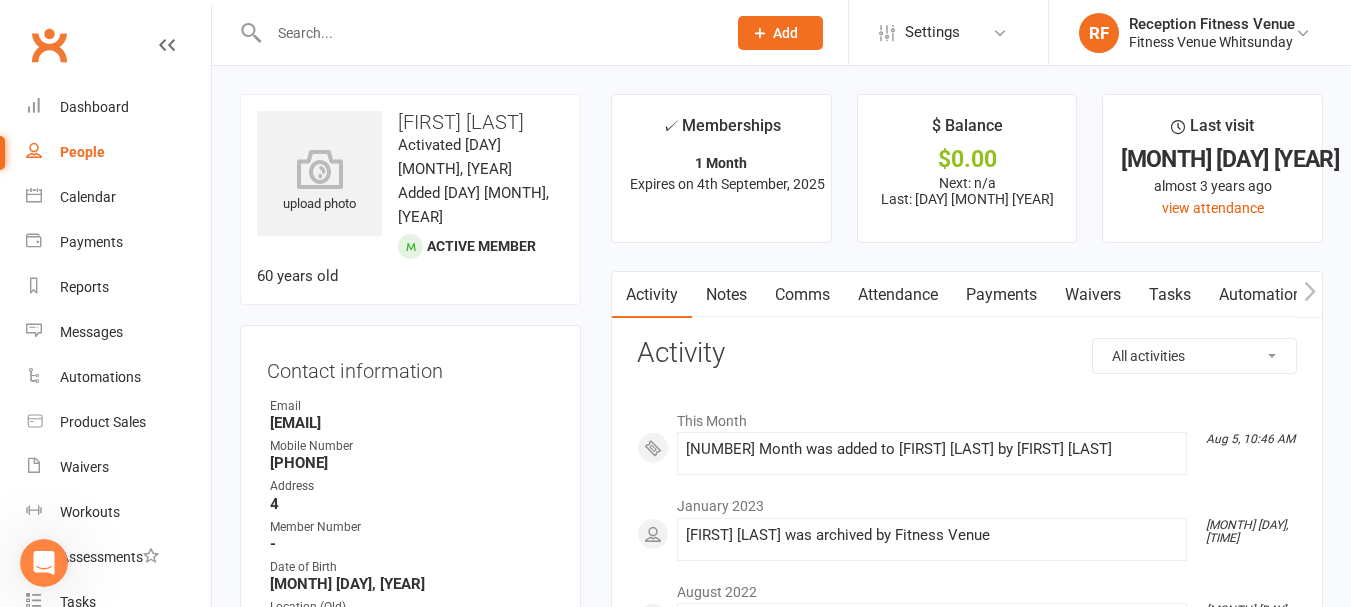 click on "[EMAIL]" at bounding box center (412, 423) 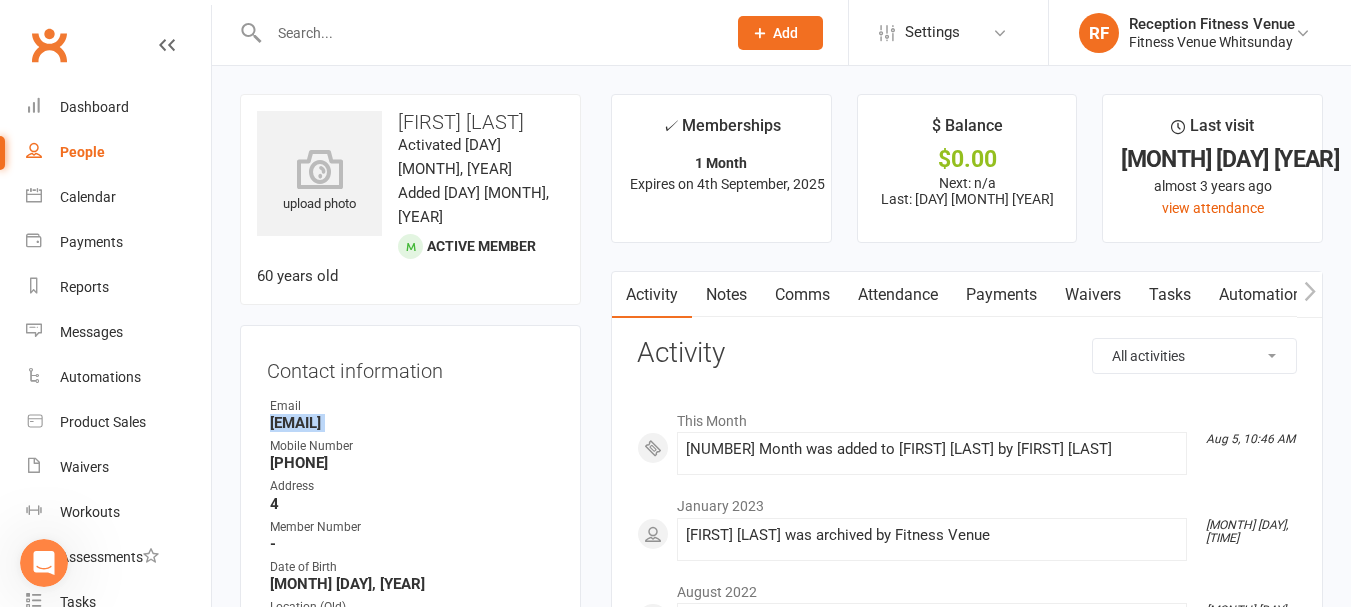 click on "[EMAIL]" at bounding box center [412, 423] 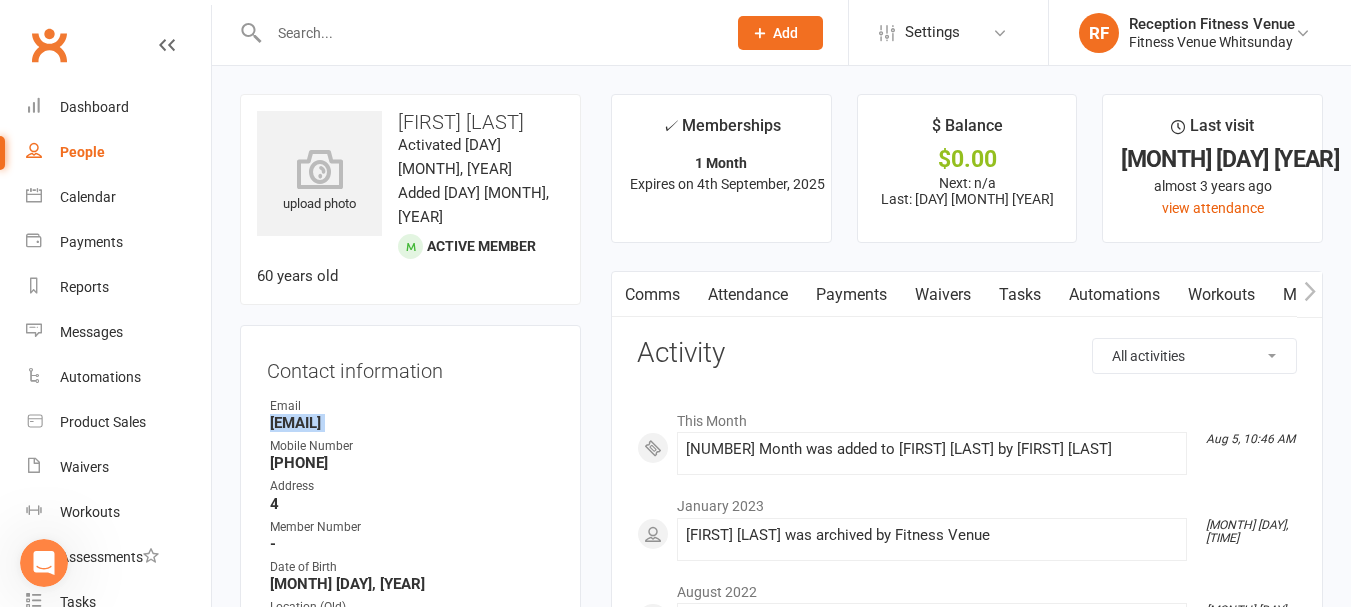 click at bounding box center (1309, 294) 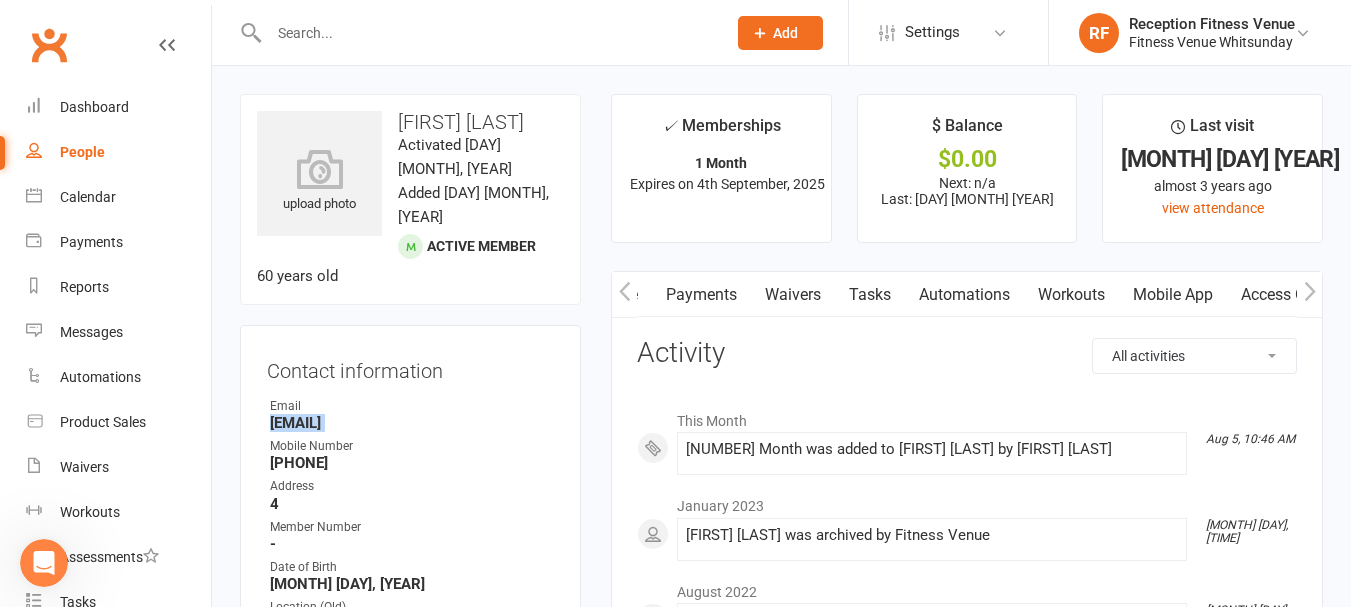 click at bounding box center (1309, 294) 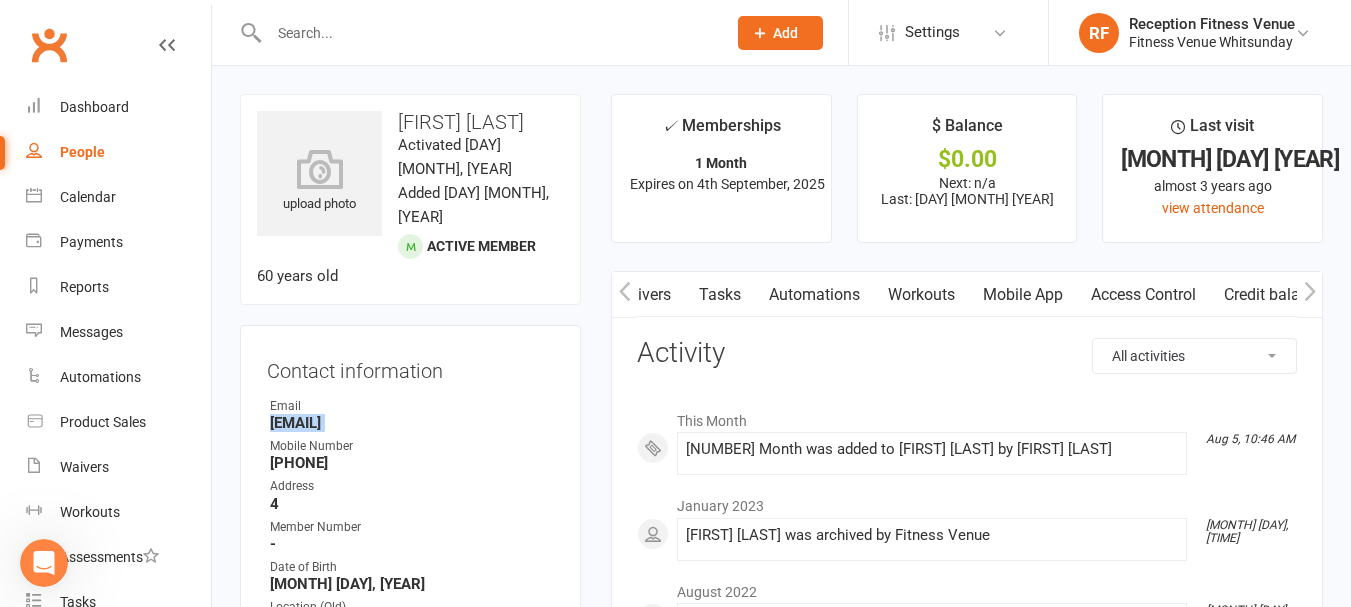 click at bounding box center (1309, 294) 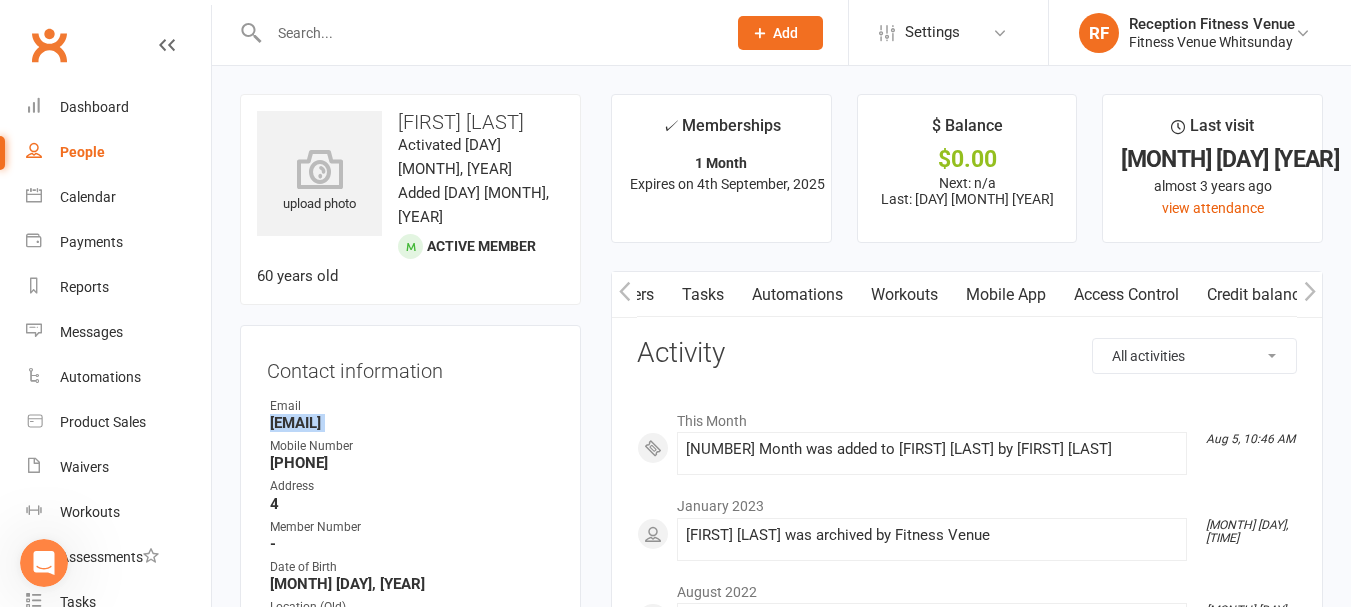 click at bounding box center [1309, 294] 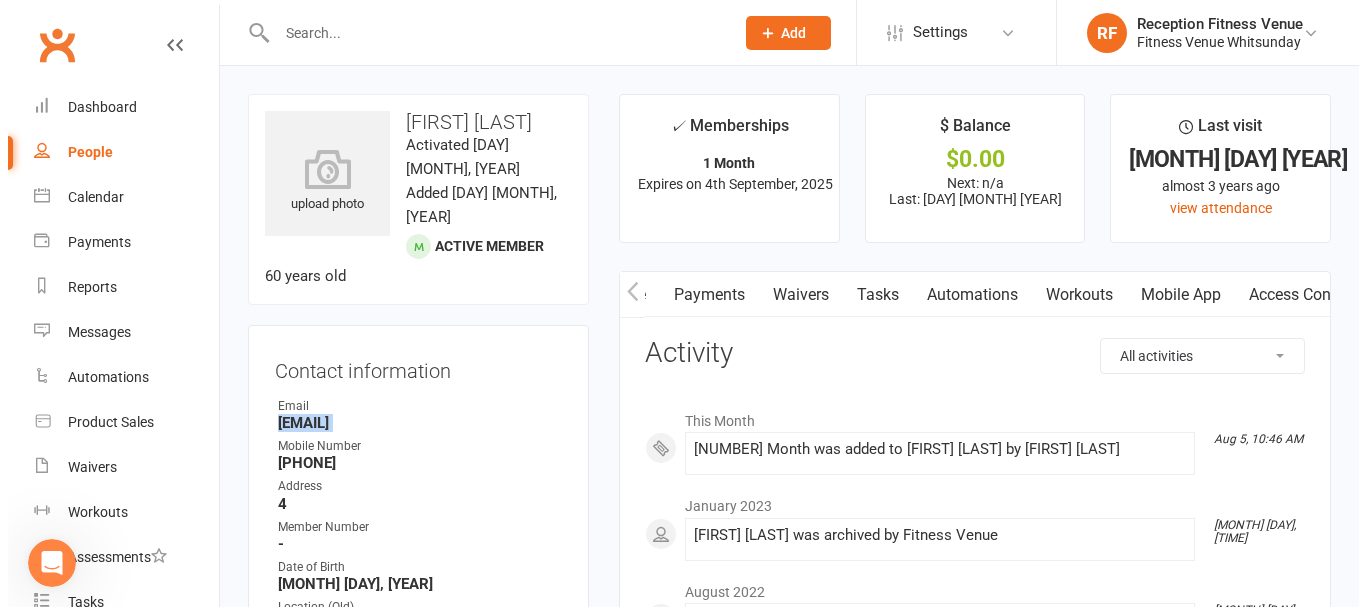 scroll, scrollTop: 0, scrollLeft: 467, axis: horizontal 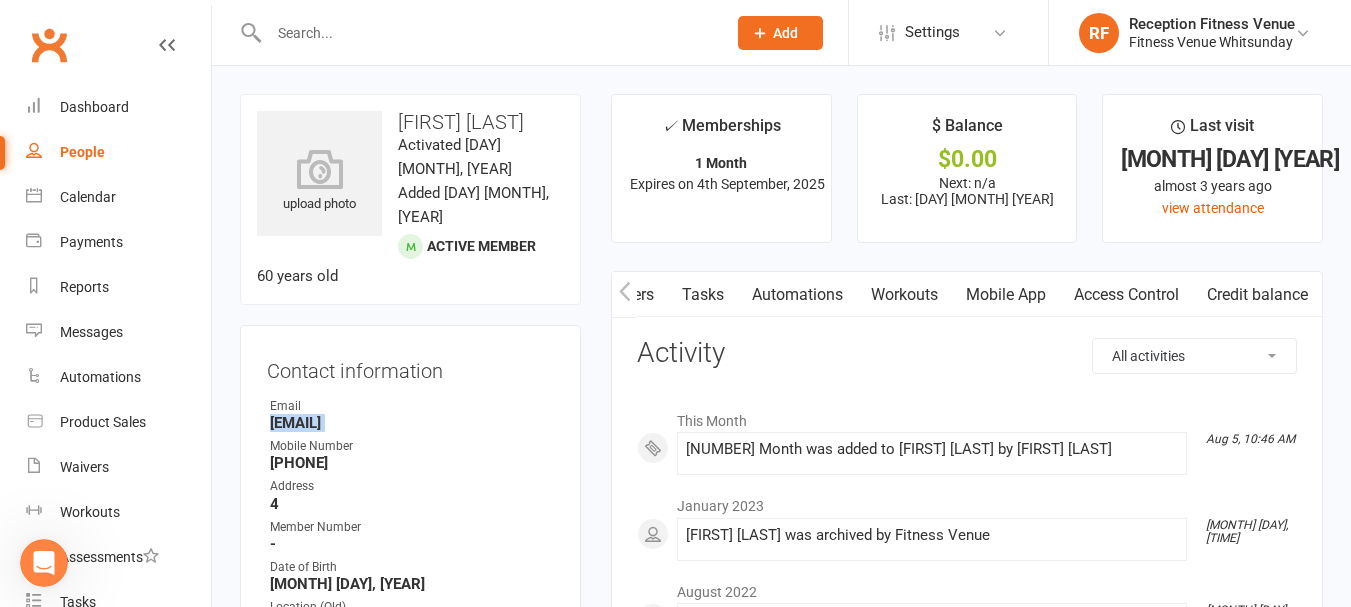 click on "Mobile App" at bounding box center [1006, 295] 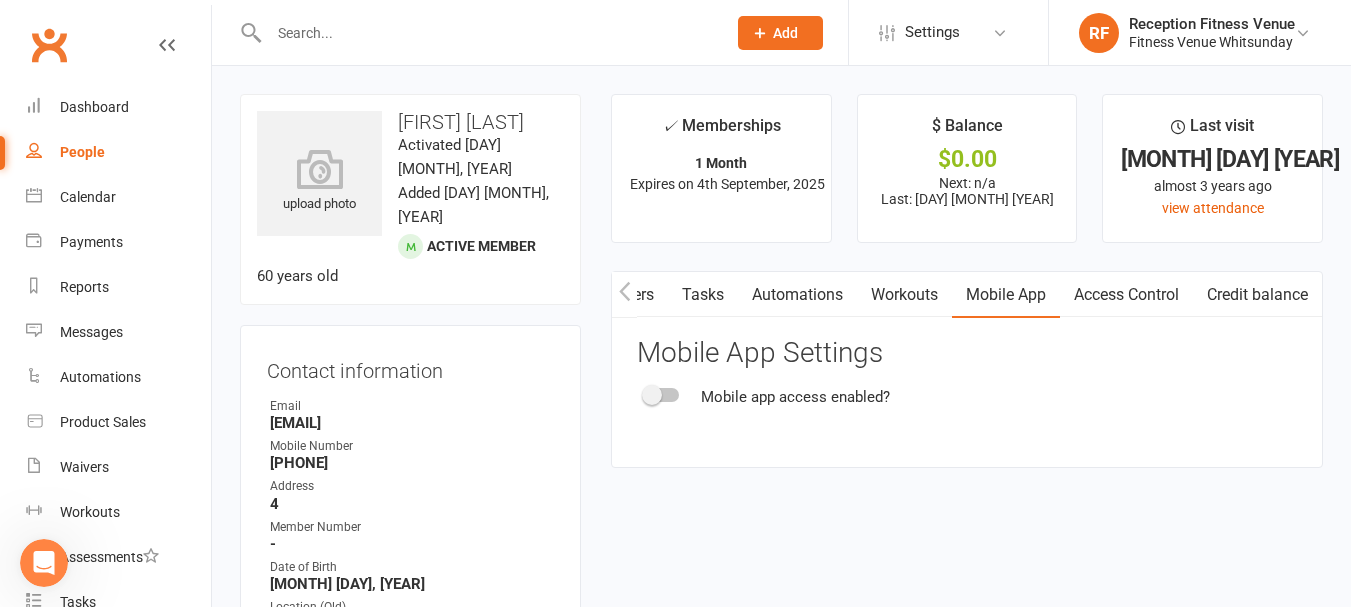 click at bounding box center (662, 395) 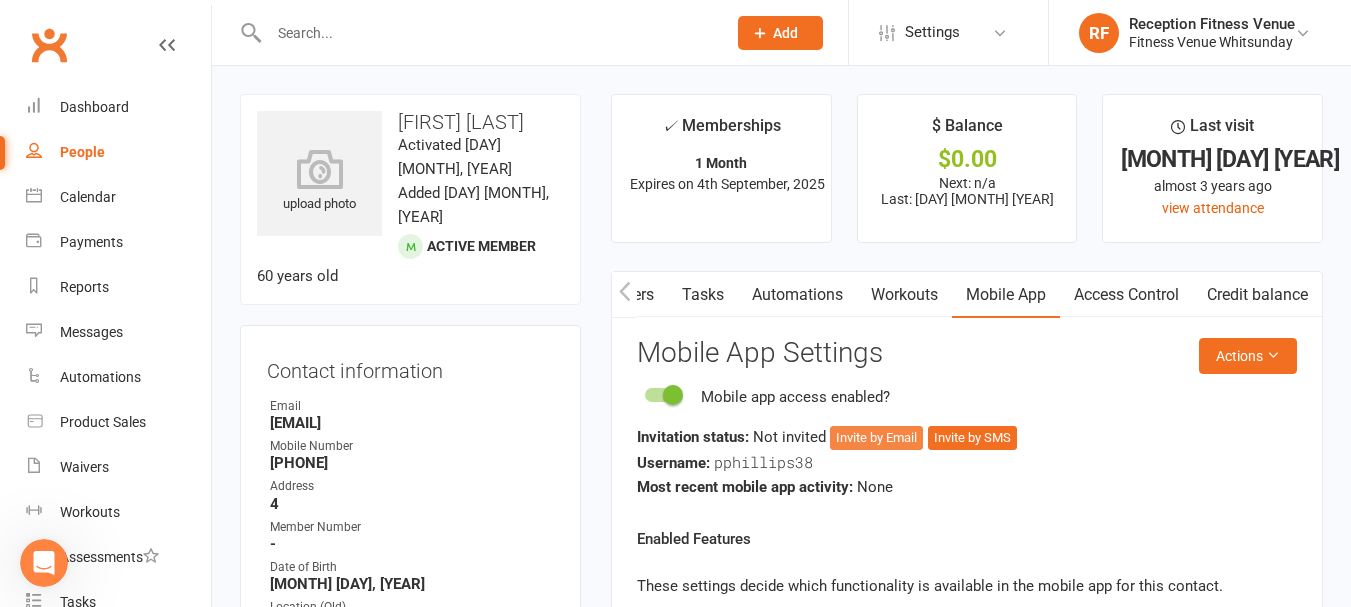 click on "Invite by Email" at bounding box center [876, 438] 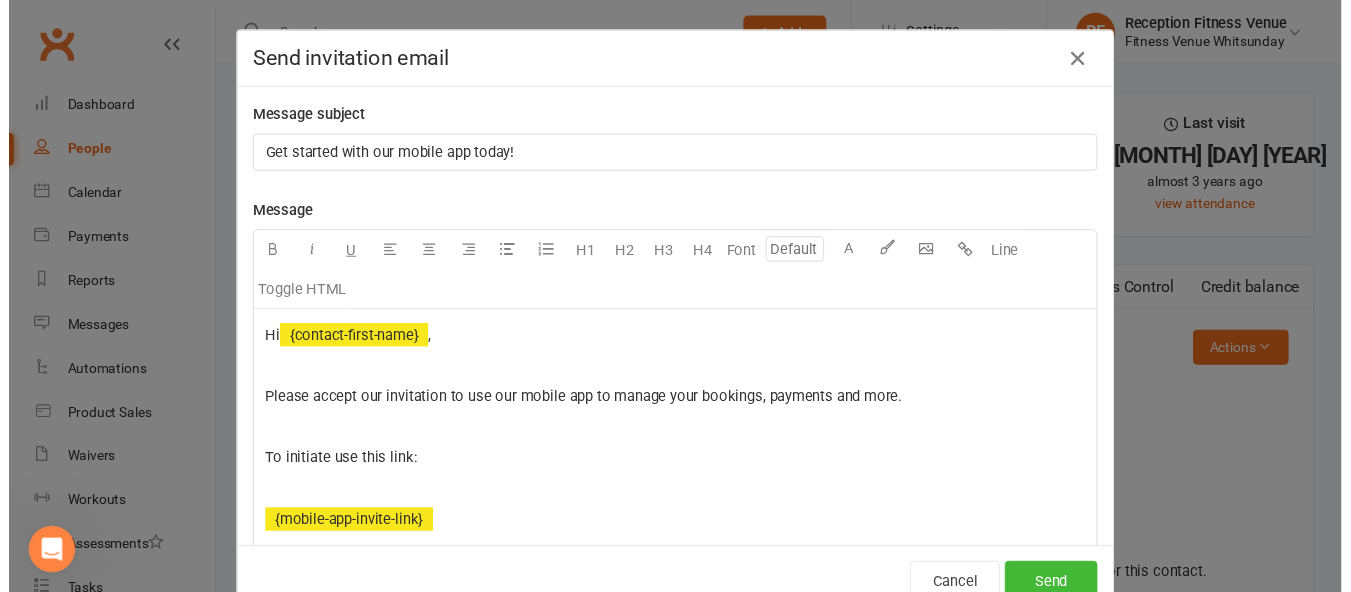 scroll, scrollTop: 0, scrollLeft: 457, axis: horizontal 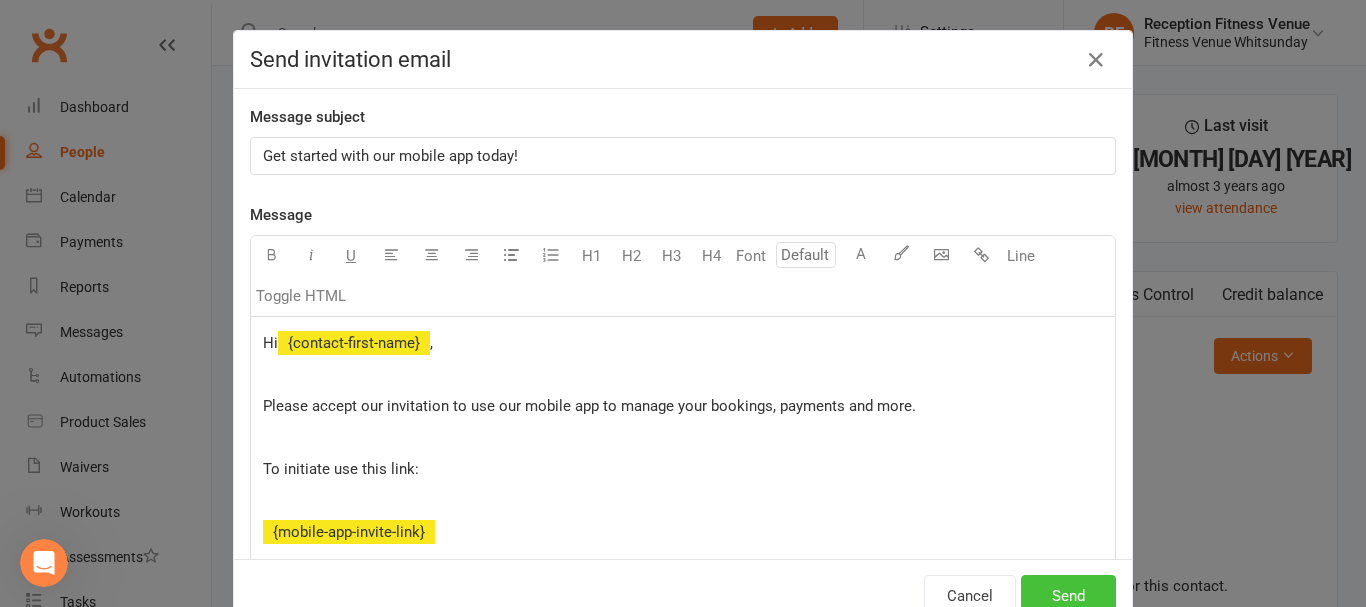 click on "Send" at bounding box center (1068, 596) 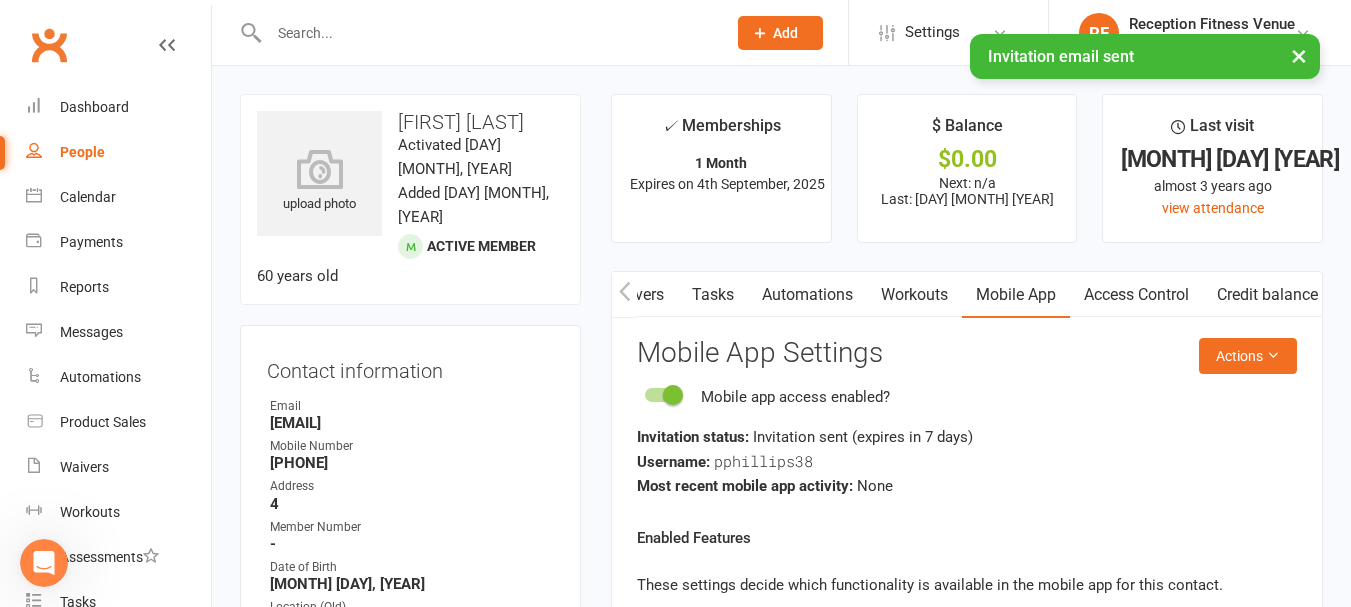 scroll, scrollTop: 1946, scrollLeft: 0, axis: vertical 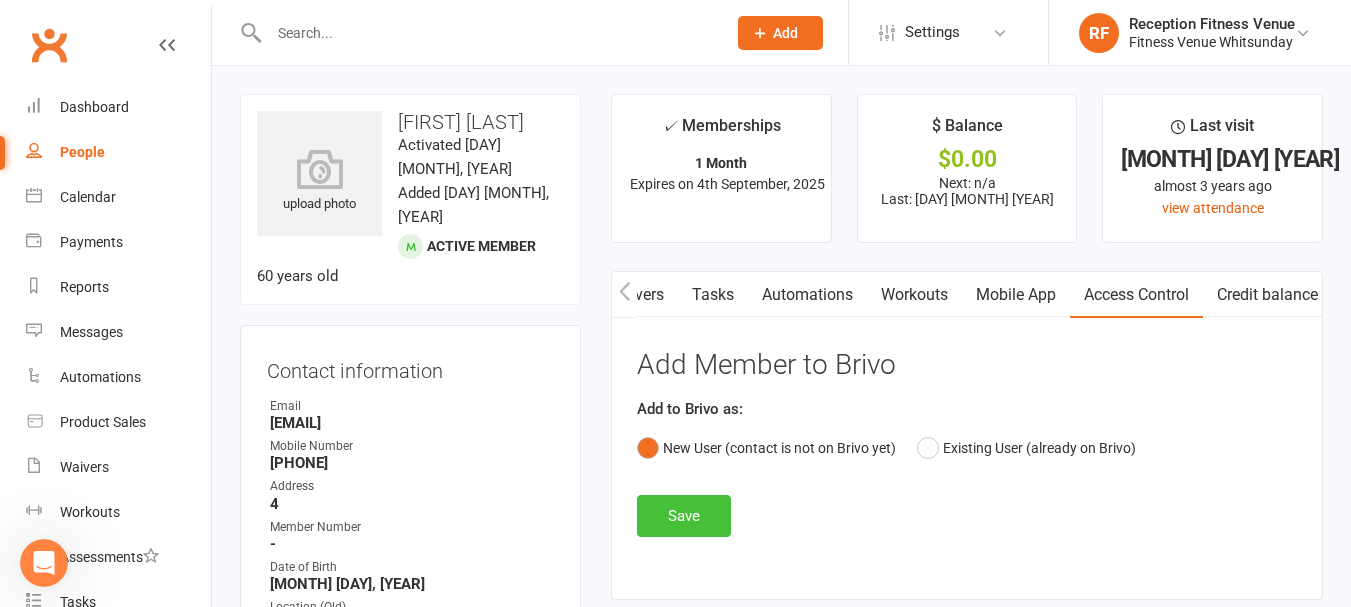 click on "Save" at bounding box center (684, 516) 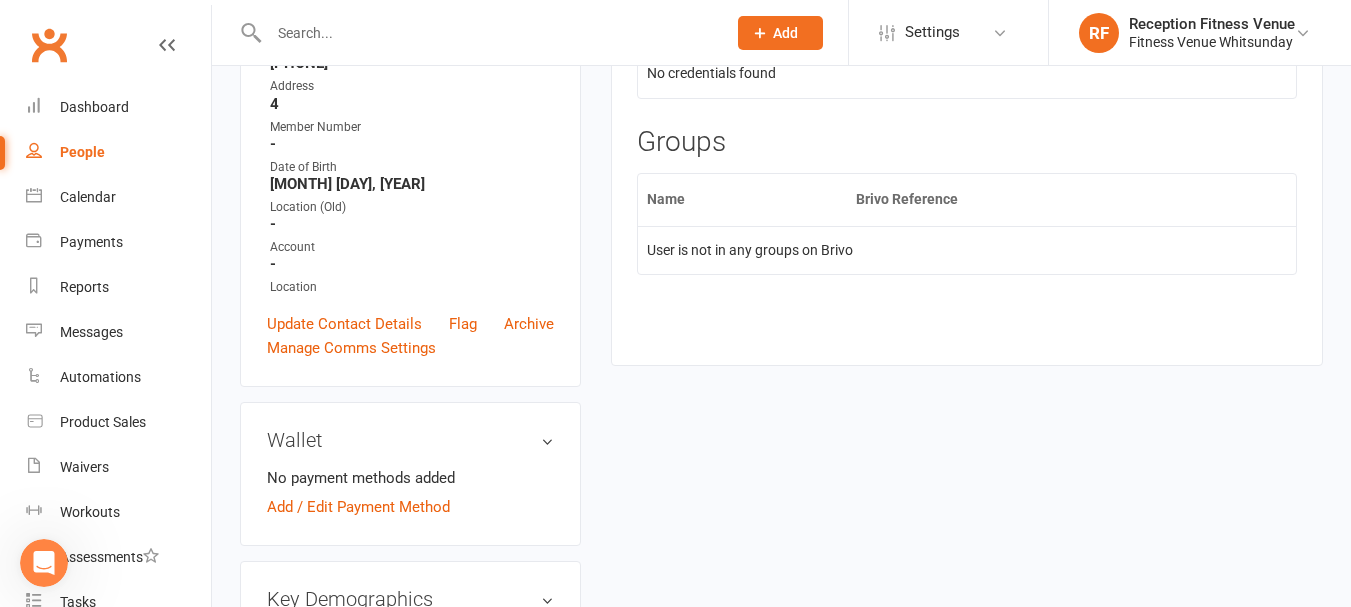 scroll, scrollTop: 0, scrollLeft: 0, axis: both 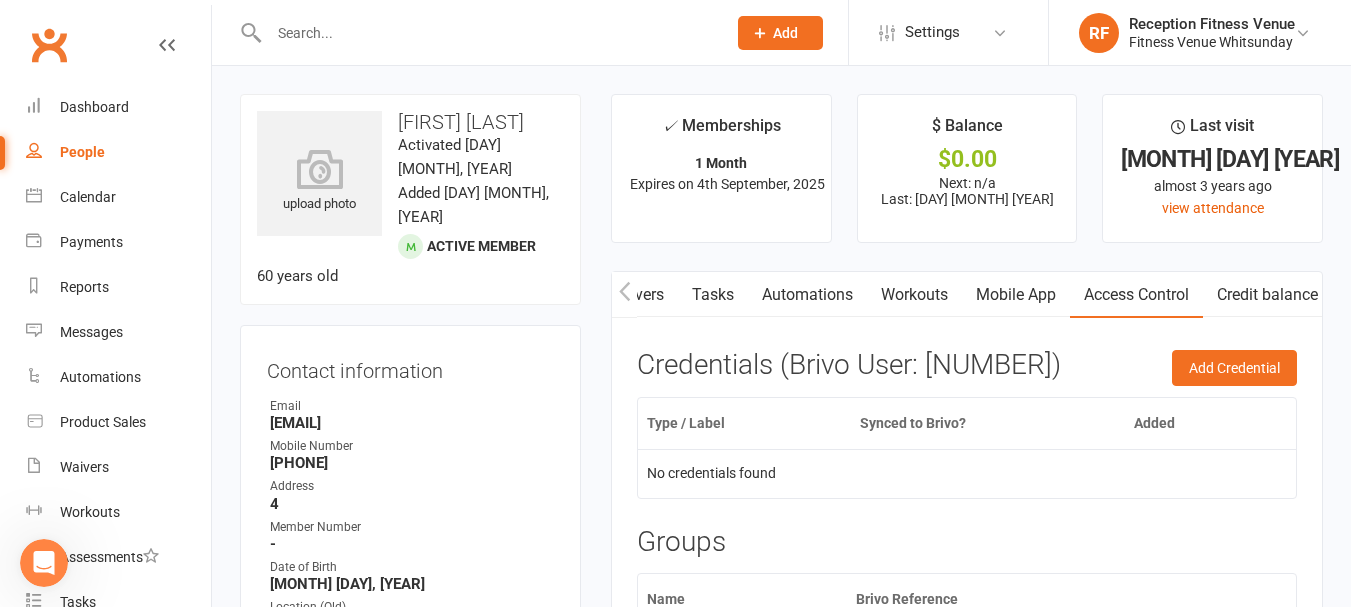 click at bounding box center (624, 294) 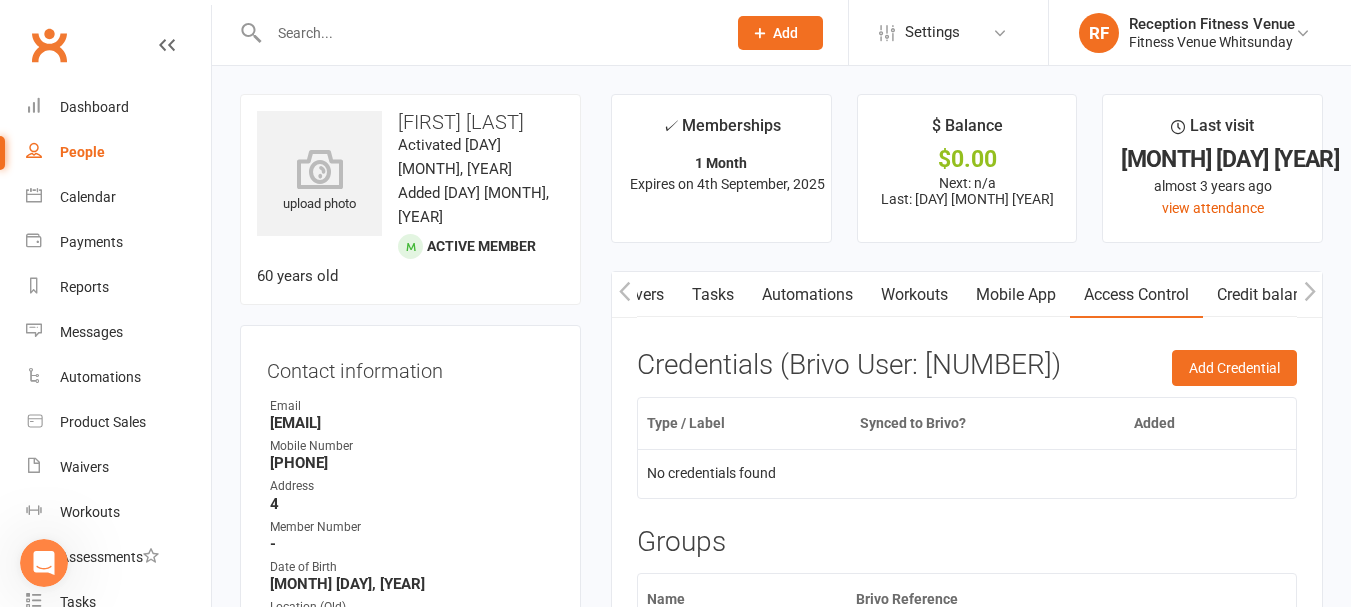 click at bounding box center (624, 294) 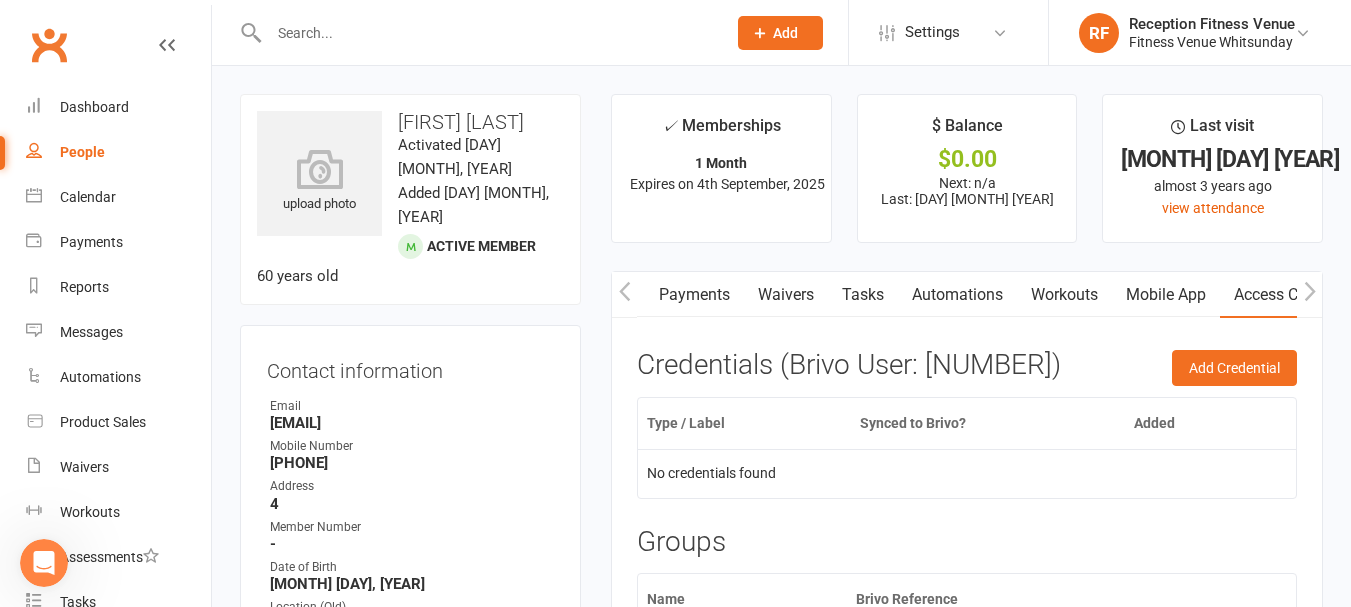 click at bounding box center [624, 294] 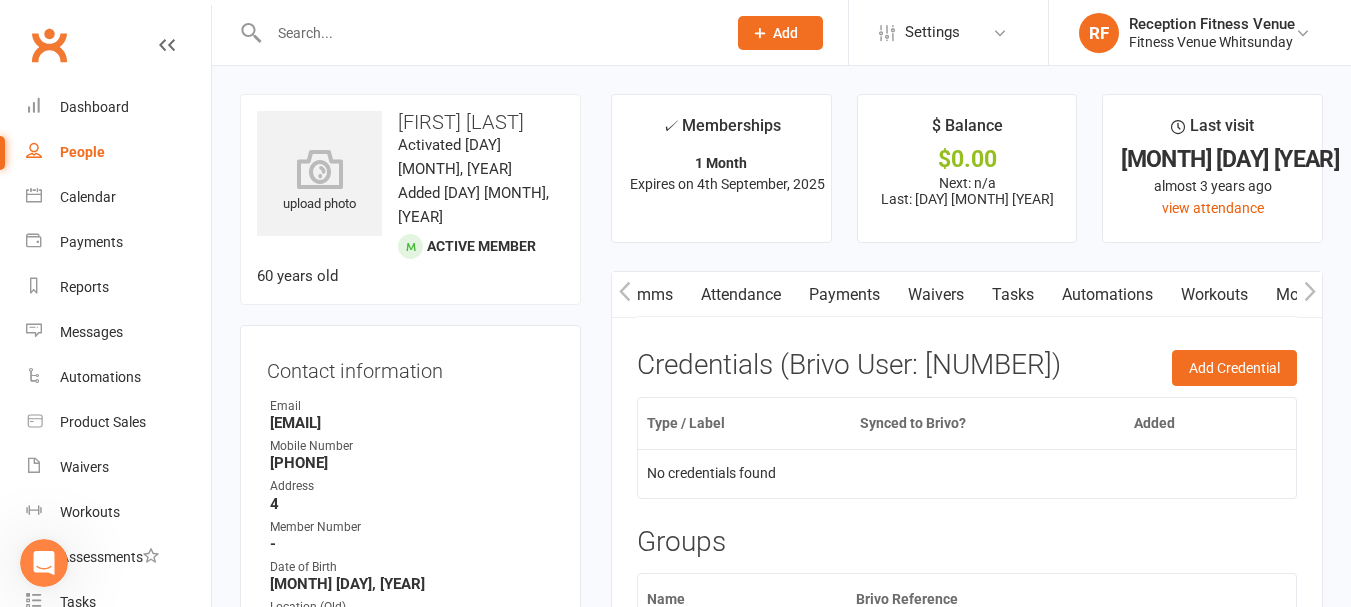 scroll, scrollTop: 0, scrollLeft: 157, axis: horizontal 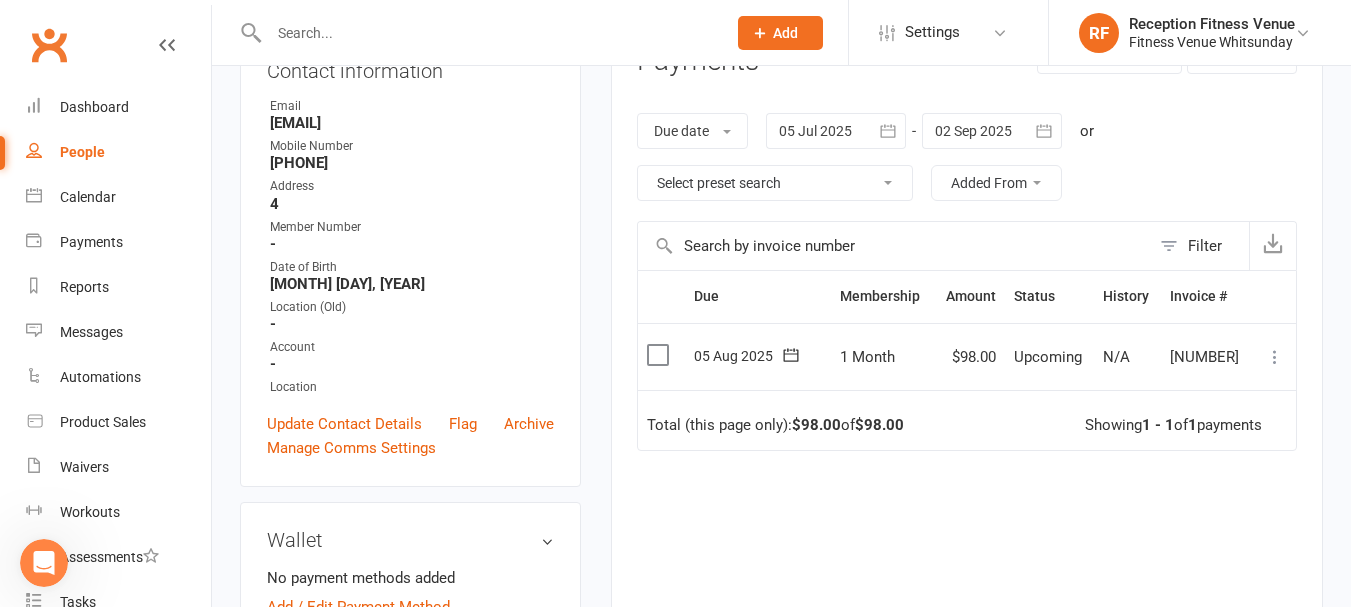 click at bounding box center [660, 355] 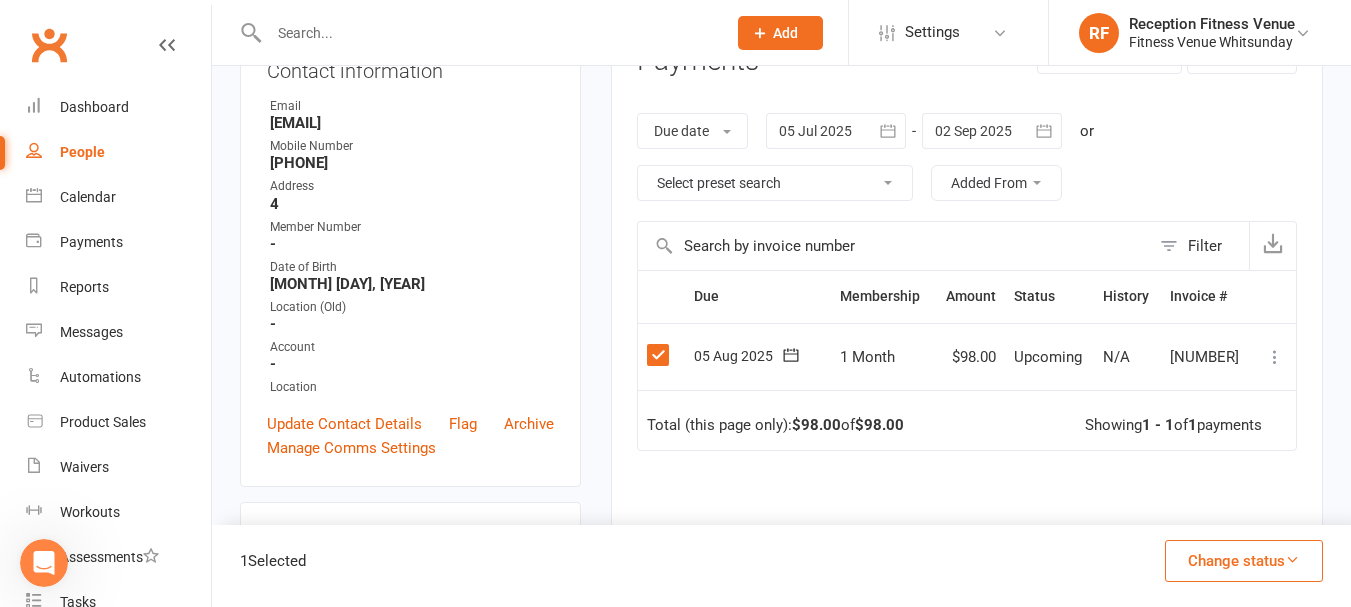 click on "Change status" at bounding box center (1244, 561) 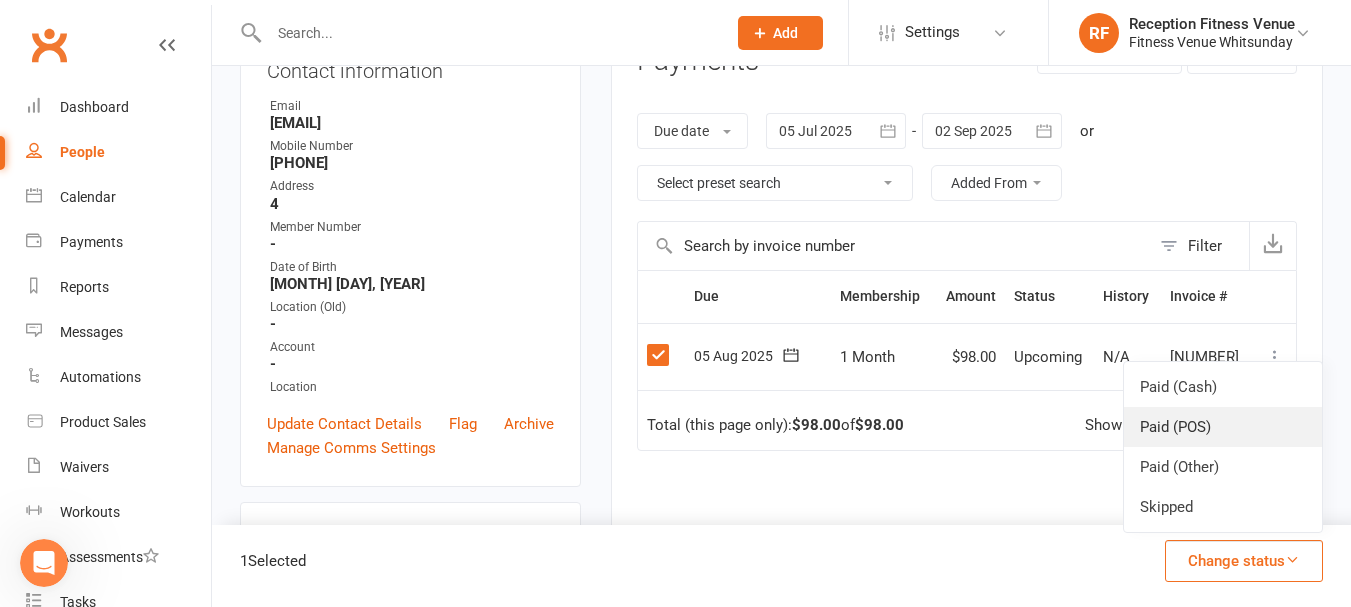 click on "Paid (POS)" at bounding box center (1223, 427) 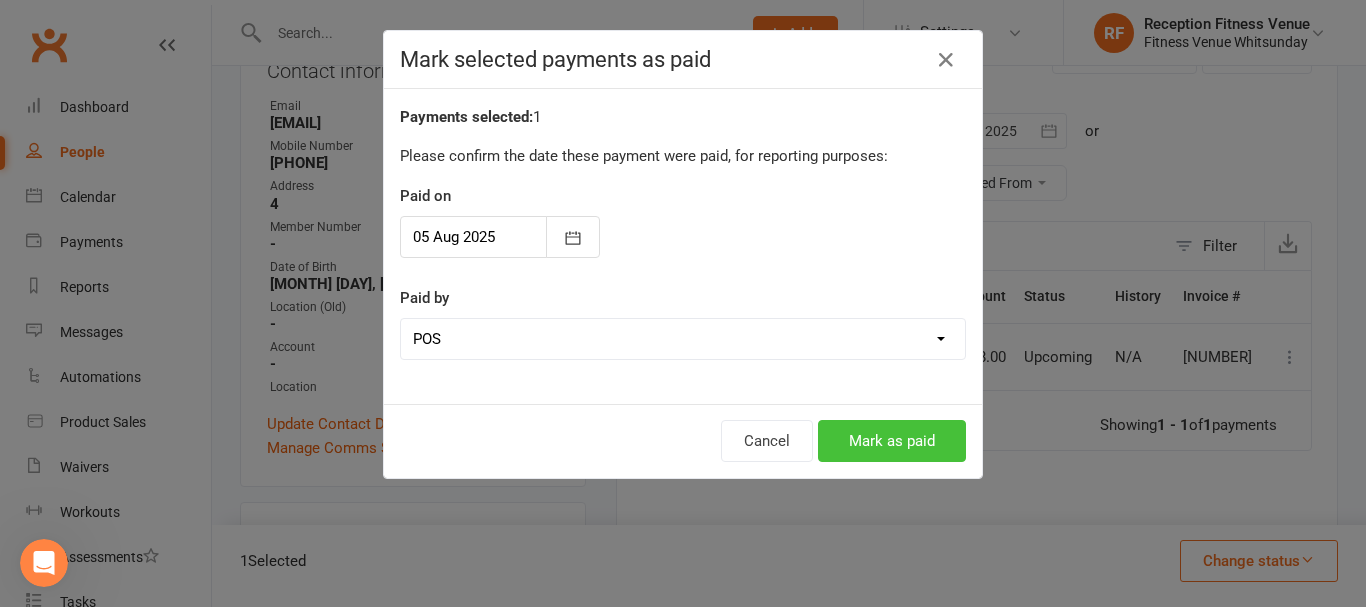 click on "Mark as paid" at bounding box center (892, 441) 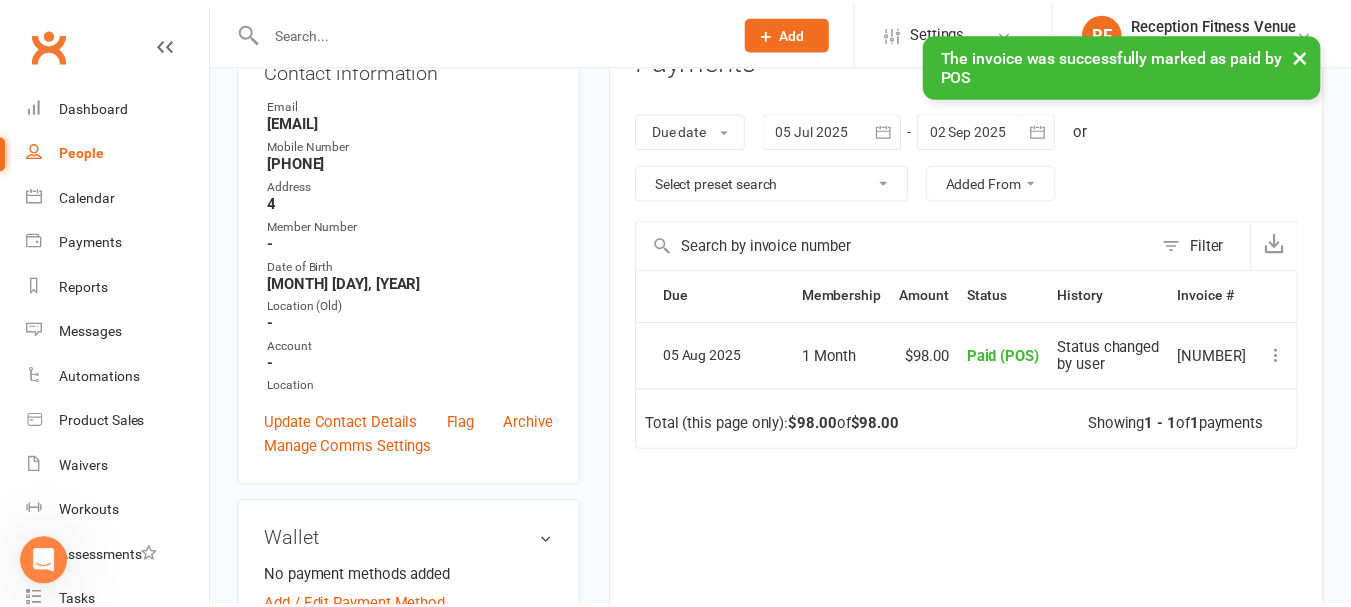 scroll, scrollTop: 1946, scrollLeft: 0, axis: vertical 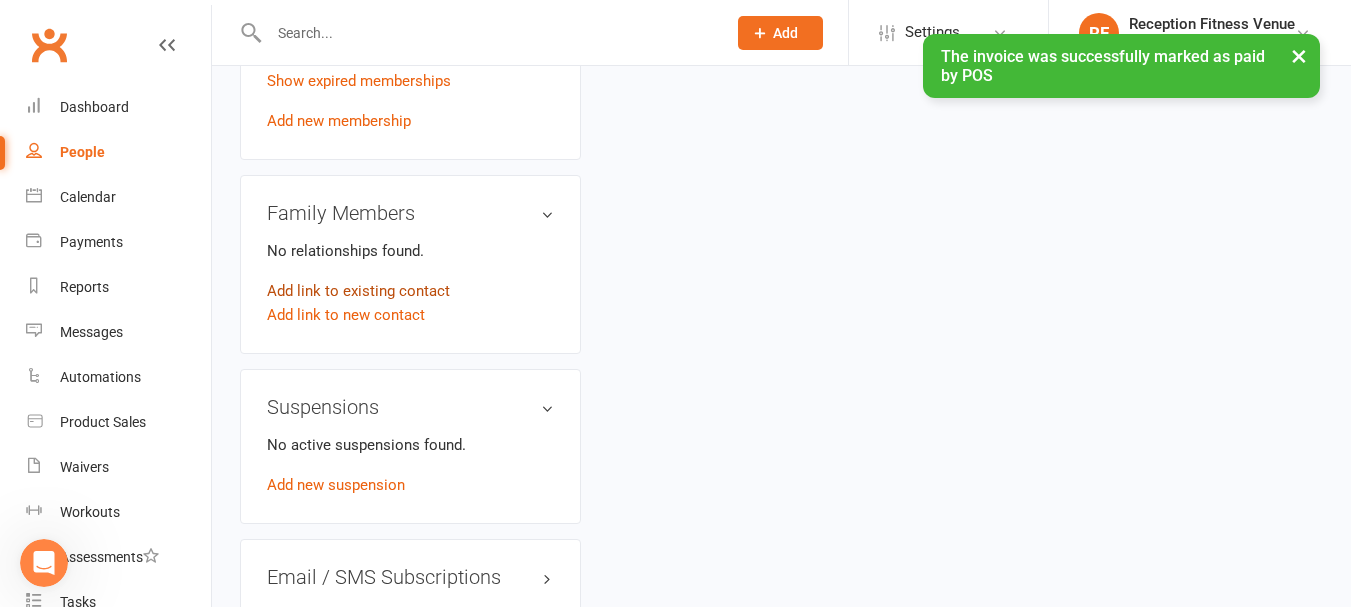 click on "Add link to existing contact" at bounding box center (358, 291) 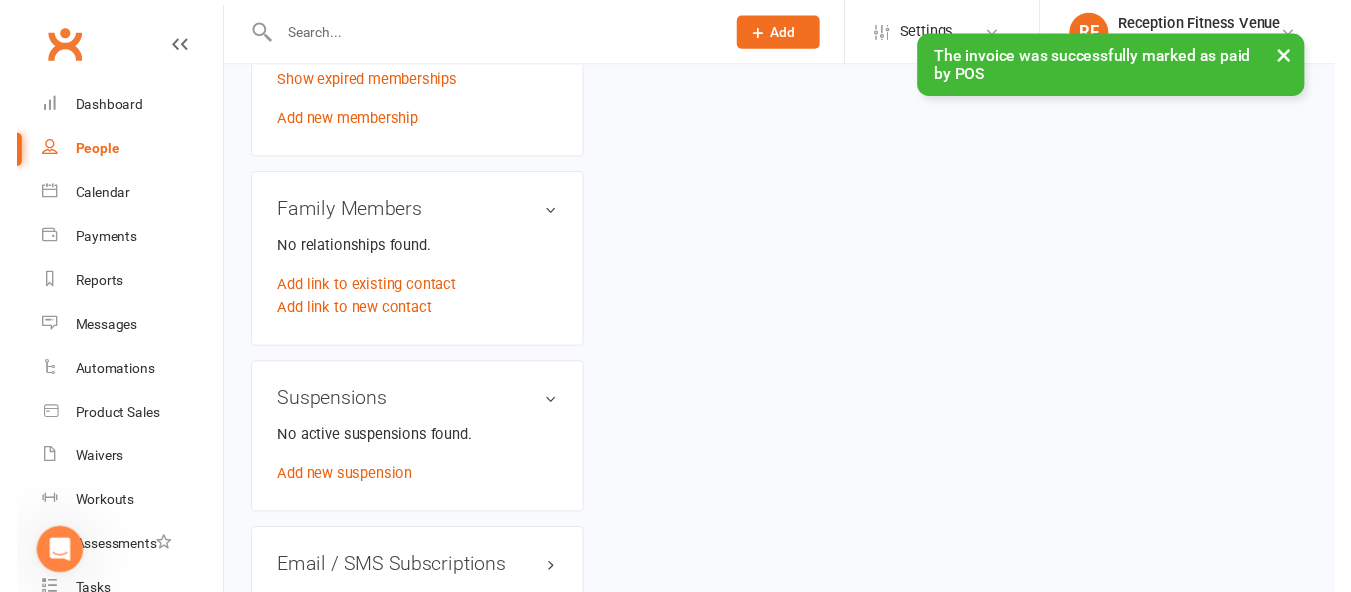 scroll, scrollTop: 171, scrollLeft: 0, axis: vertical 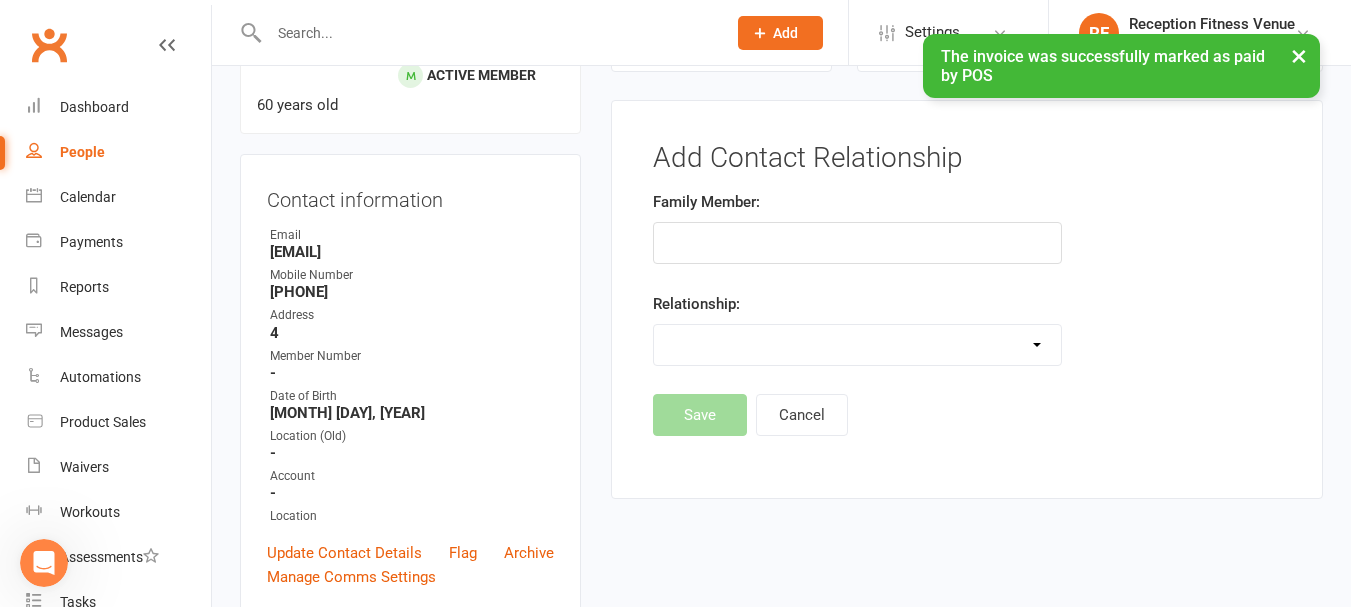 click at bounding box center [857, 243] 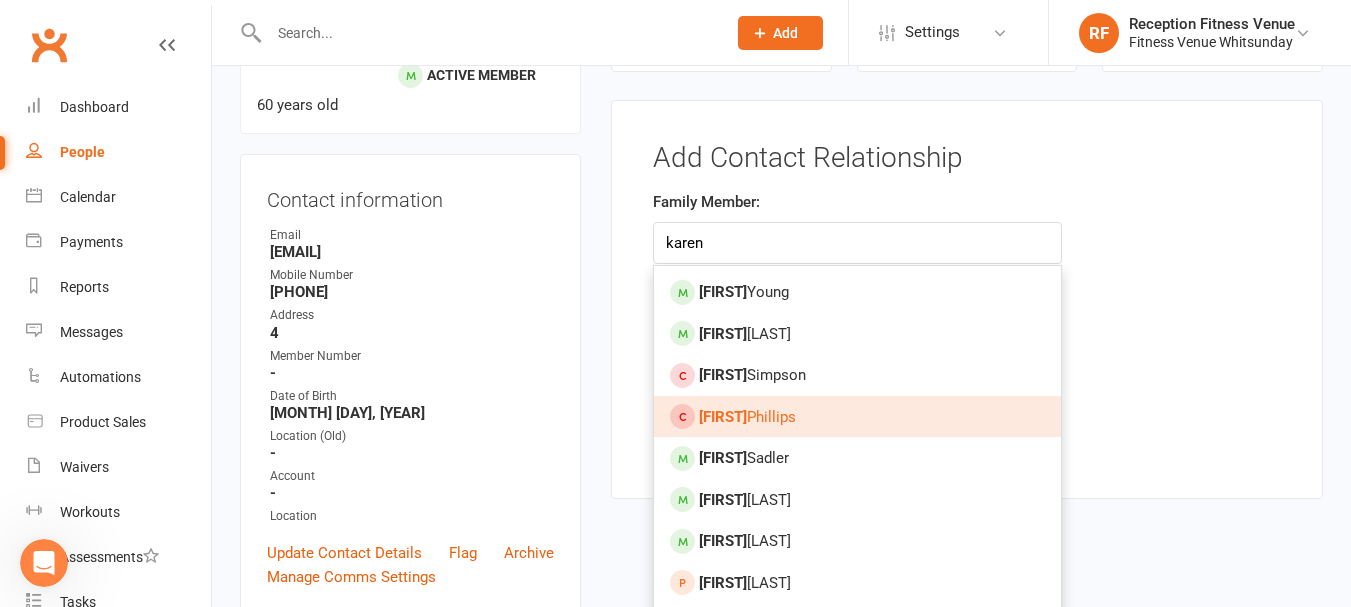 type on "karen" 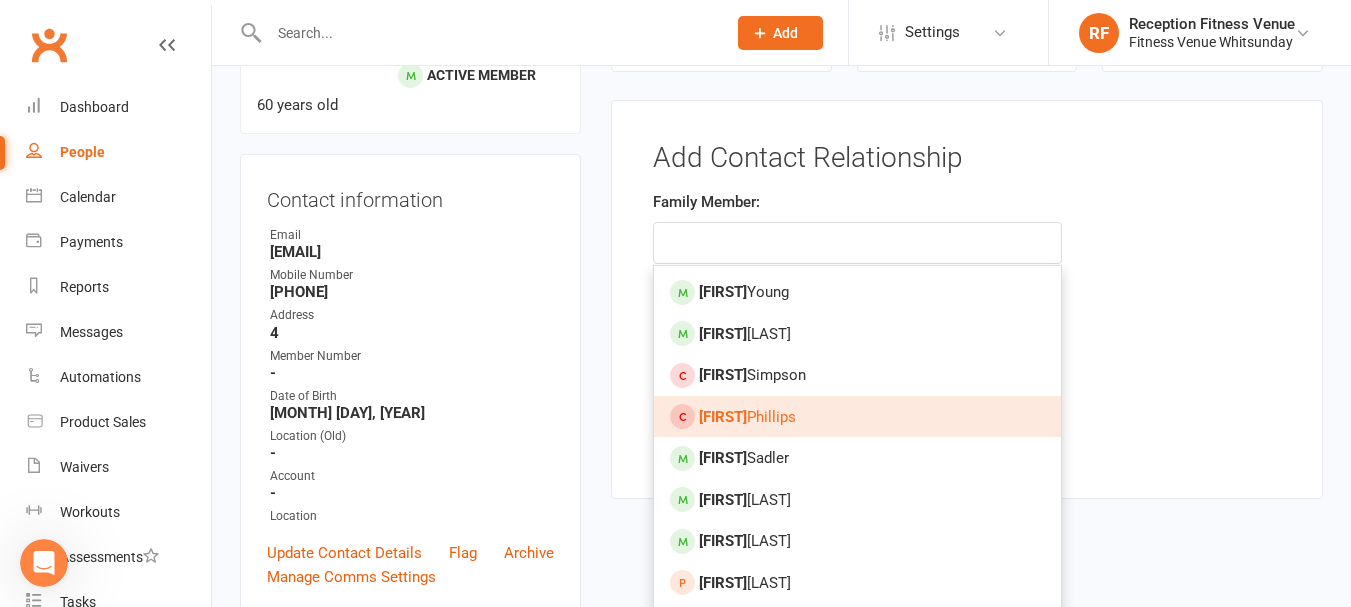 click on "[FIRST] [LAST]" at bounding box center (857, 417) 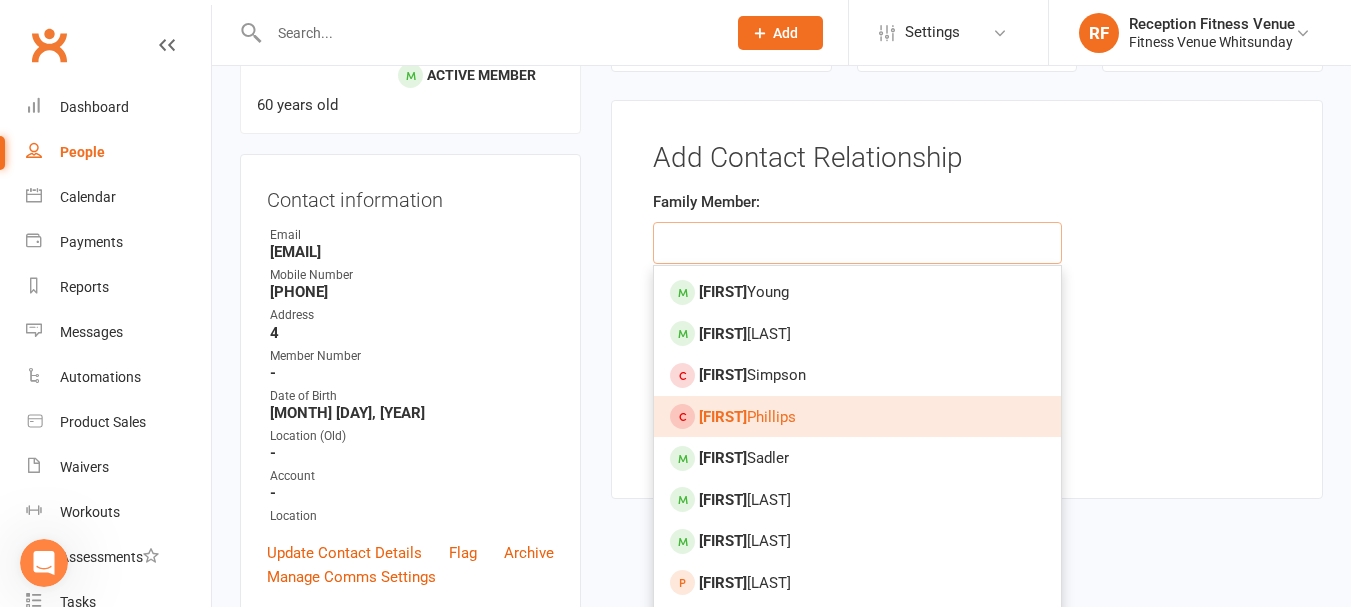 type on "[FIRST] [LAST]" 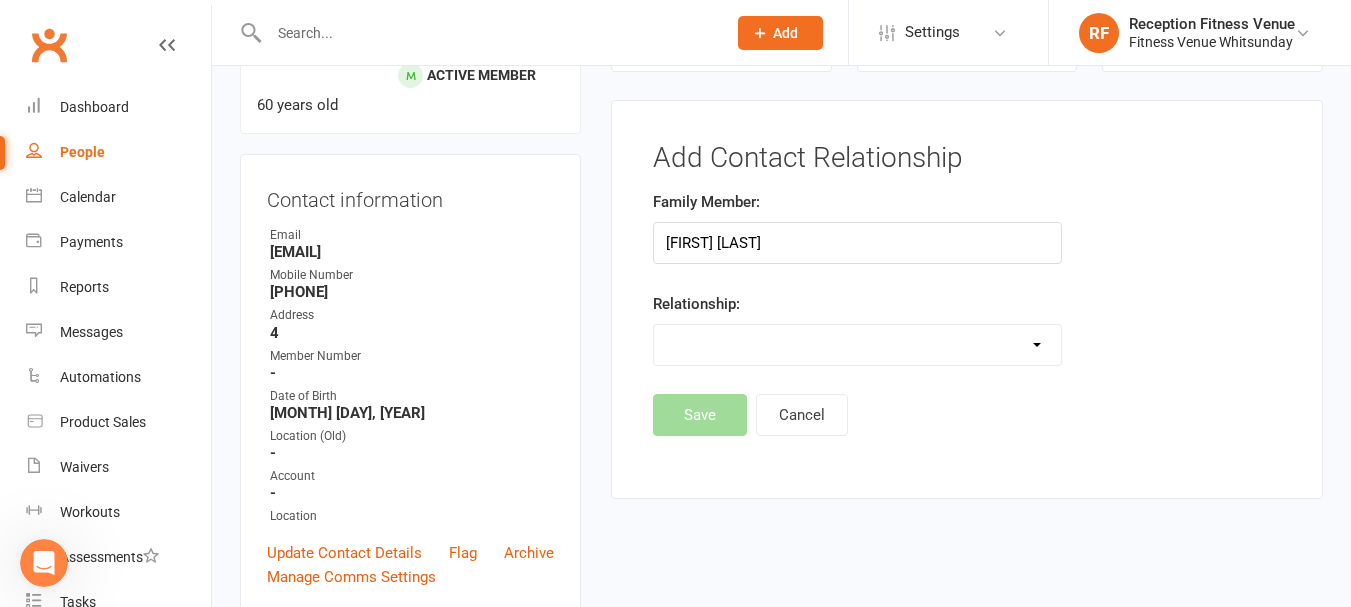click on "Parent / Guardian Child Sibling (parent not in system) Spouse / Partner Cousin / Other Family Friend Other" at bounding box center (857, 345) 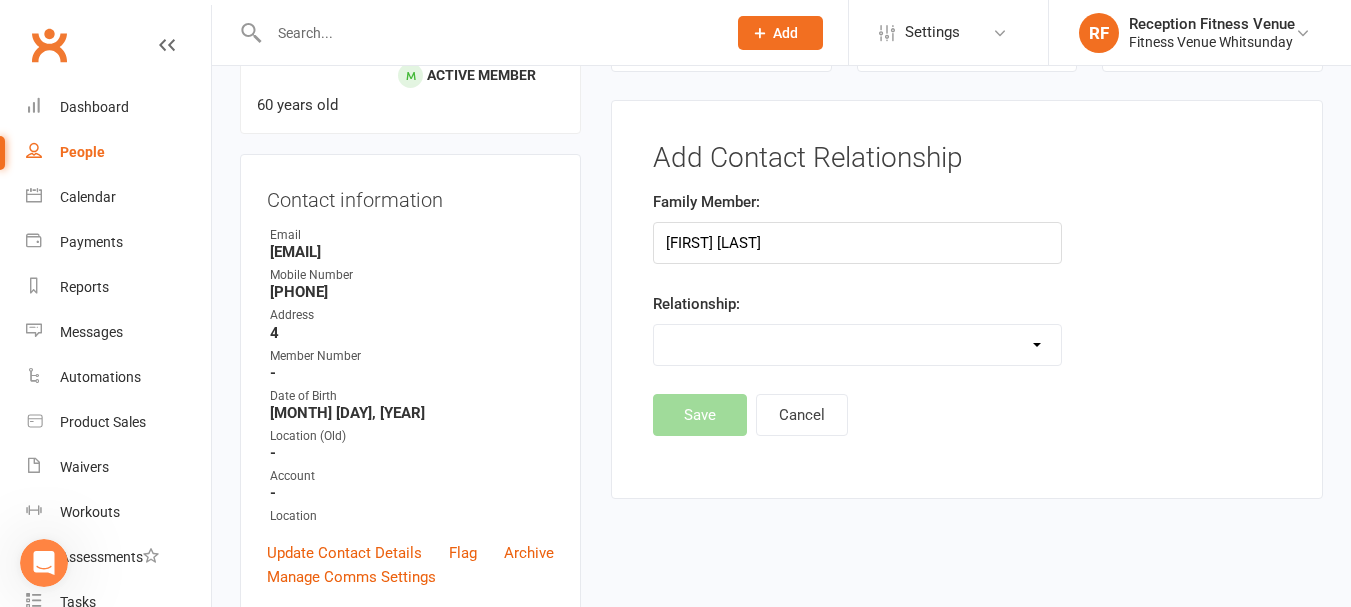 select on "3" 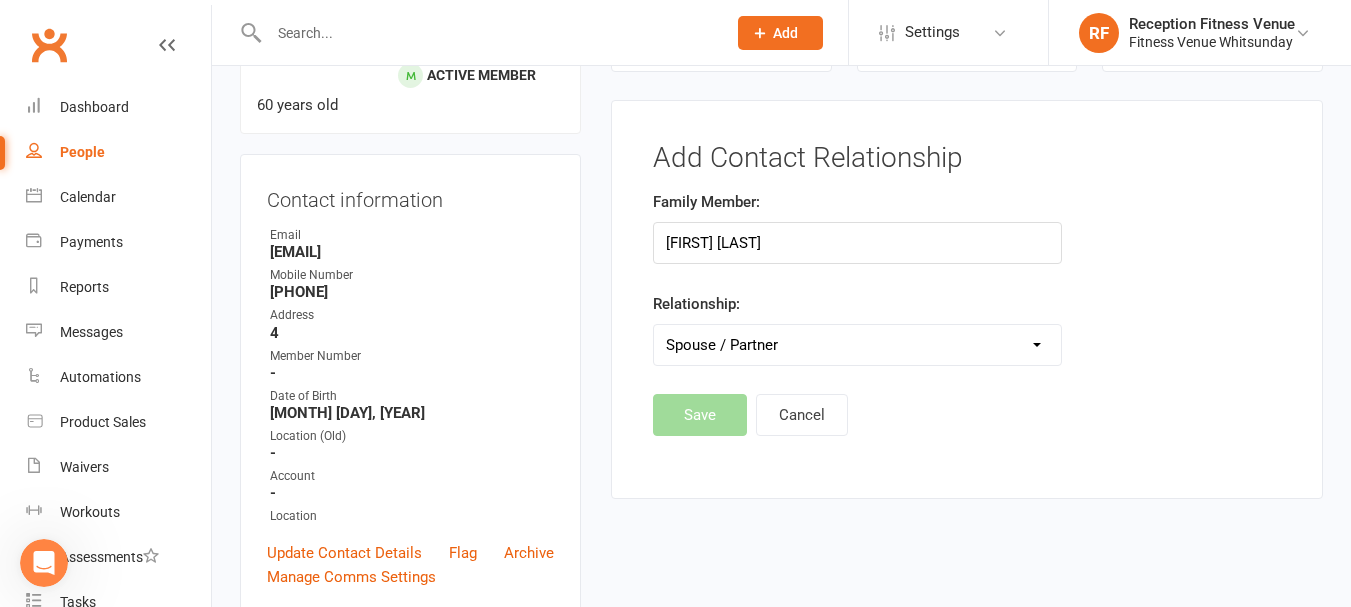 click on "Parent / Guardian Child Sibling (parent not in system) Spouse / Partner Cousin / Other Family Friend Other" at bounding box center (857, 345) 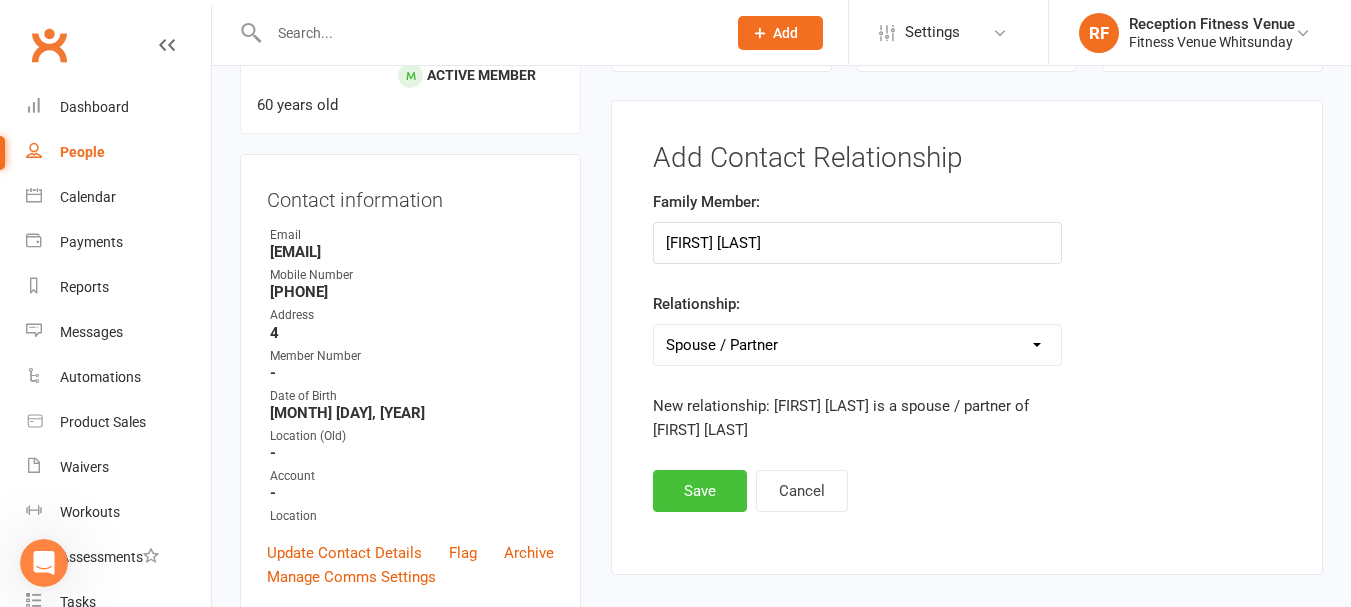 click on "Save" at bounding box center [700, 491] 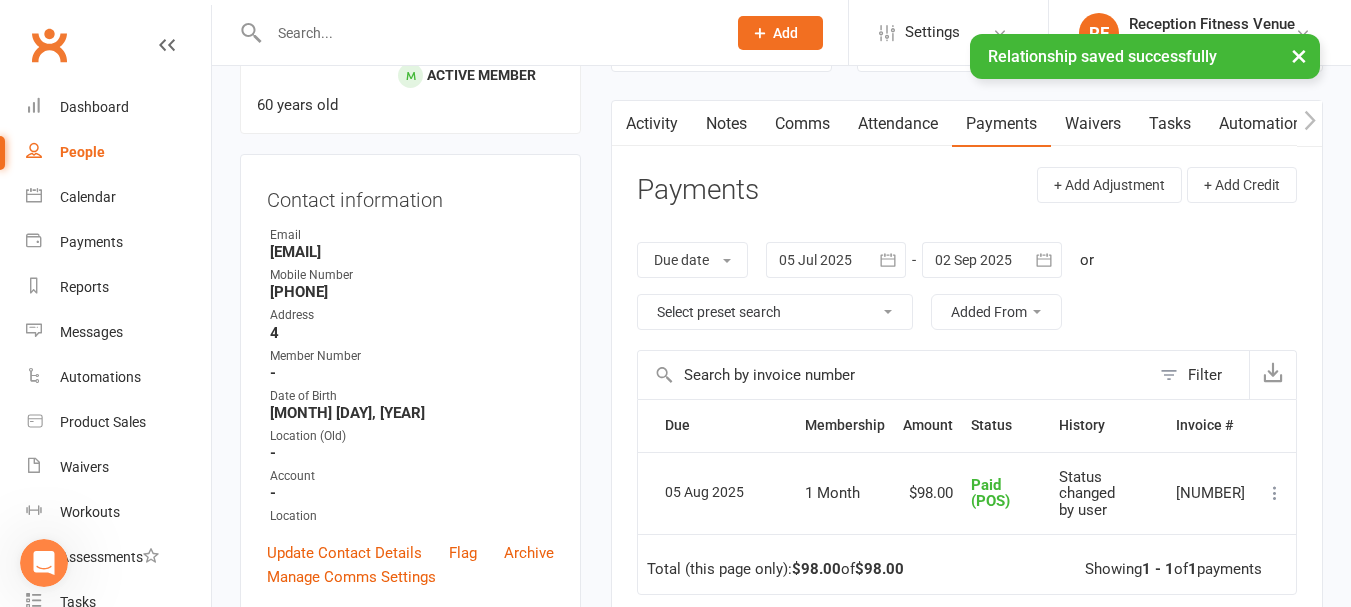 scroll, scrollTop: 1946, scrollLeft: 0, axis: vertical 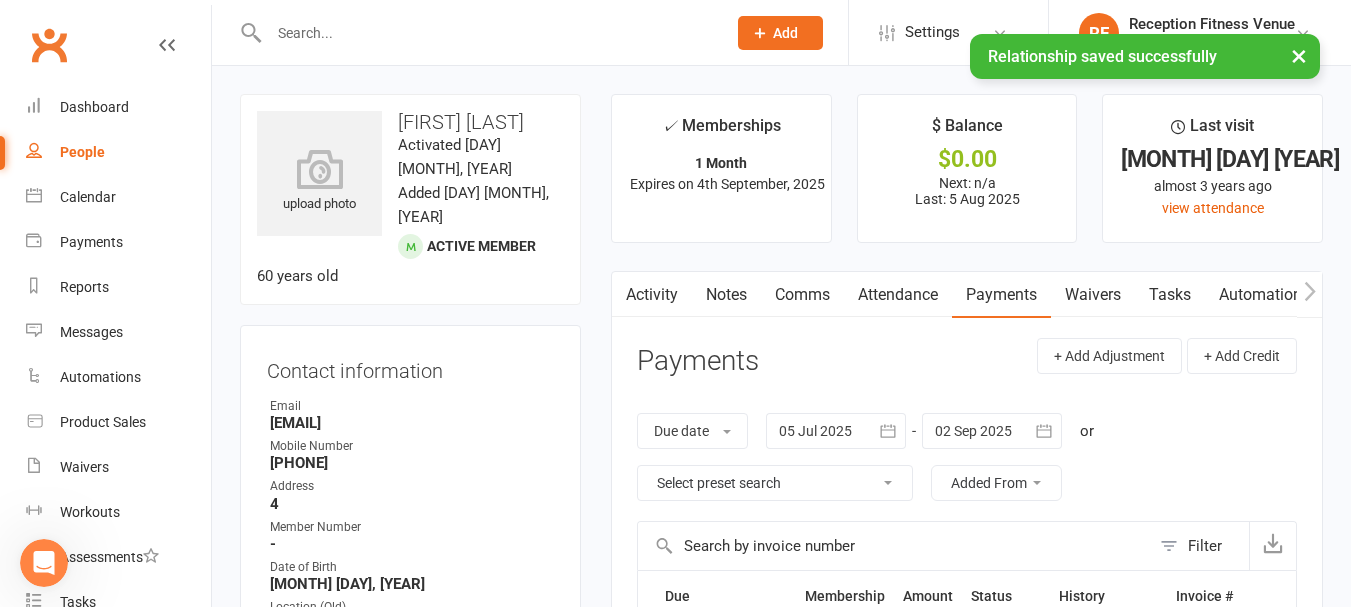 click on "× Relationship saved successfully" at bounding box center [662, 34] 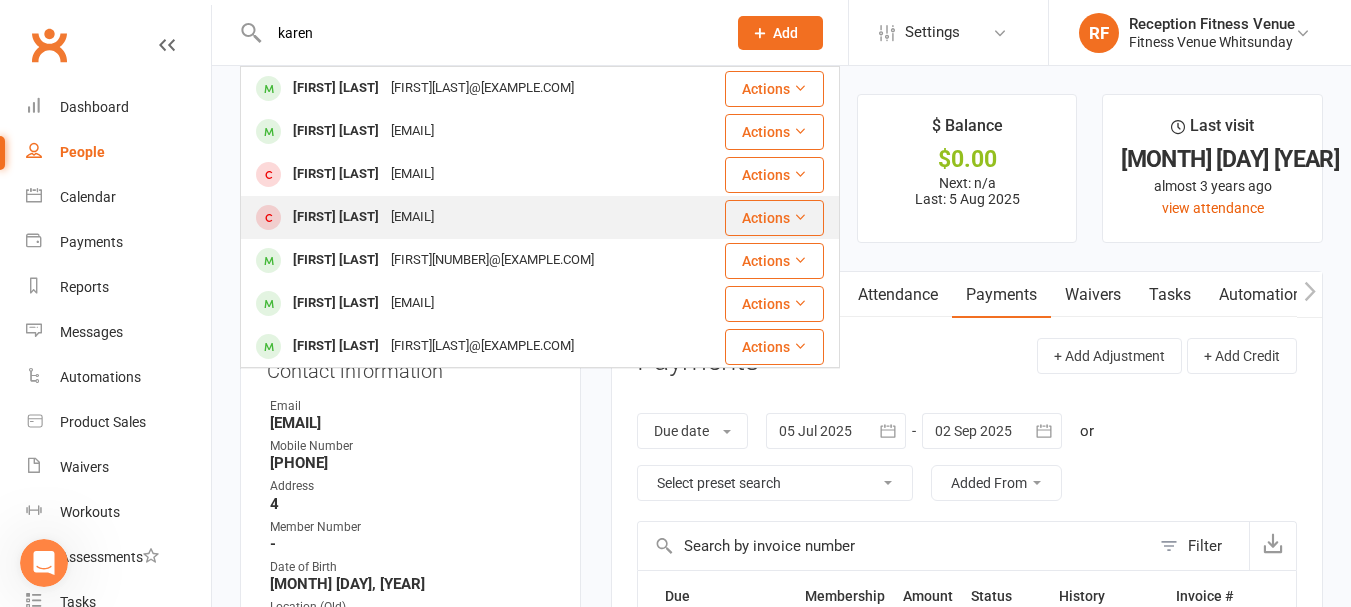 type on "karen" 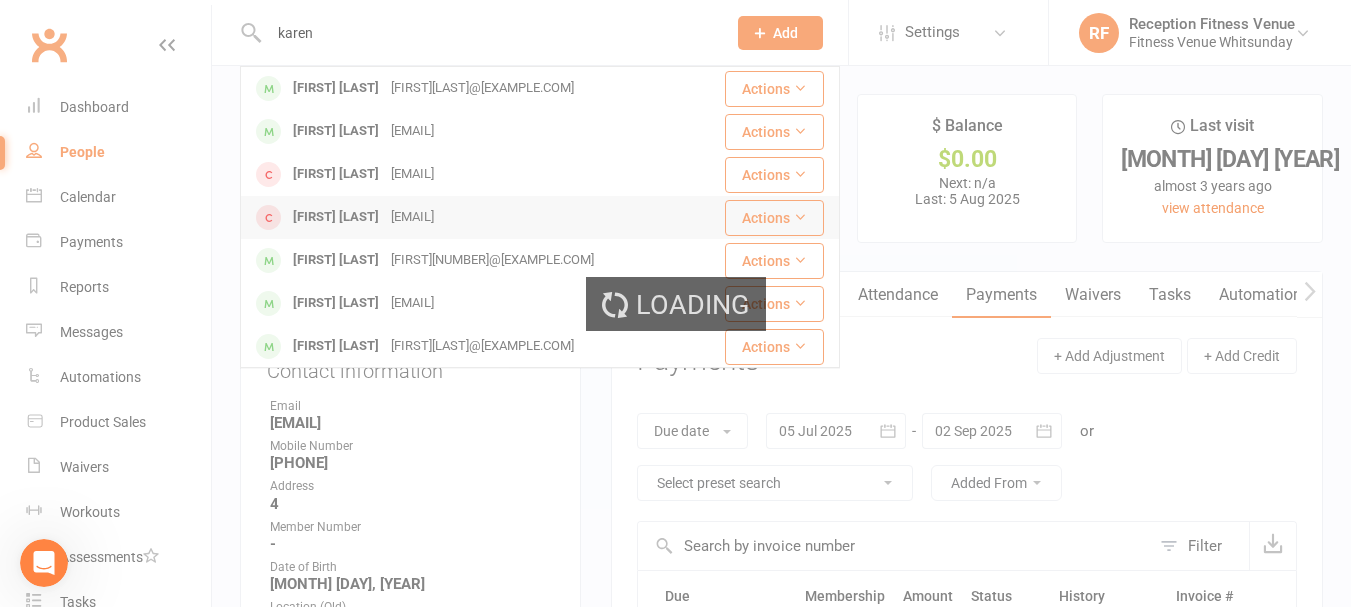 type 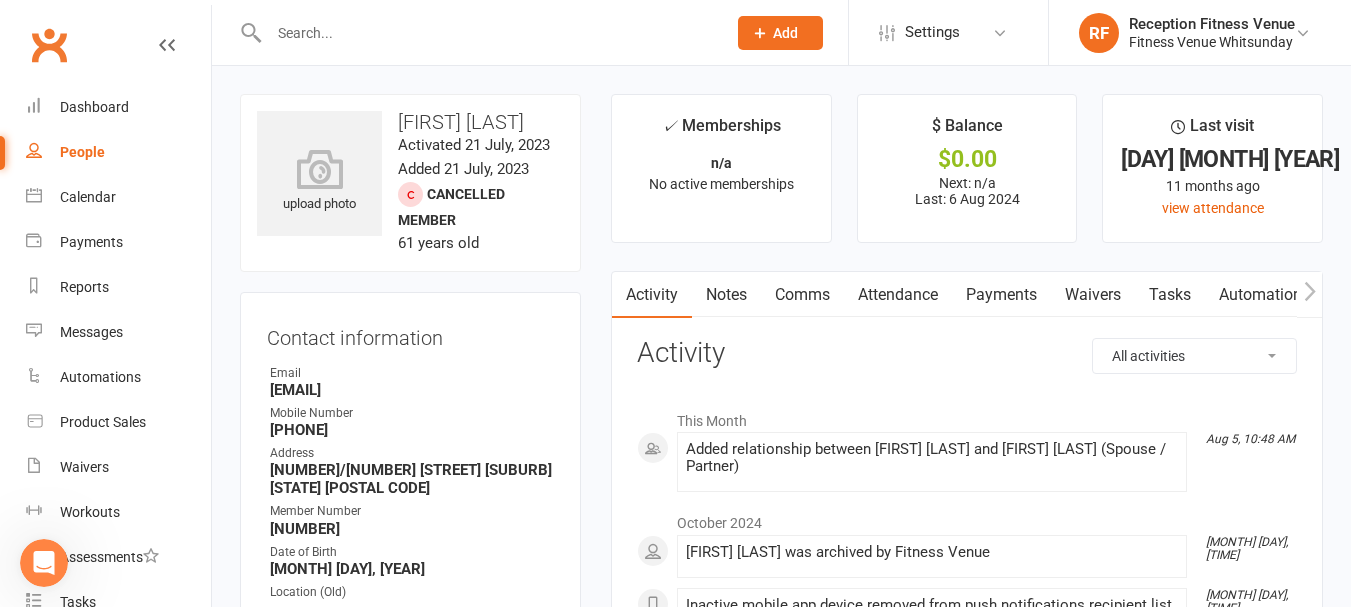click 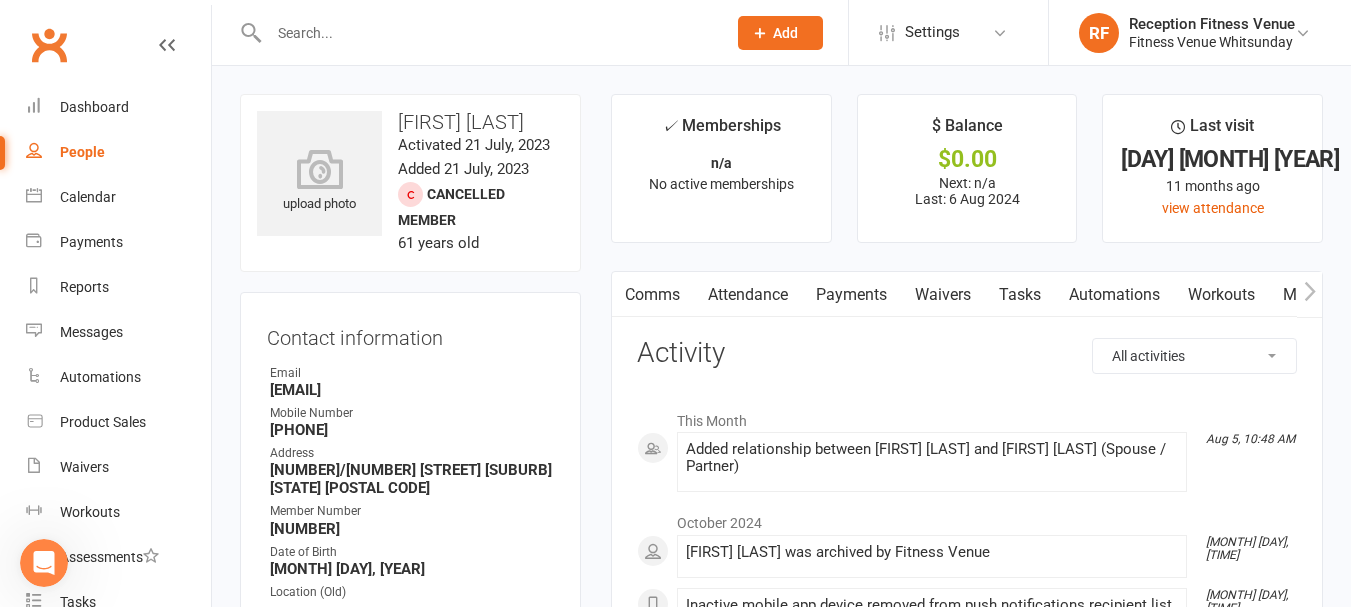 click 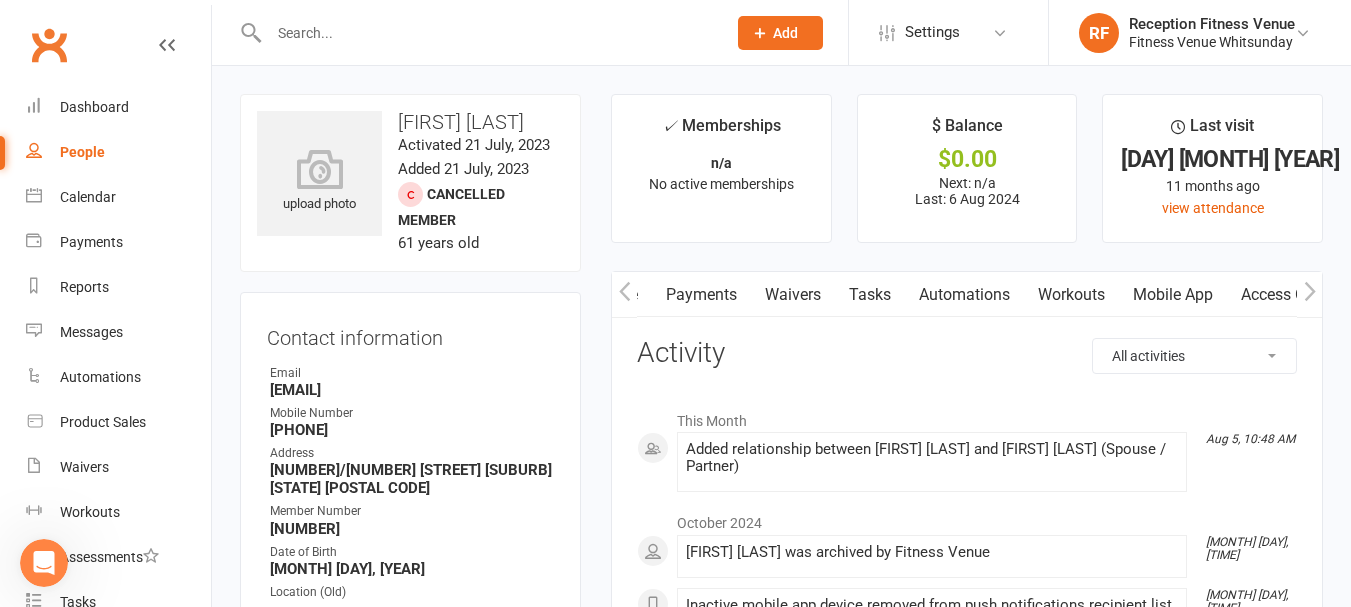 click 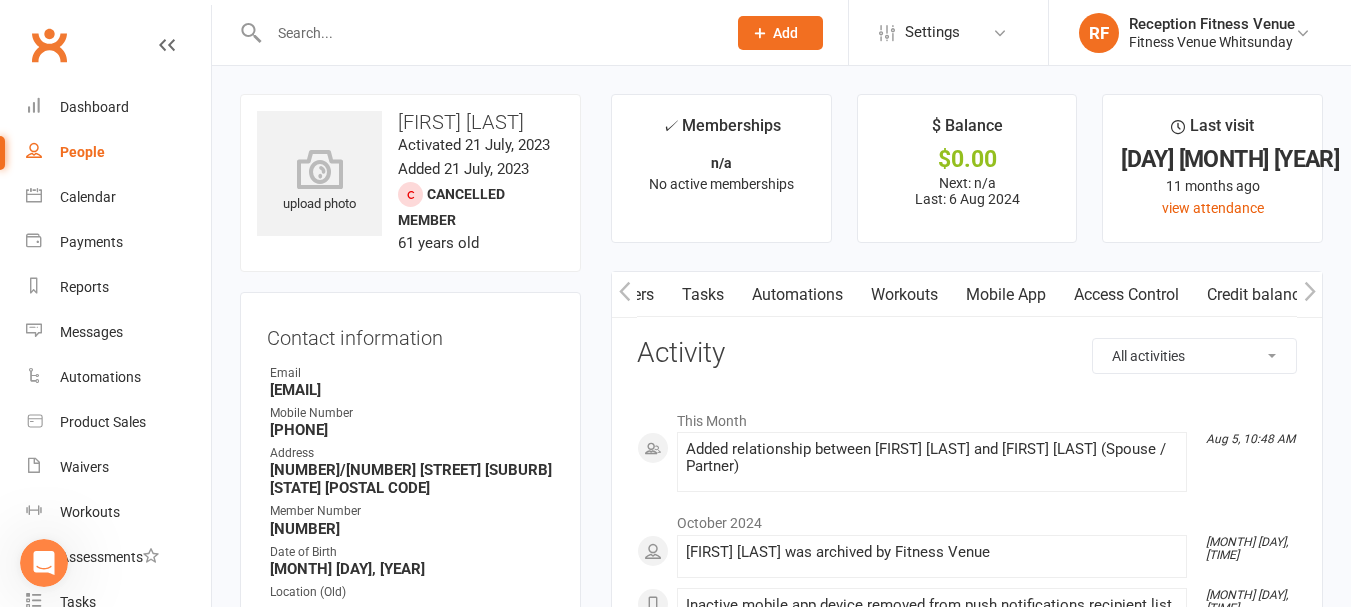 click 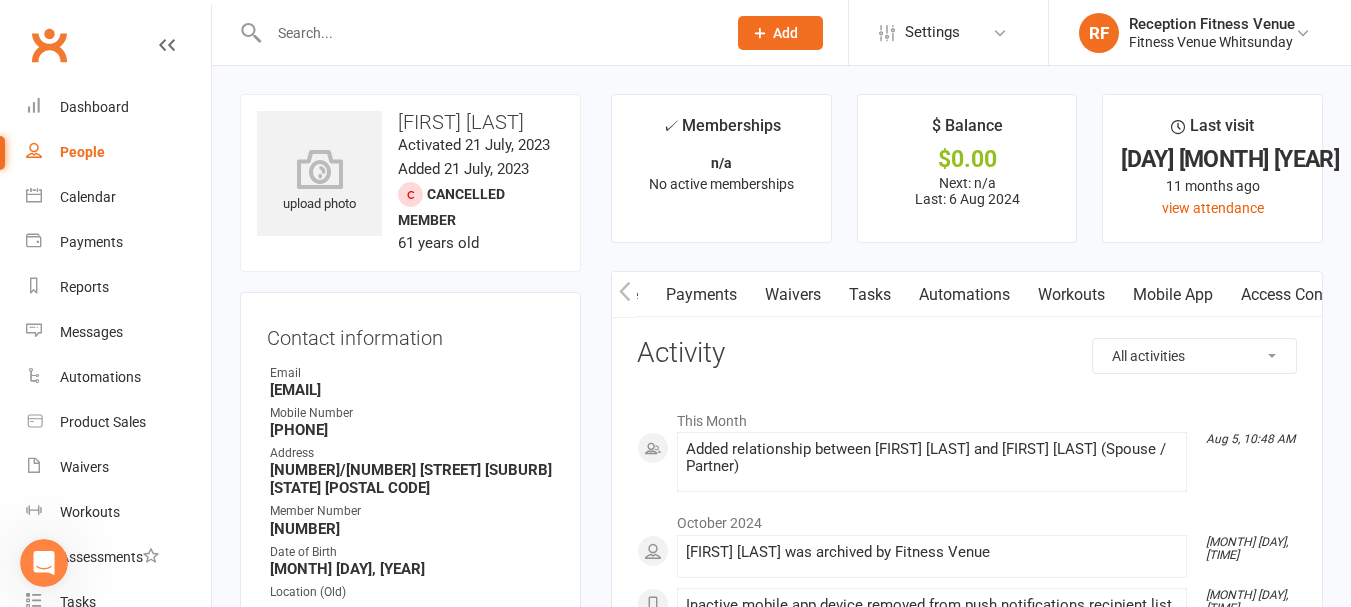 scroll, scrollTop: 0, scrollLeft: 467, axis: horizontal 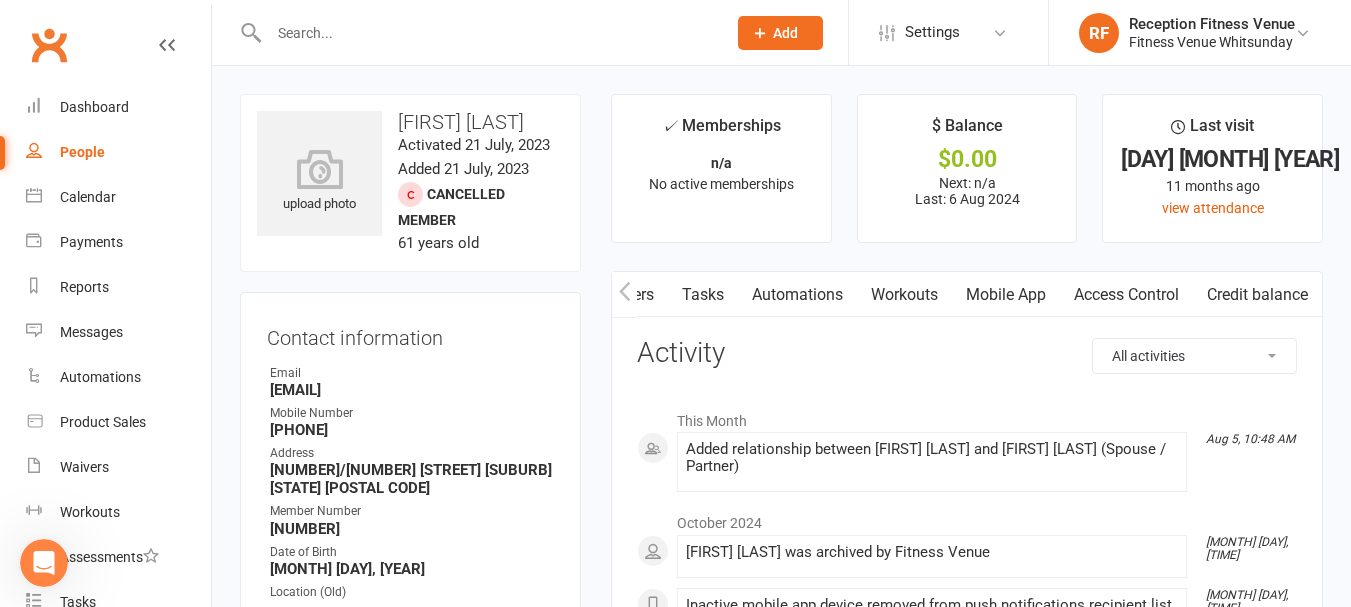 click on "Mobile App" at bounding box center (1006, 295) 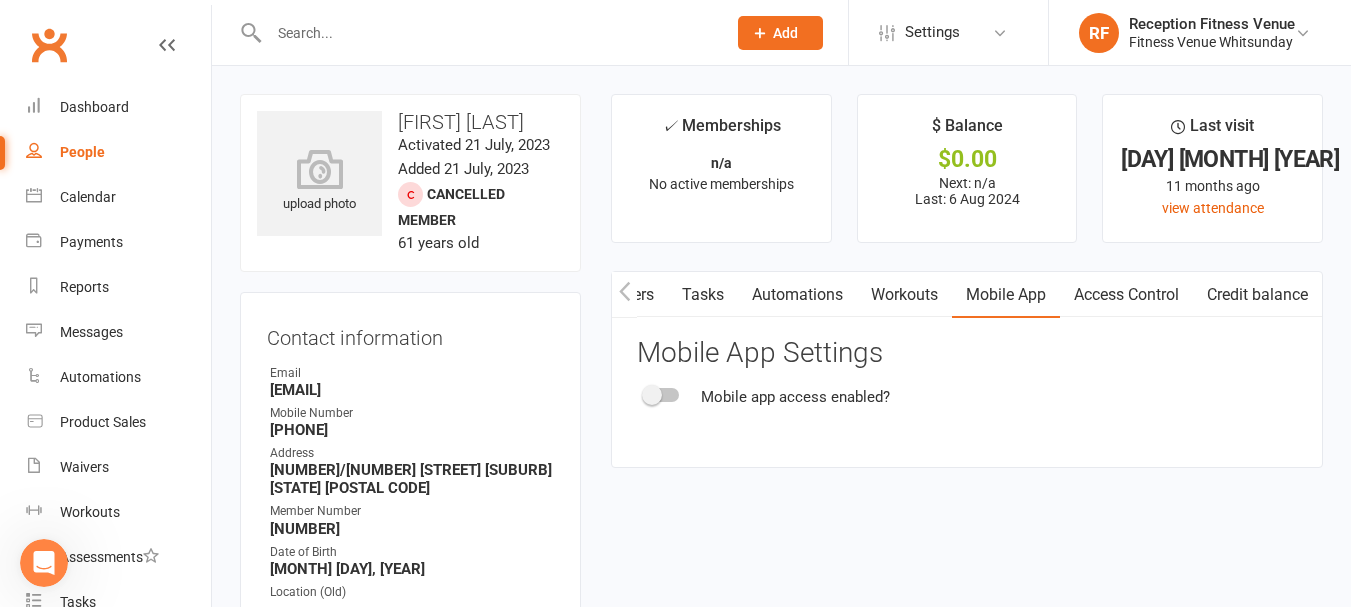 click at bounding box center [662, 395] 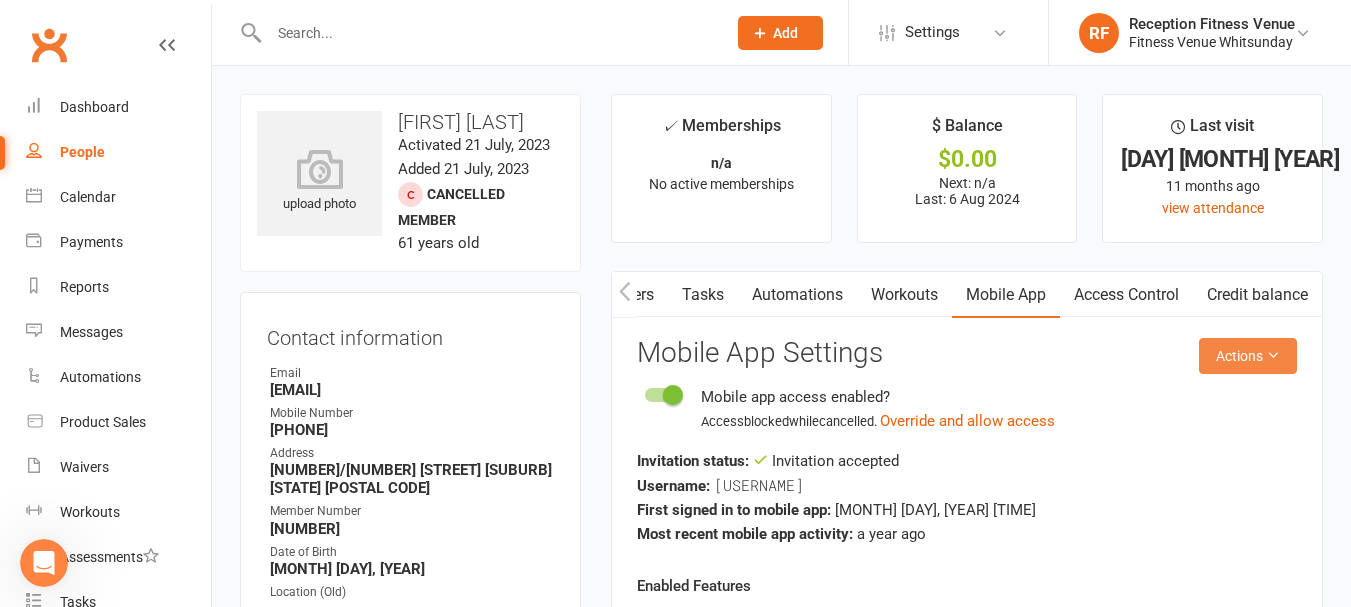 click on "Actions" at bounding box center (1248, 356) 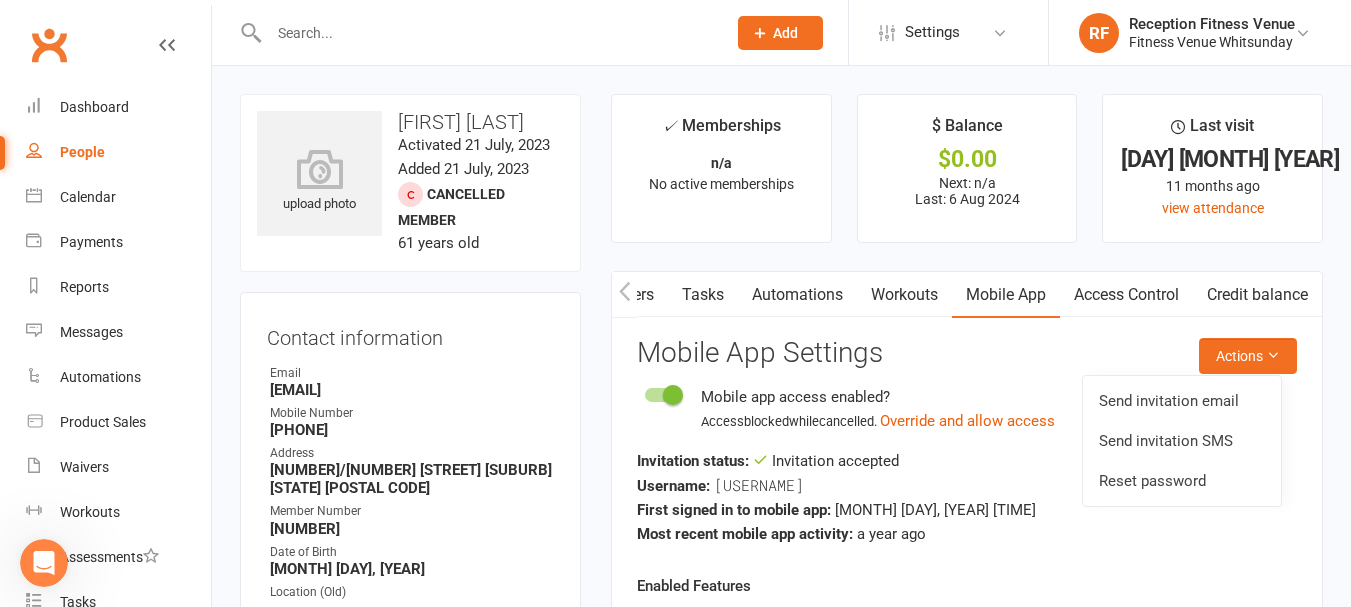 click on "Mobile App Settings" at bounding box center [967, 353] 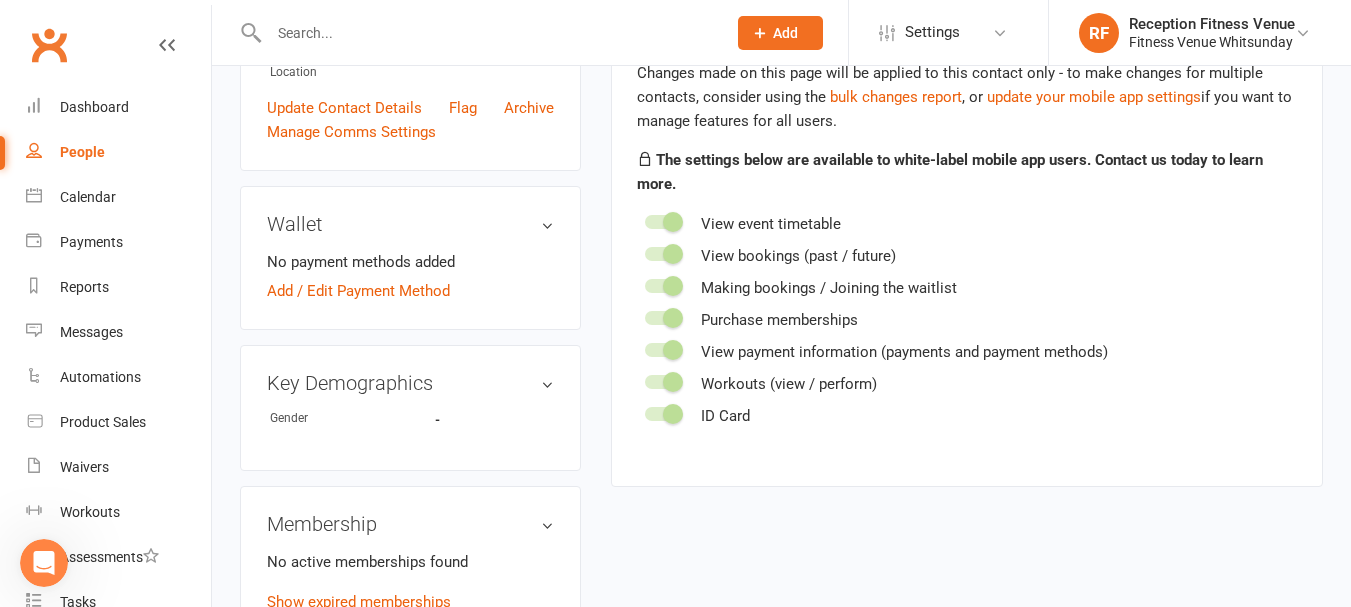 scroll, scrollTop: 700, scrollLeft: 0, axis: vertical 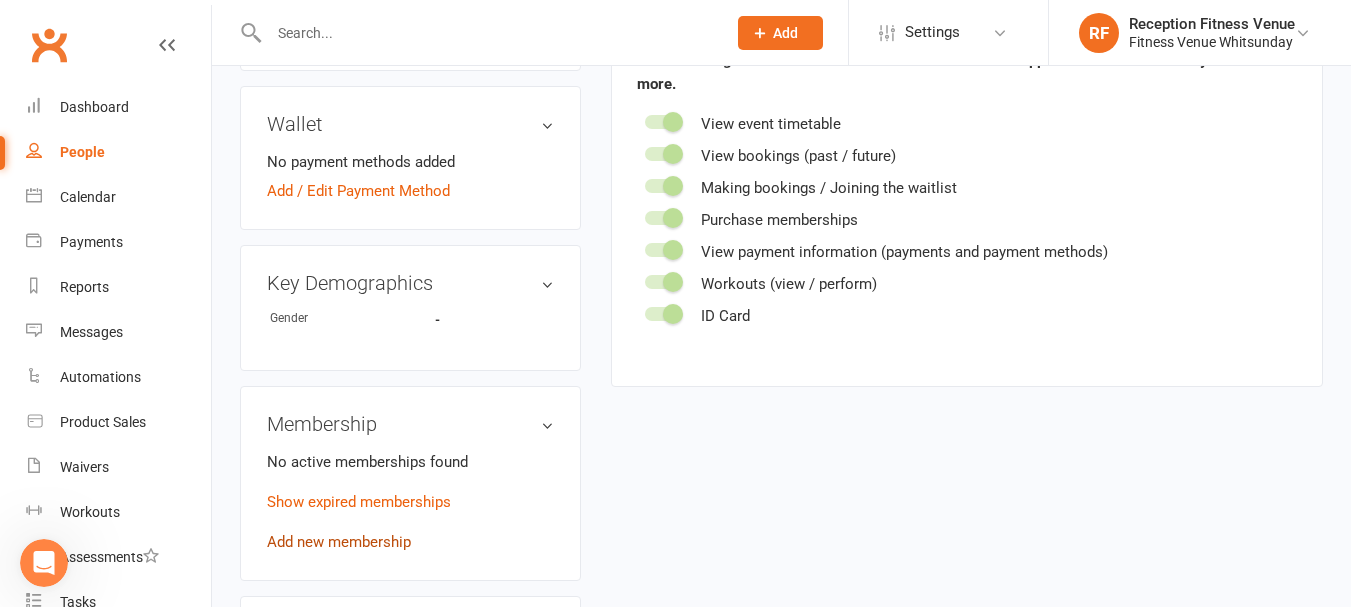 click on "Add new membership" at bounding box center (339, 542) 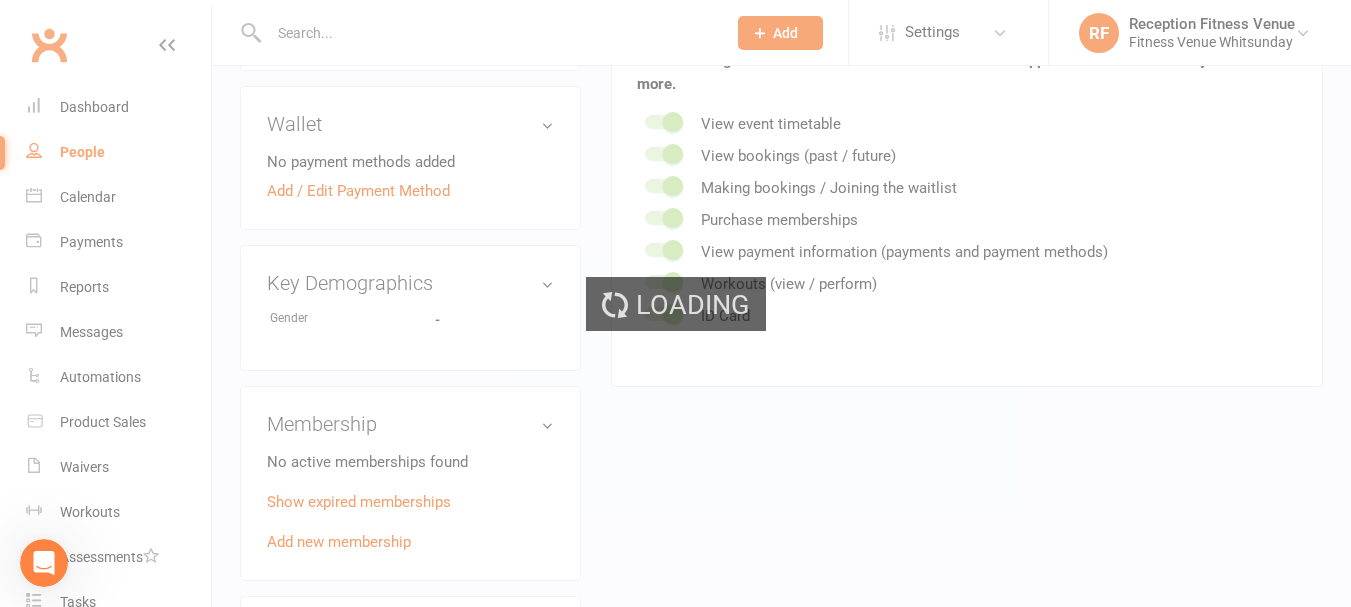 scroll, scrollTop: 0, scrollLeft: 0, axis: both 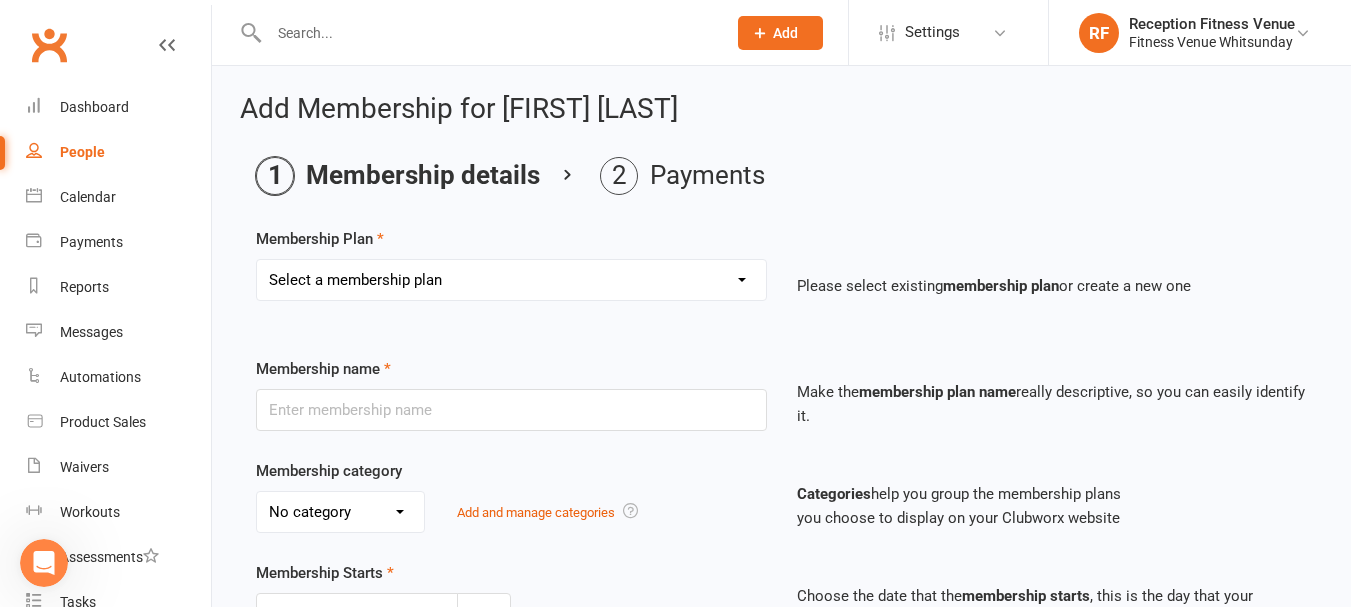 click on "Select a membership plan Create new Membership Plan Regular Access Ongoing Regular Ongoing Mates Rates Base Rate 1 month Select Rate 1 Month 3 Months 6 Months 12 months 10 Pass 10 Pass Select 1 Week Workcover 8 Week Challenge FV Staff 1 Month Student Regular Kids Personal Training PAYG Student Ongoing Casual Attendance 10 Pass Student 5 Pass Infrared Sauna 1 Week Student 2 Weeks 6 Week Reset" at bounding box center (511, 280) 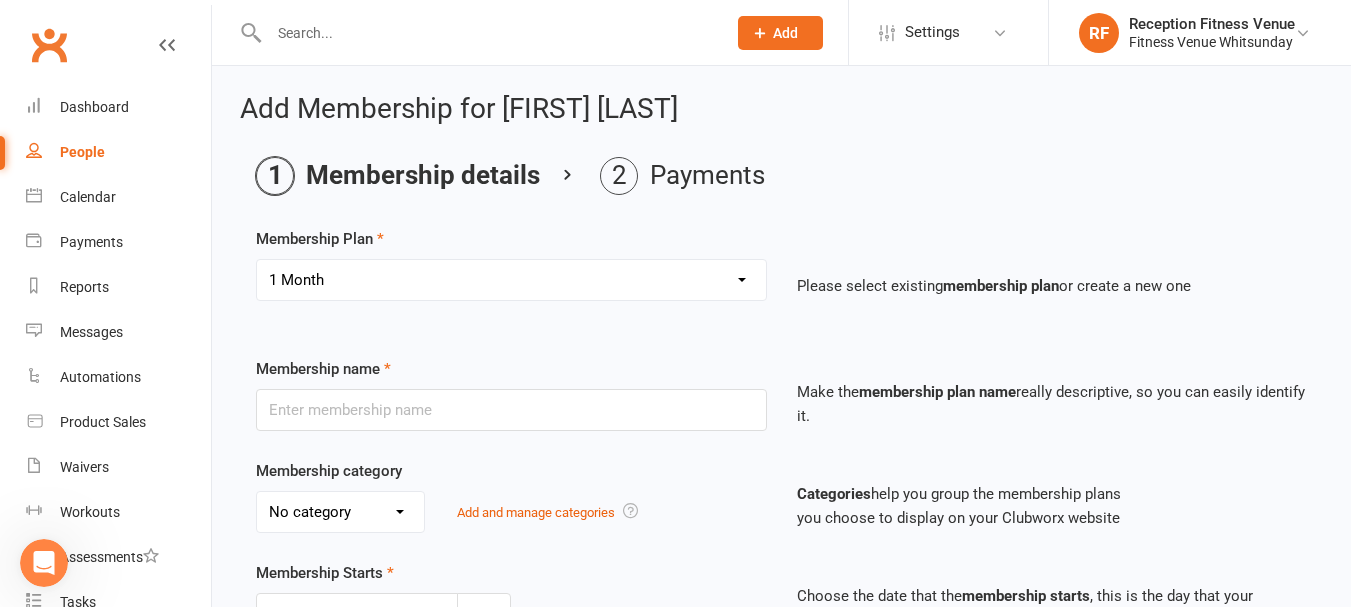 click on "Select a membership plan Create new Membership Plan Regular Access Ongoing Regular Ongoing Mates Rates Base Rate 1 month Select Rate 1 Month 3 Months 6 Months 12 months 10 Pass 10 Pass Select 1 Week Workcover 8 Week Challenge FV Staff 1 Month Student Regular Kids Personal Training PAYG Student Ongoing Casual Attendance 10 Pass Student 5 Pass Infrared Sauna 1 Week Student 2 Weeks 6 Week Reset" at bounding box center (511, 280) 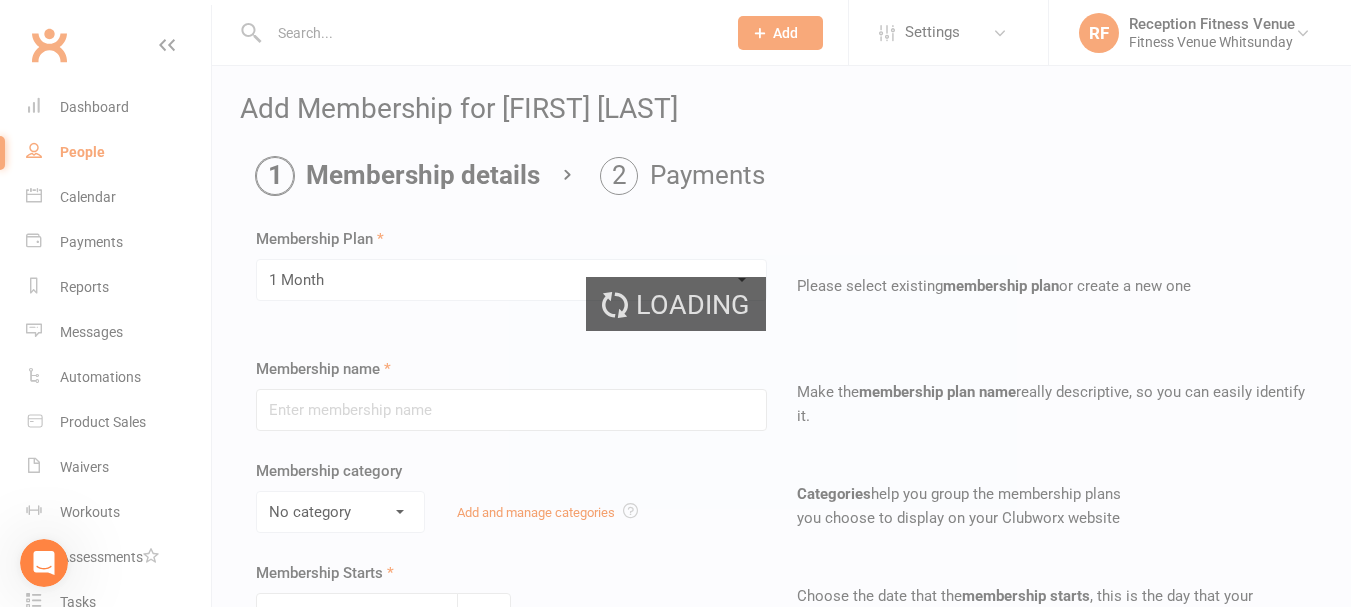 type on "1 Month" 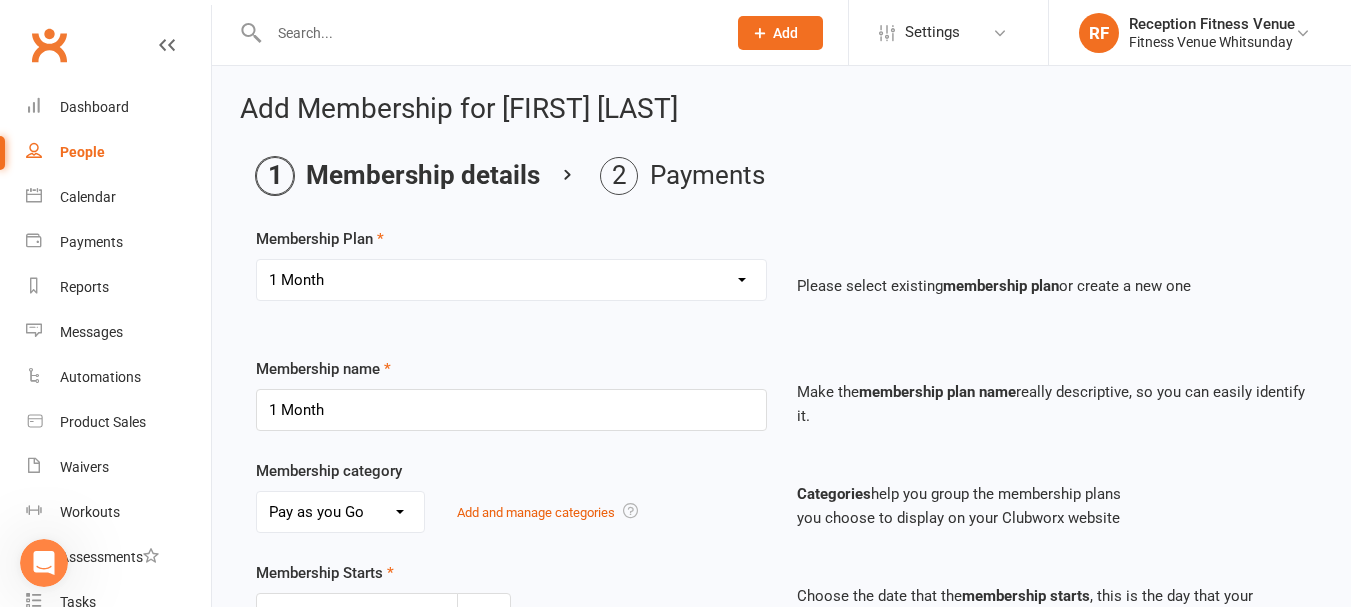 click on "Add Membership for [FIRST] [LAST] Membership details Payments Membership Plan Select a membership plan Create new Membership Plan Regular Access Ongoing Regular Ongoing Mates Rates Base Rate 1 month Select Rate 1 Month 3 Months 6 Months 12 months 10 Pass 10 Pass Select 1 Week Workcover 8 Week Challenge FV Staff 1 Month Student Regular Kids Personal Training PAYG Student Ongoing Casual Attendance 10 Pass Student 5 Pass Infrared Sauna 1 Week Student 2 Weeks 6 Week Reset Please select existing  membership plan  or create a new one Membership name 1 Month Make the  membership plan name  really descriptive, so you can easily identify it. Membership category No category General Ongoing Payments Pay as you Go Add and manage categories   Categories  help you group the membership plans you choose to display on your Clubworx website Membership Starts [DATE]
[MONTH] [YEAR]
Sun Mon Tue Wed Thu Fri Sat
[DAY]" at bounding box center [781, 654] 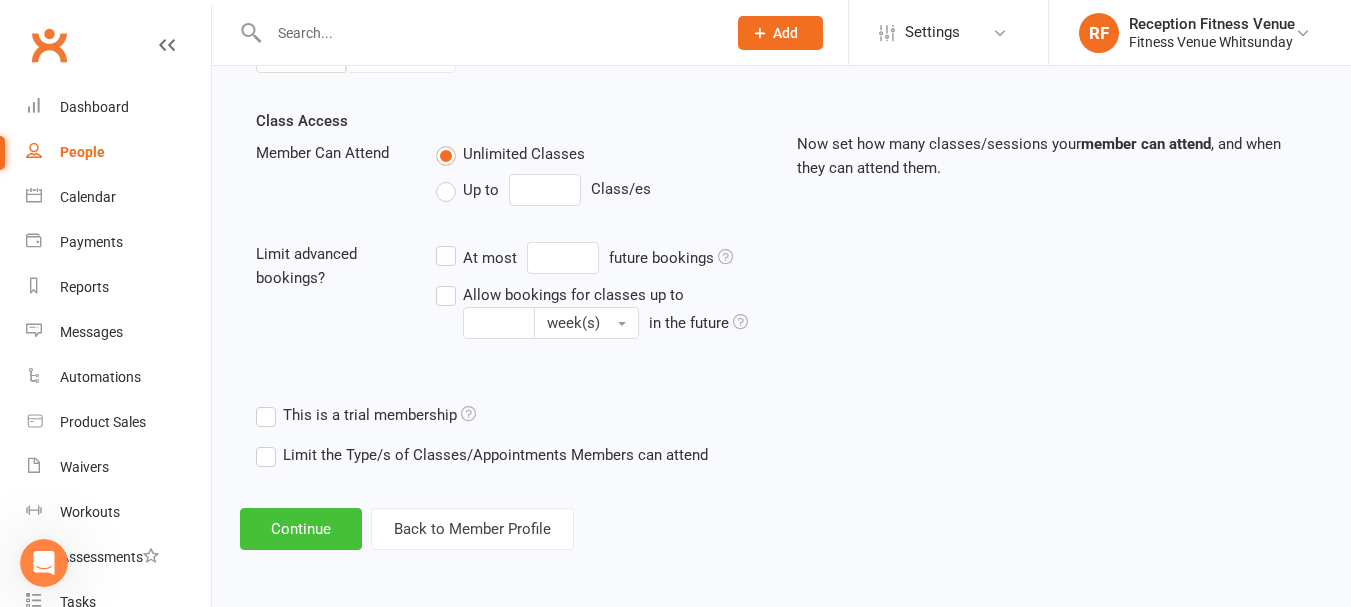 click on "Continue" at bounding box center (301, 529) 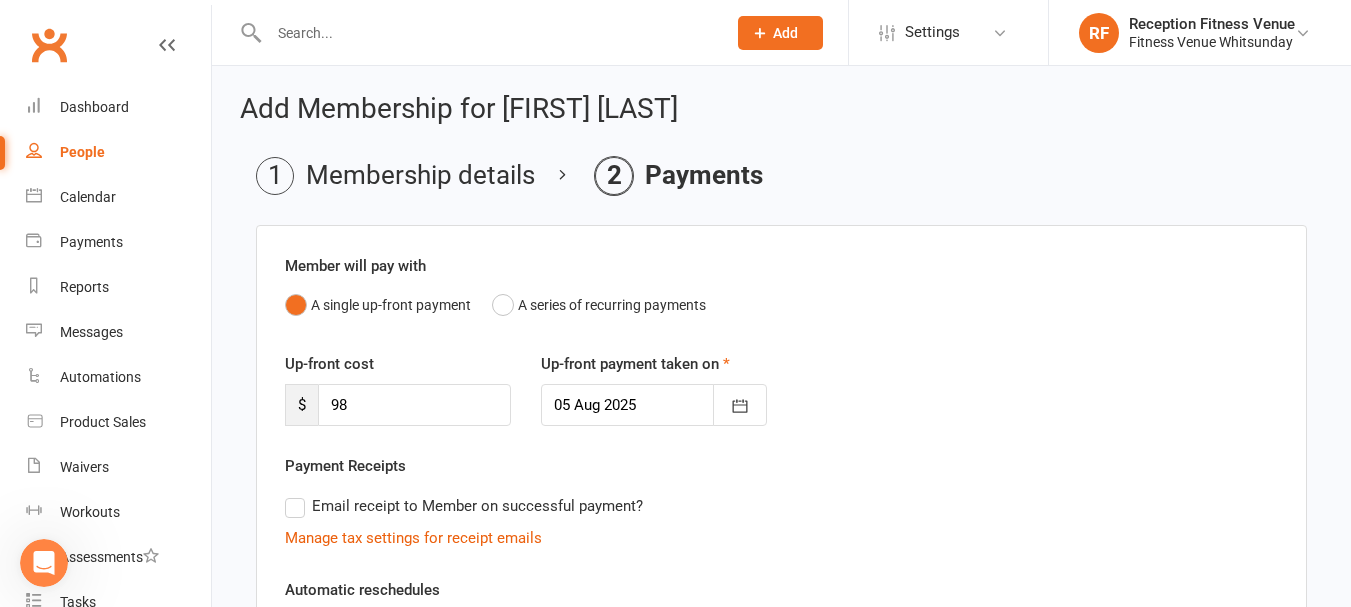 scroll, scrollTop: 482, scrollLeft: 0, axis: vertical 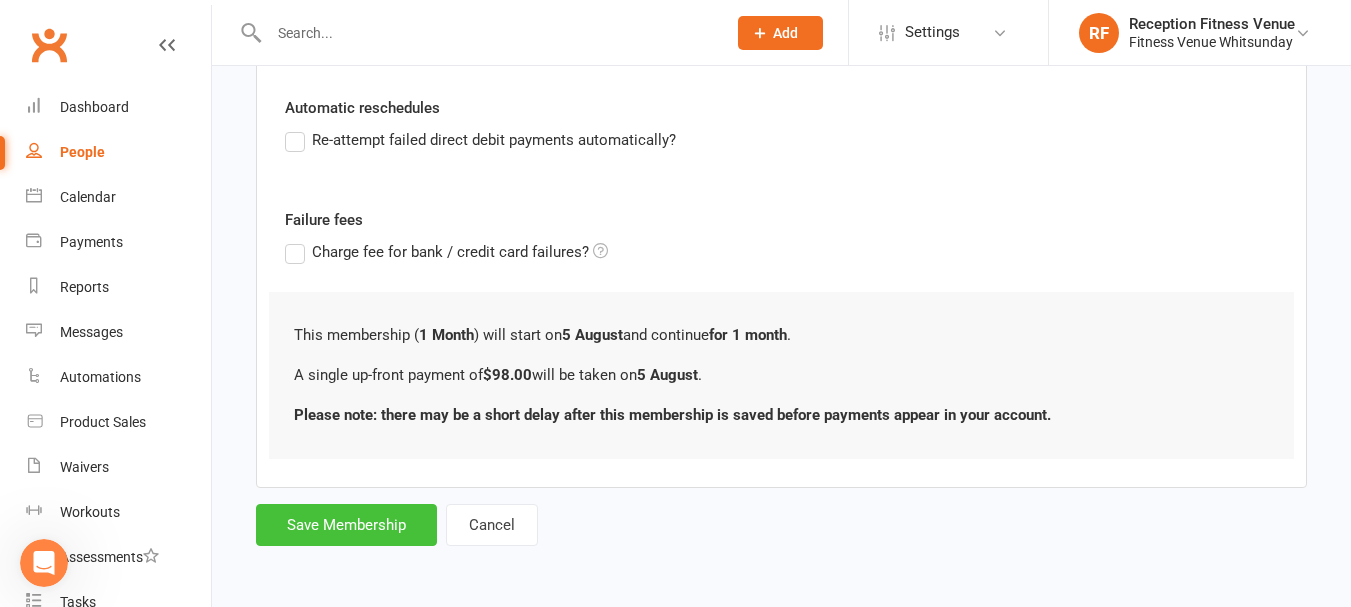click on "Save Membership" at bounding box center (346, 525) 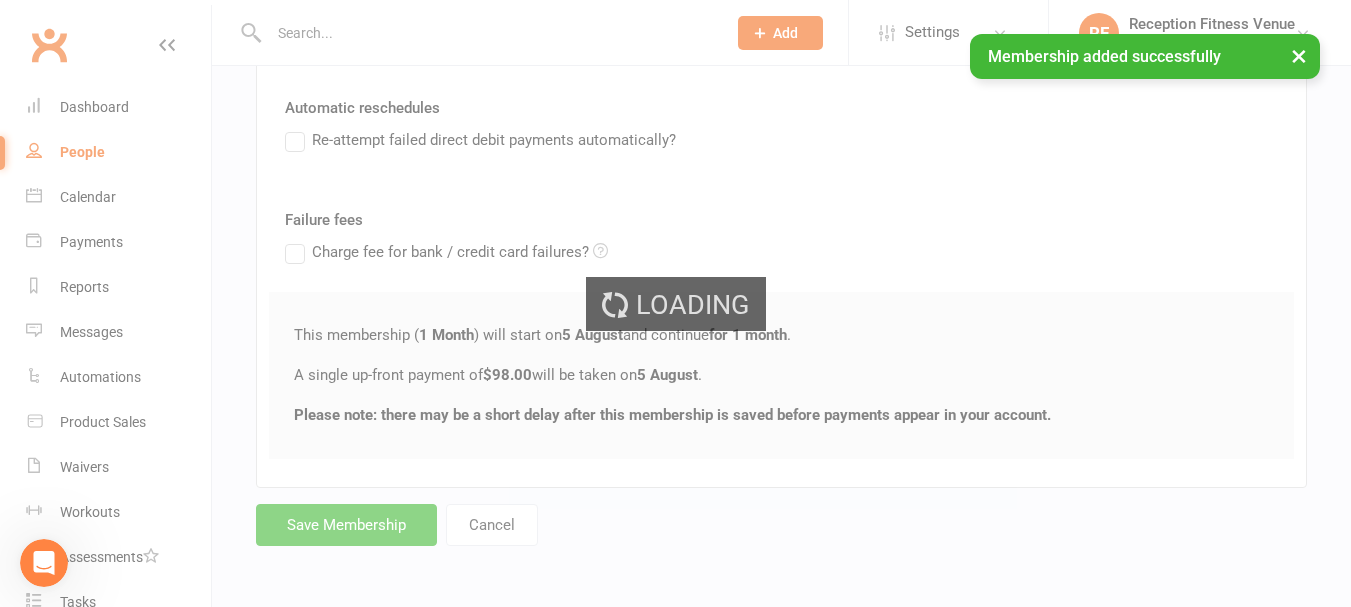 scroll, scrollTop: 1946, scrollLeft: 0, axis: vertical 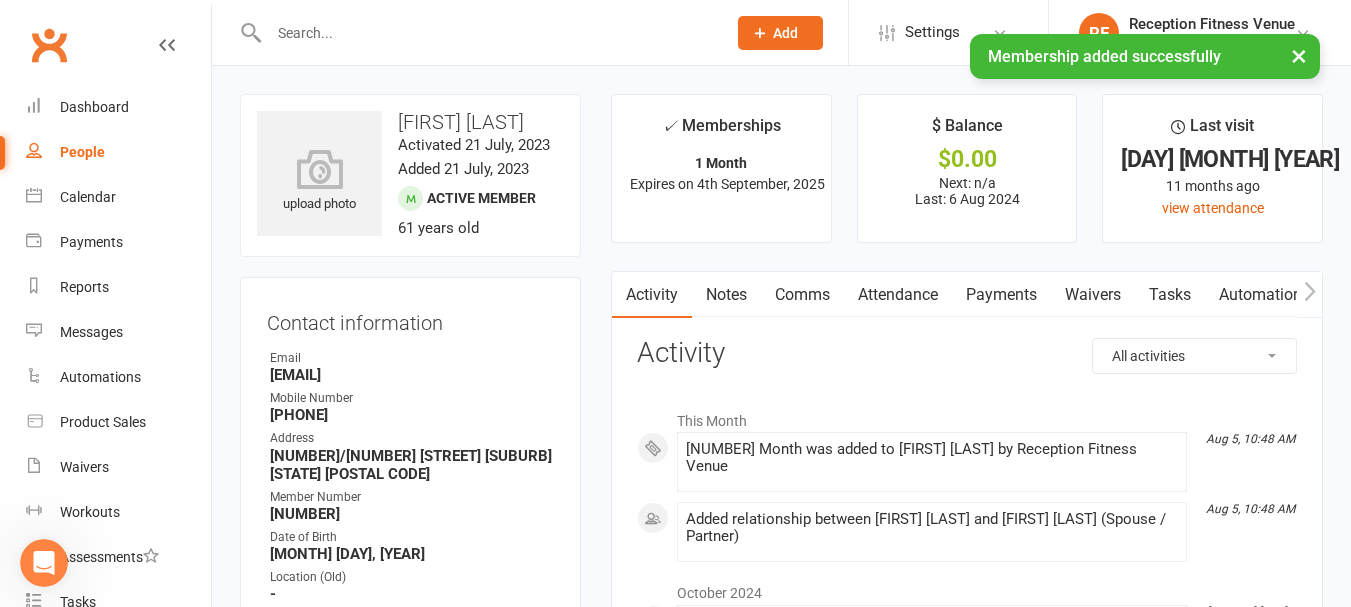 click 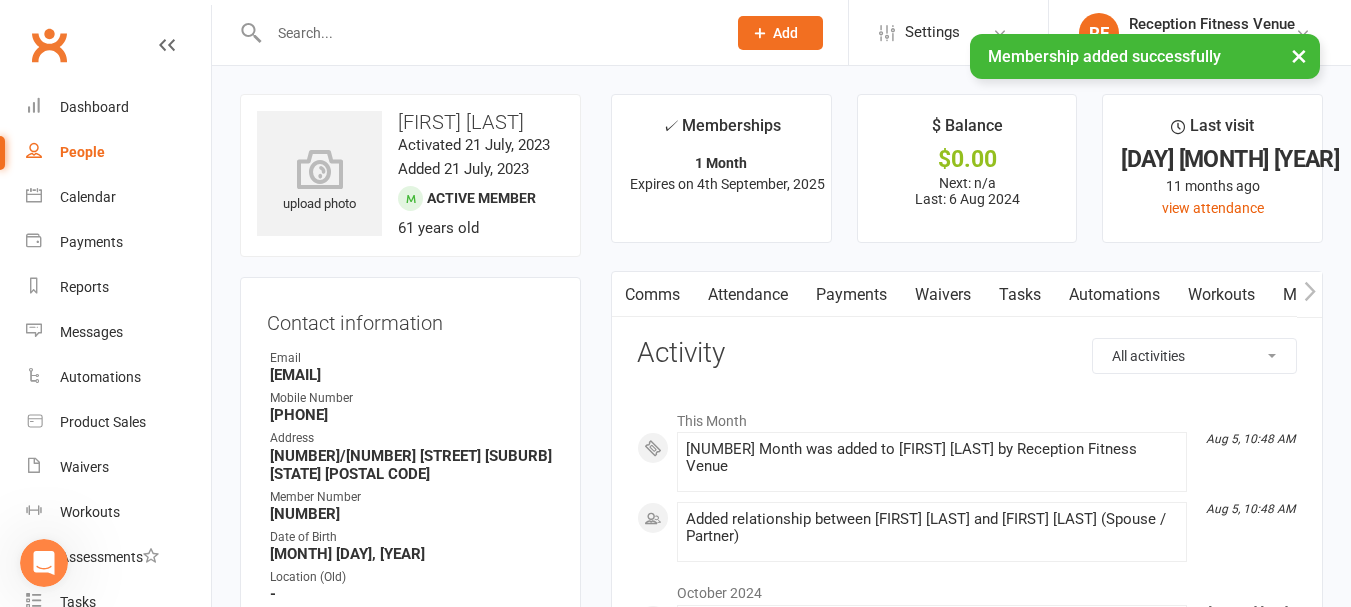 click 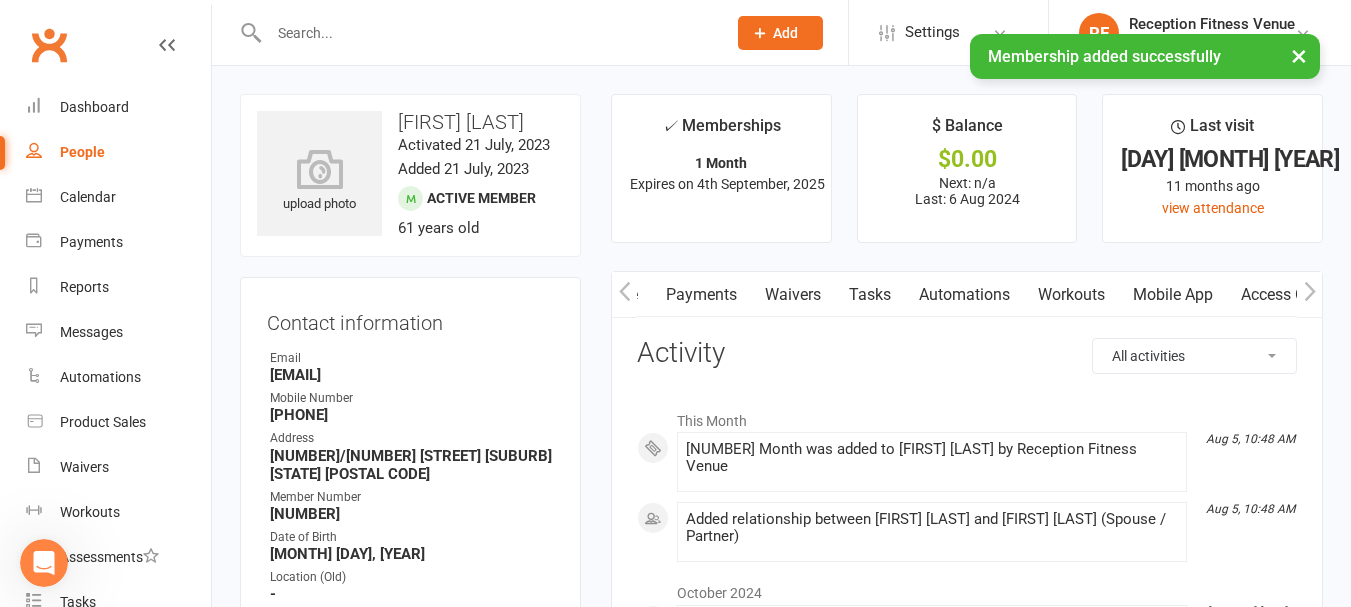 click 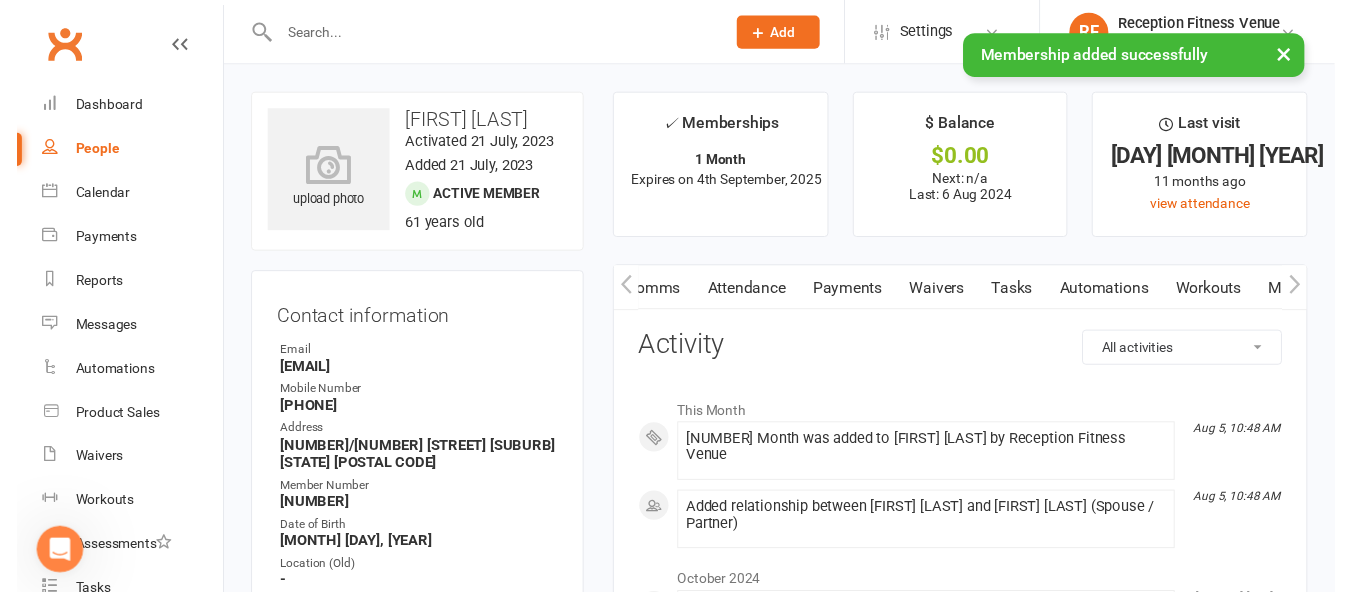 scroll, scrollTop: 0, scrollLeft: 300, axis: horizontal 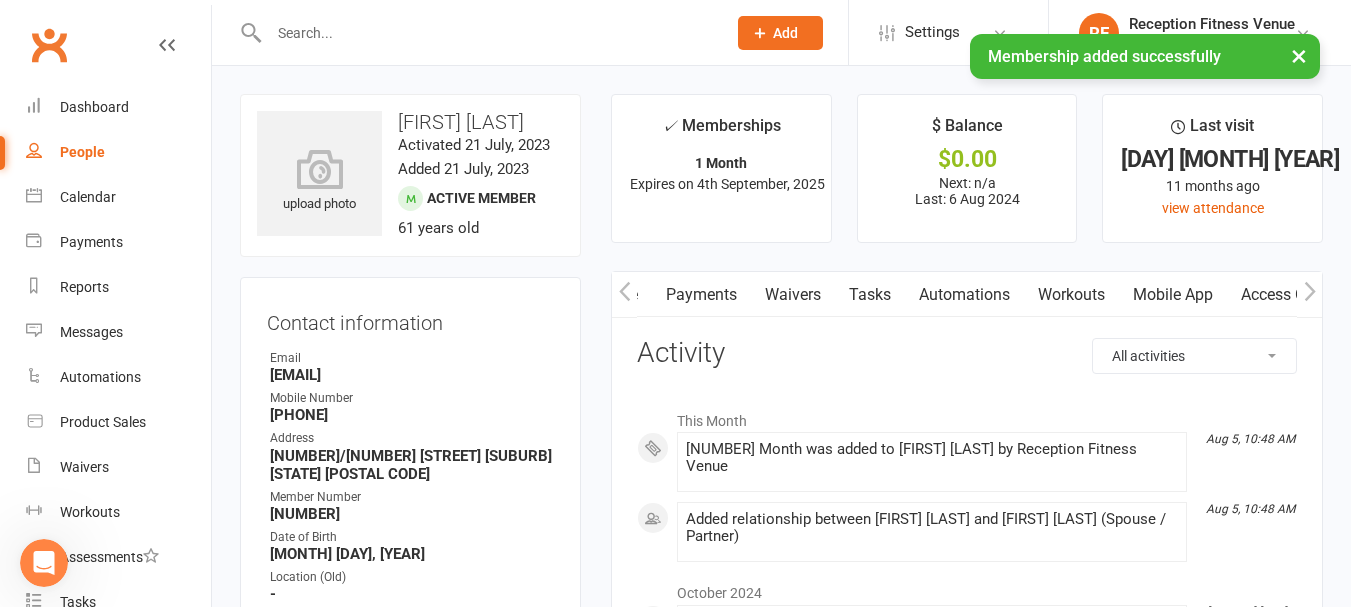 click on "Mobile App" at bounding box center [1173, 295] 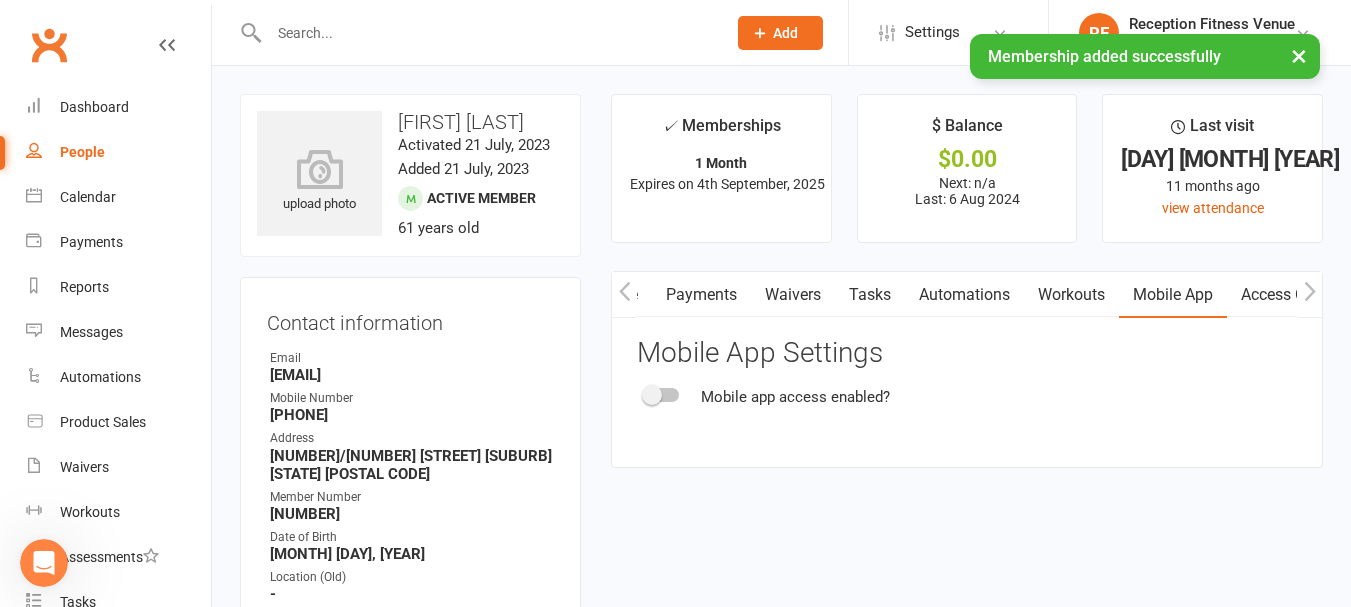 click at bounding box center (652, 395) 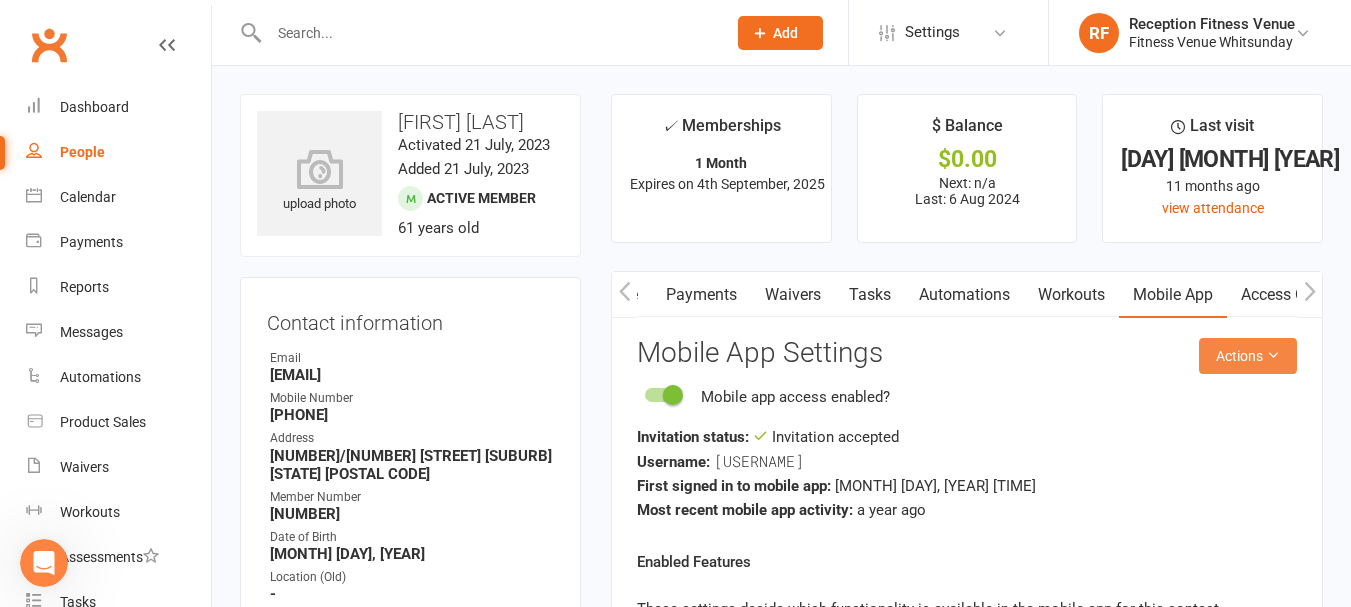 click on "Actions" at bounding box center [1248, 356] 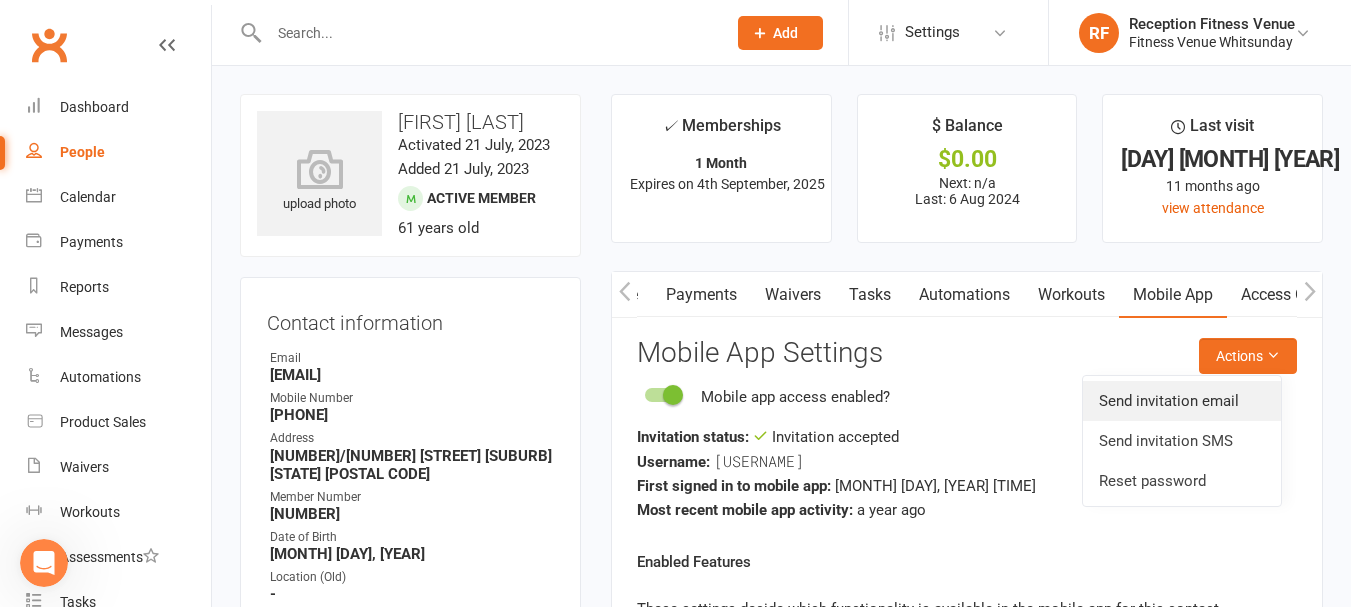 click on "Send invitation email" at bounding box center (1182, 401) 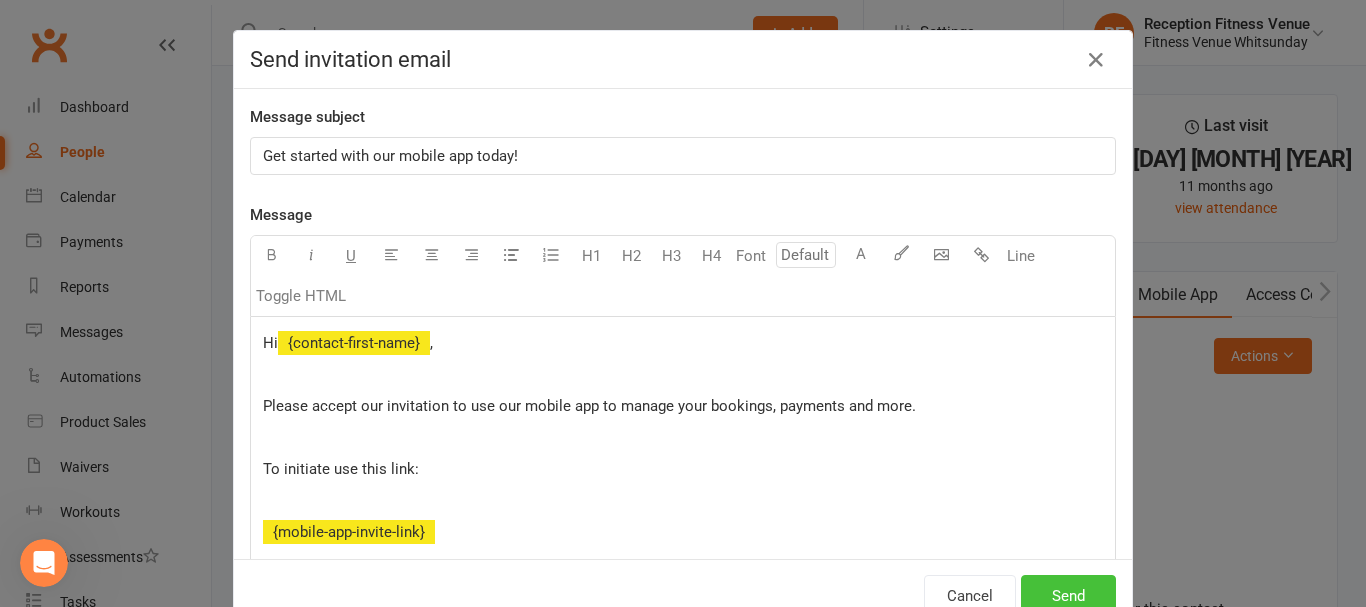 click on "Send" at bounding box center (1068, 596) 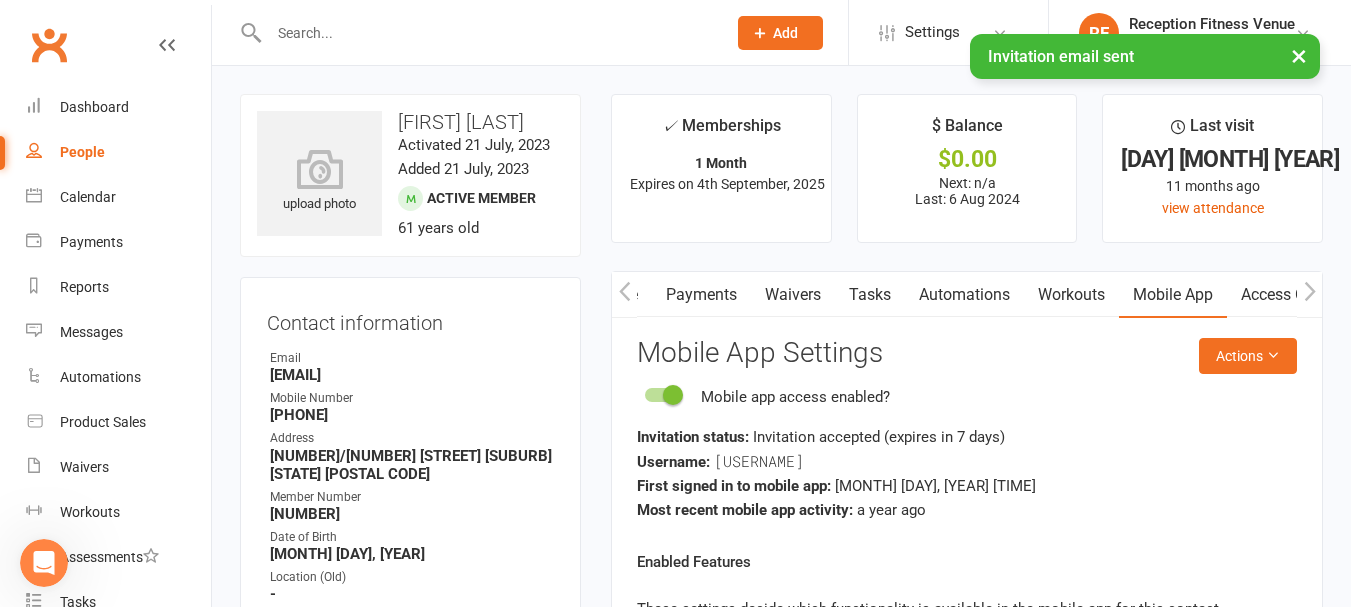 scroll, scrollTop: 1946, scrollLeft: 0, axis: vertical 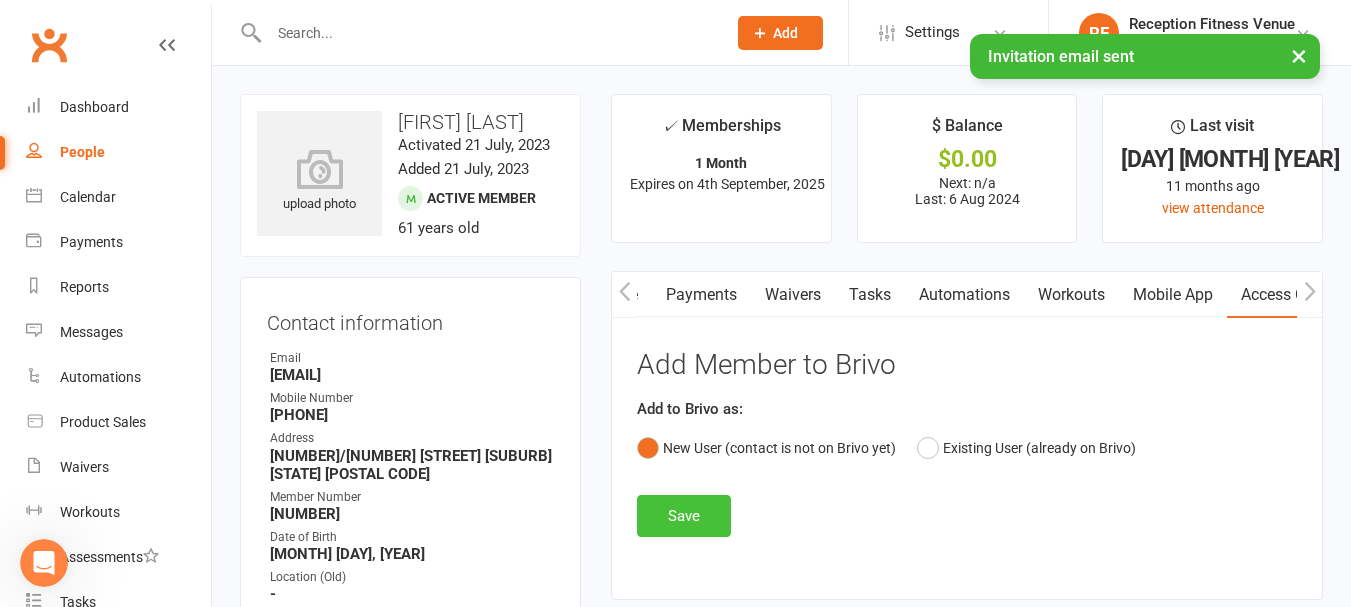 click on "Save" at bounding box center (684, 516) 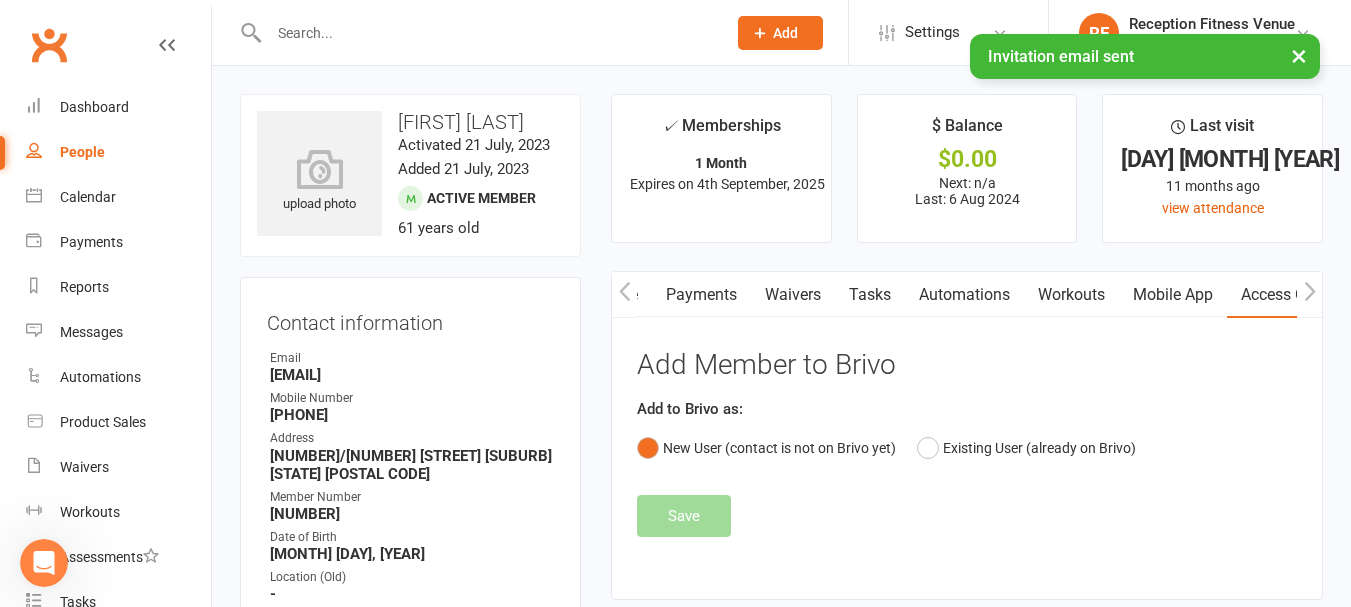 click at bounding box center (624, 294) 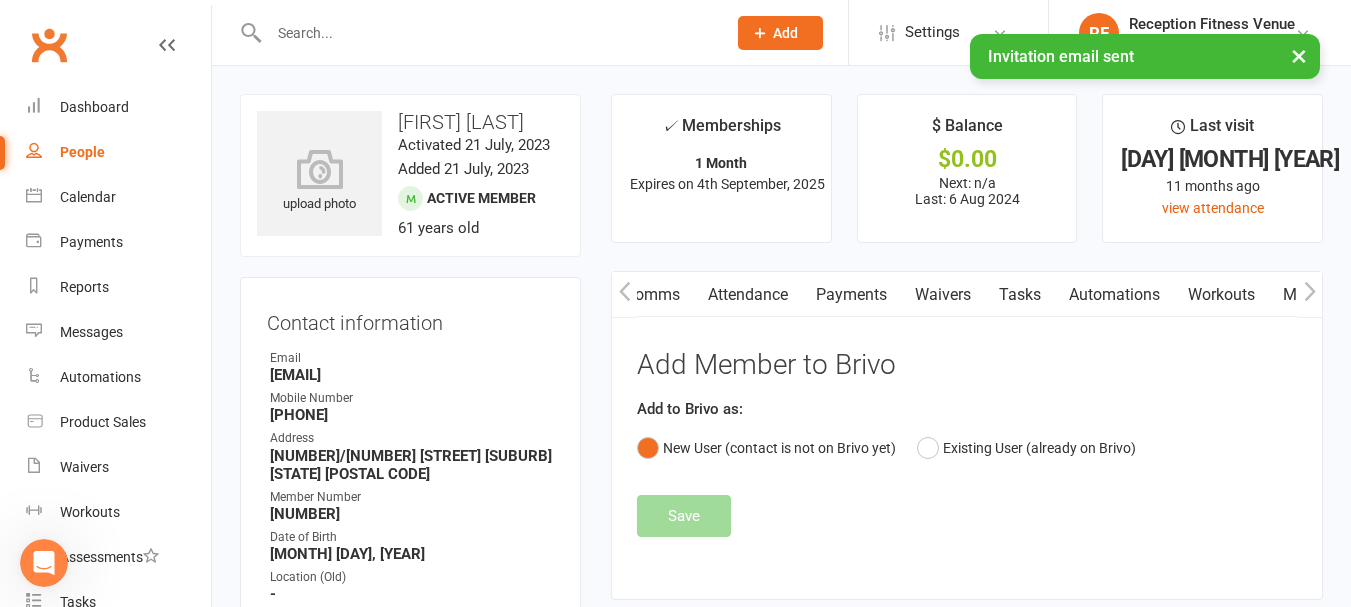 scroll, scrollTop: 0, scrollLeft: 150, axis: horizontal 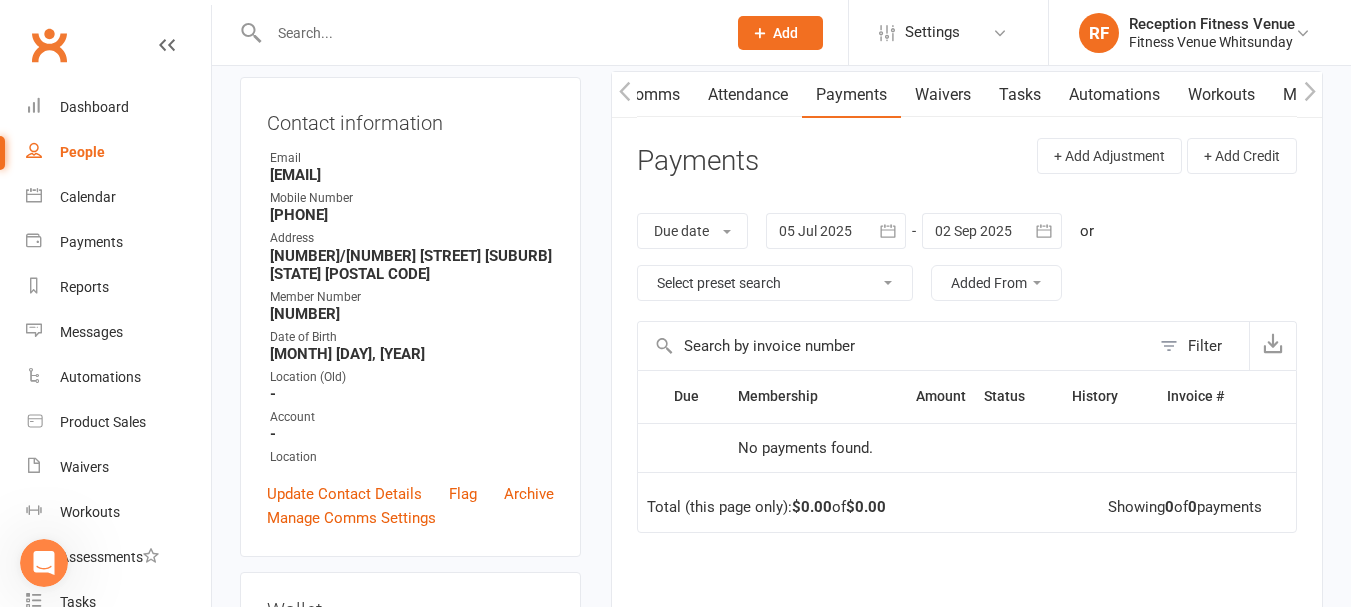 click at bounding box center (836, 231) 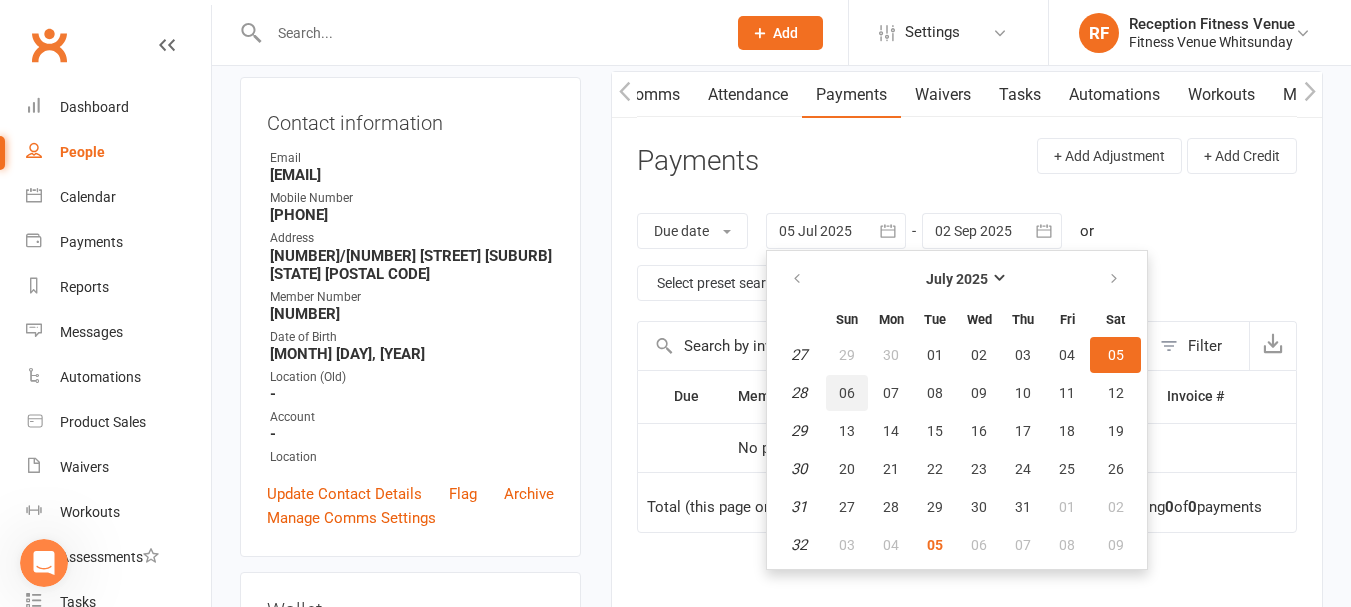 click on "06" at bounding box center [847, 393] 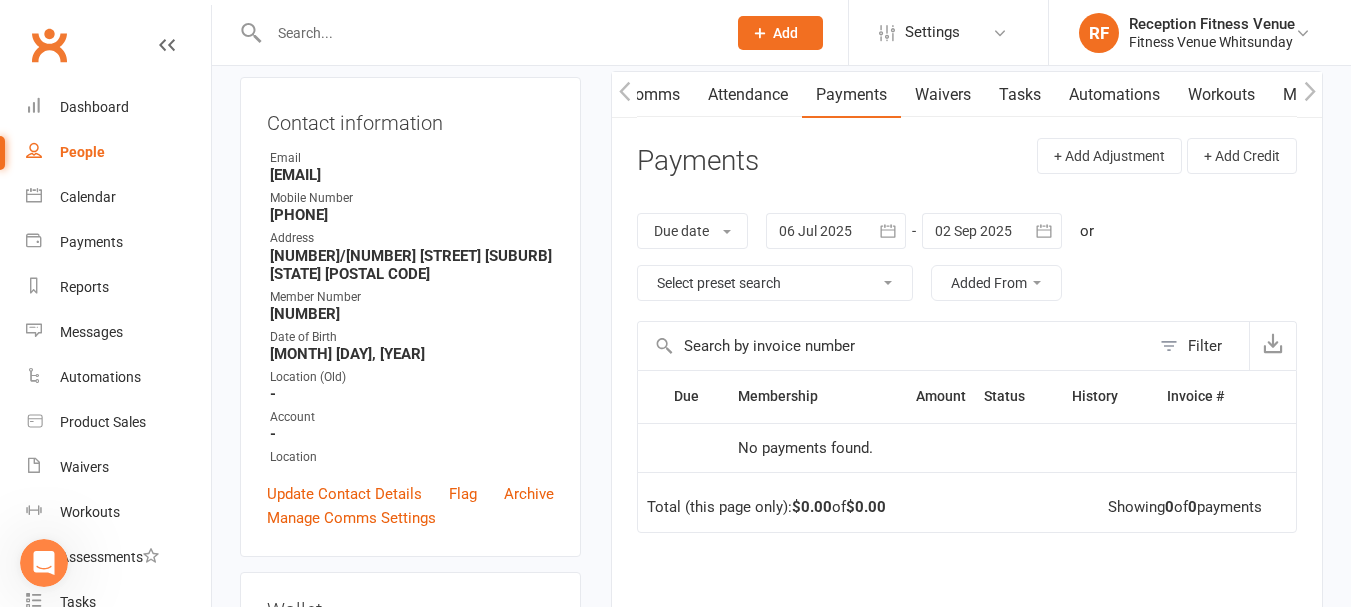 click at bounding box center (888, 231) 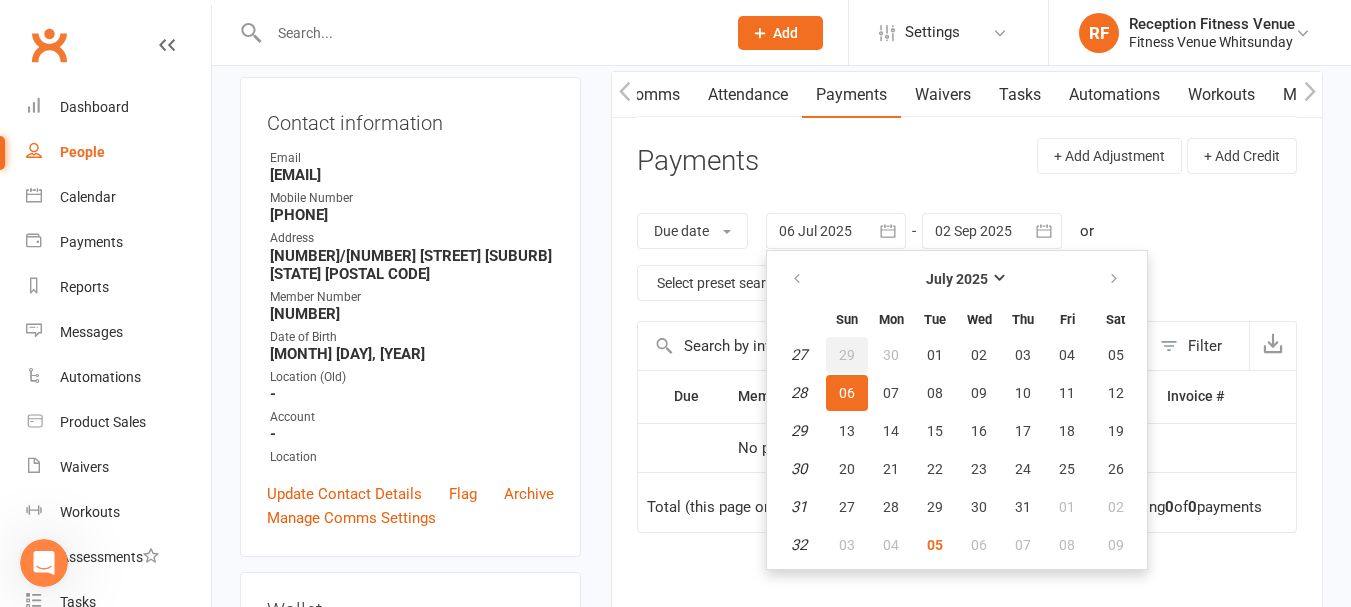click on "29" at bounding box center [847, 355] 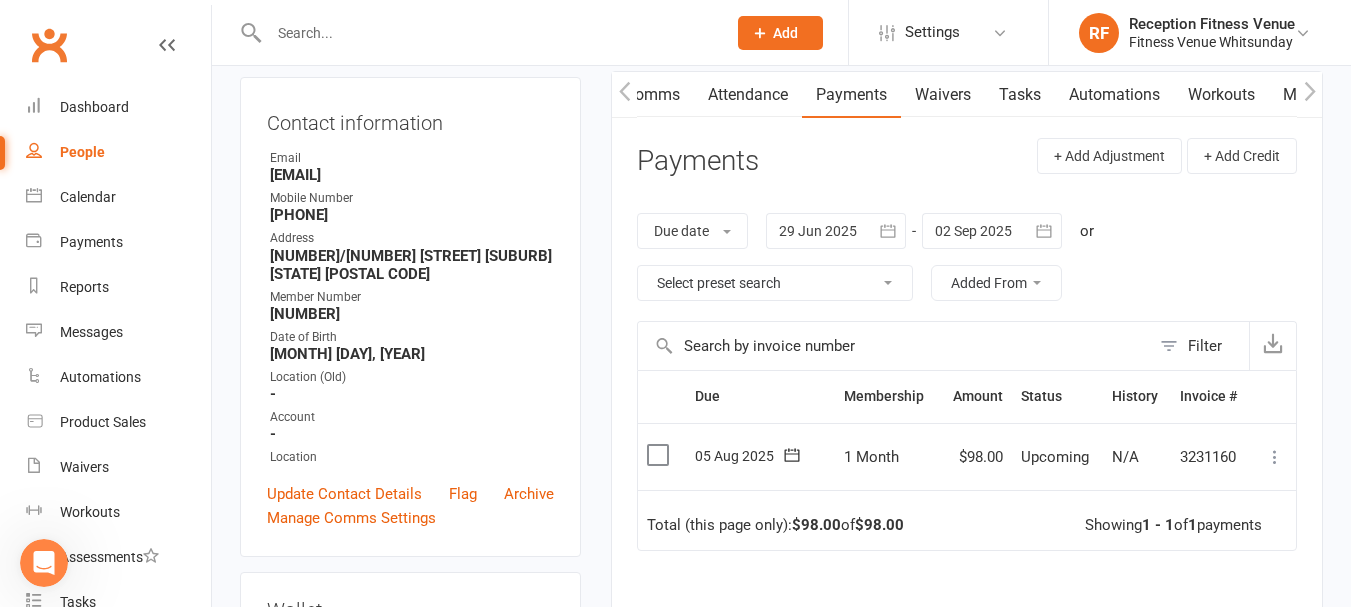 click at bounding box center (660, 455) 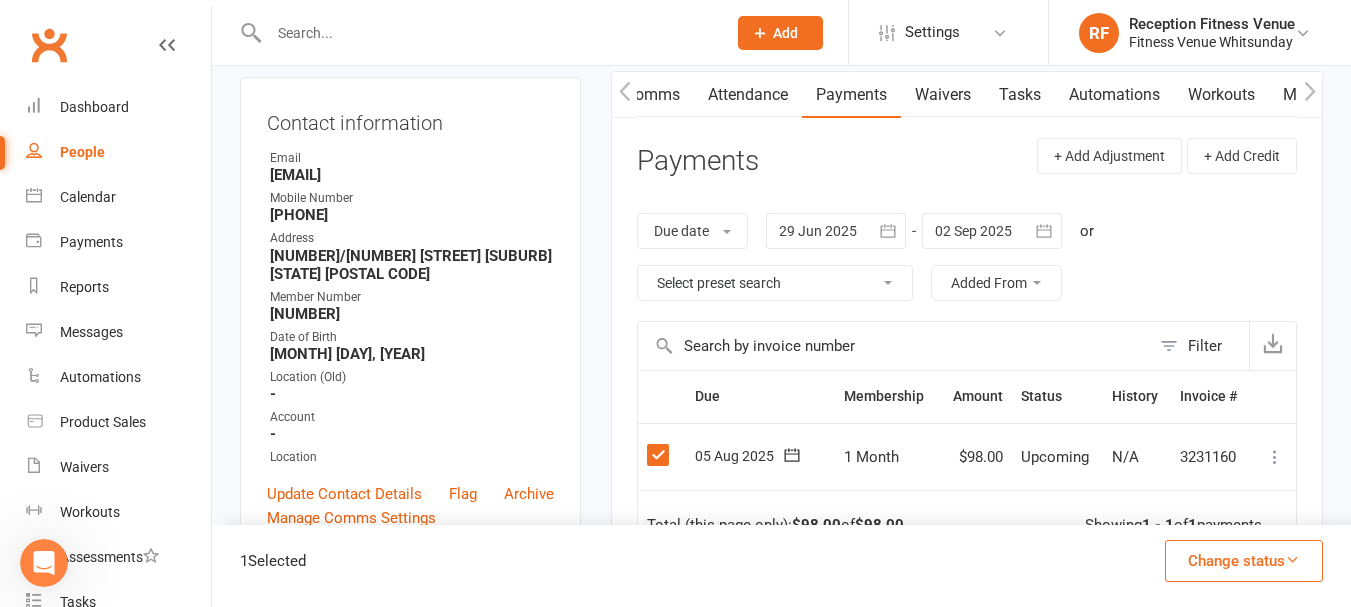 click on "Change status" at bounding box center (1244, 561) 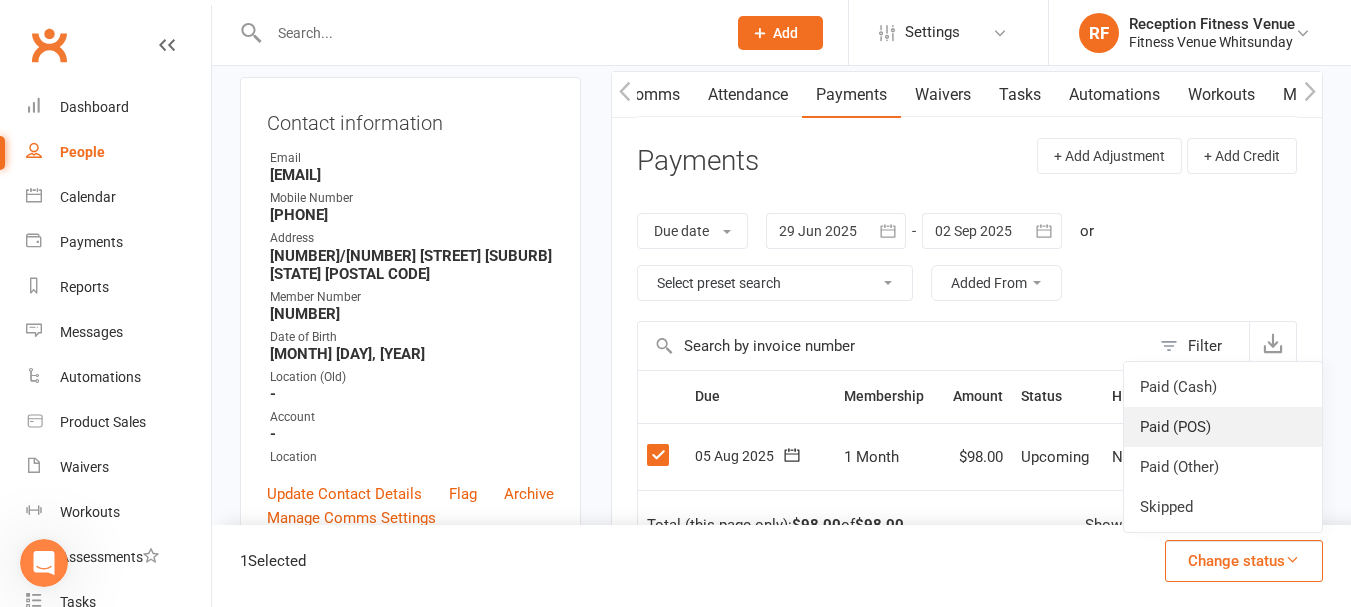 click on "Paid (POS)" at bounding box center (1223, 427) 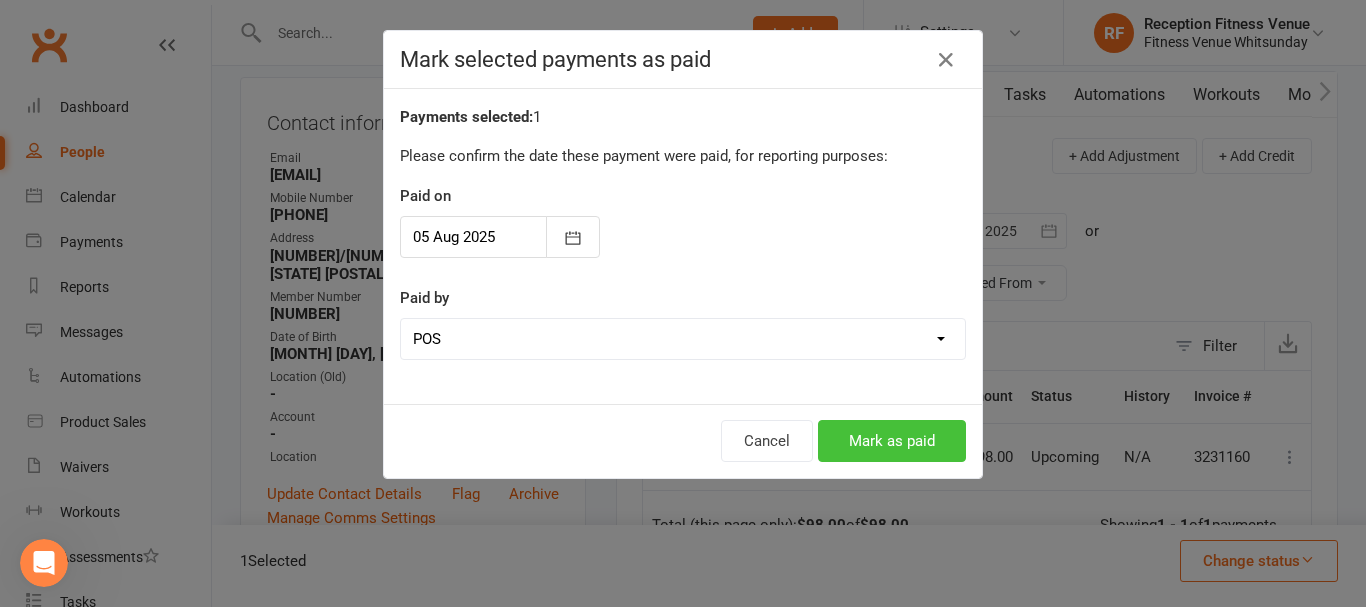 click on "Mark as paid" at bounding box center (892, 441) 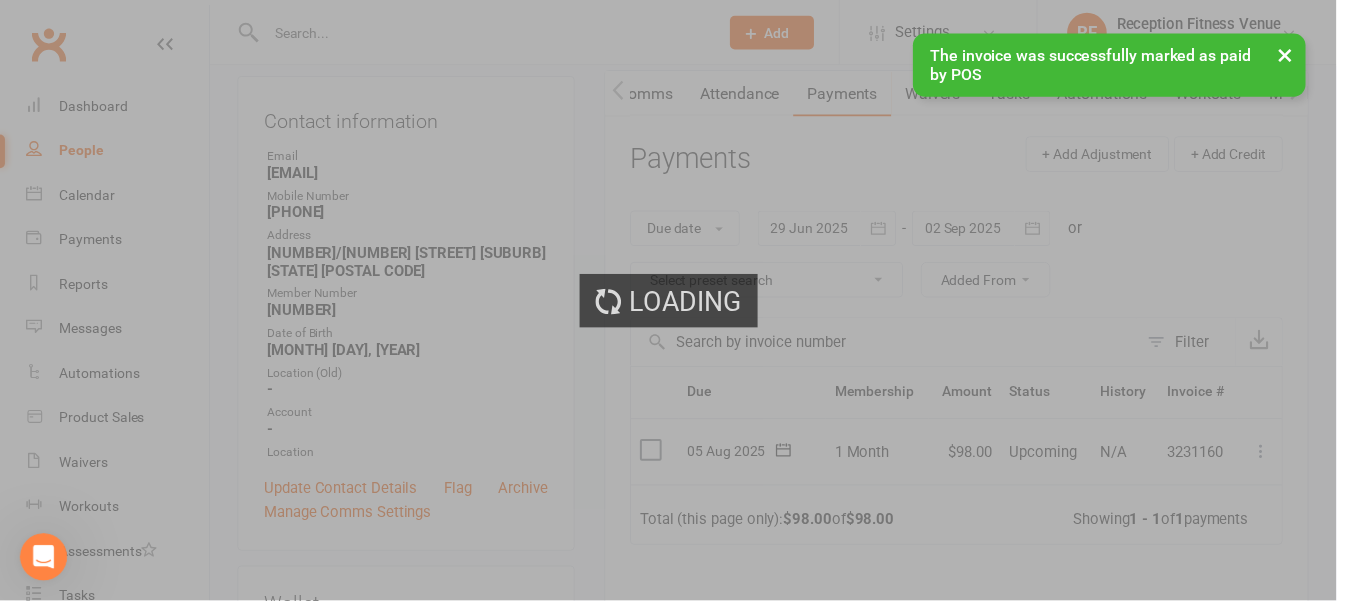 scroll, scrollTop: 1946, scrollLeft: 0, axis: vertical 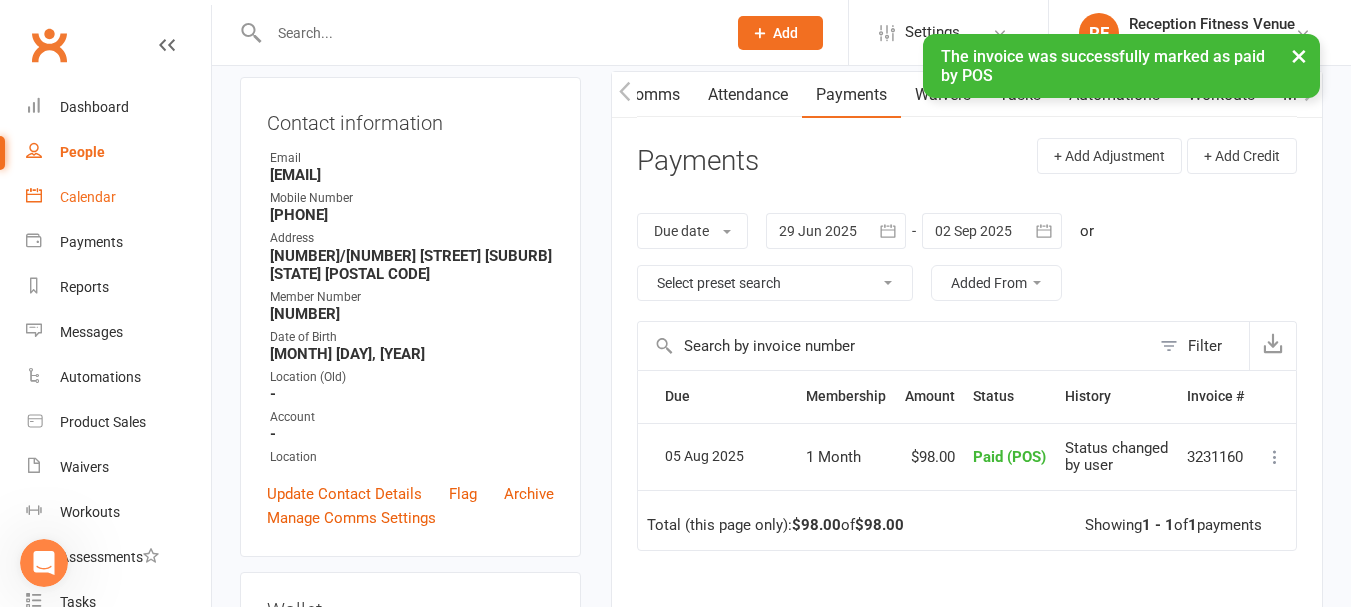 click on "Calendar" at bounding box center [88, 197] 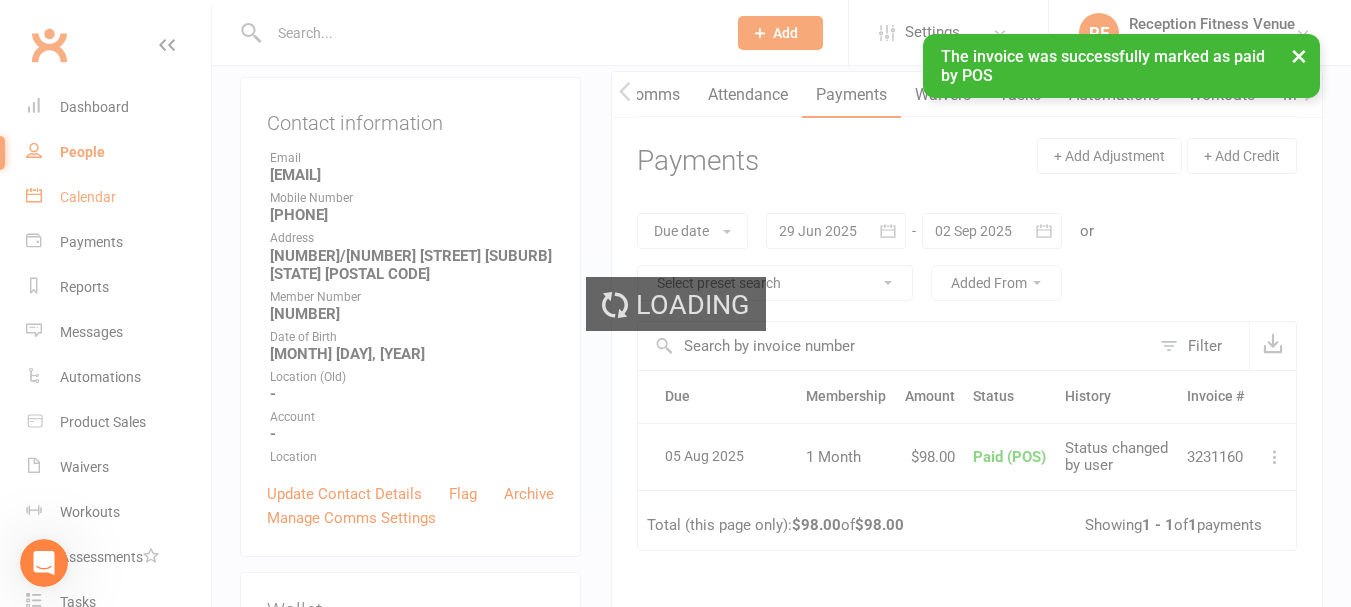 scroll, scrollTop: 0, scrollLeft: 0, axis: both 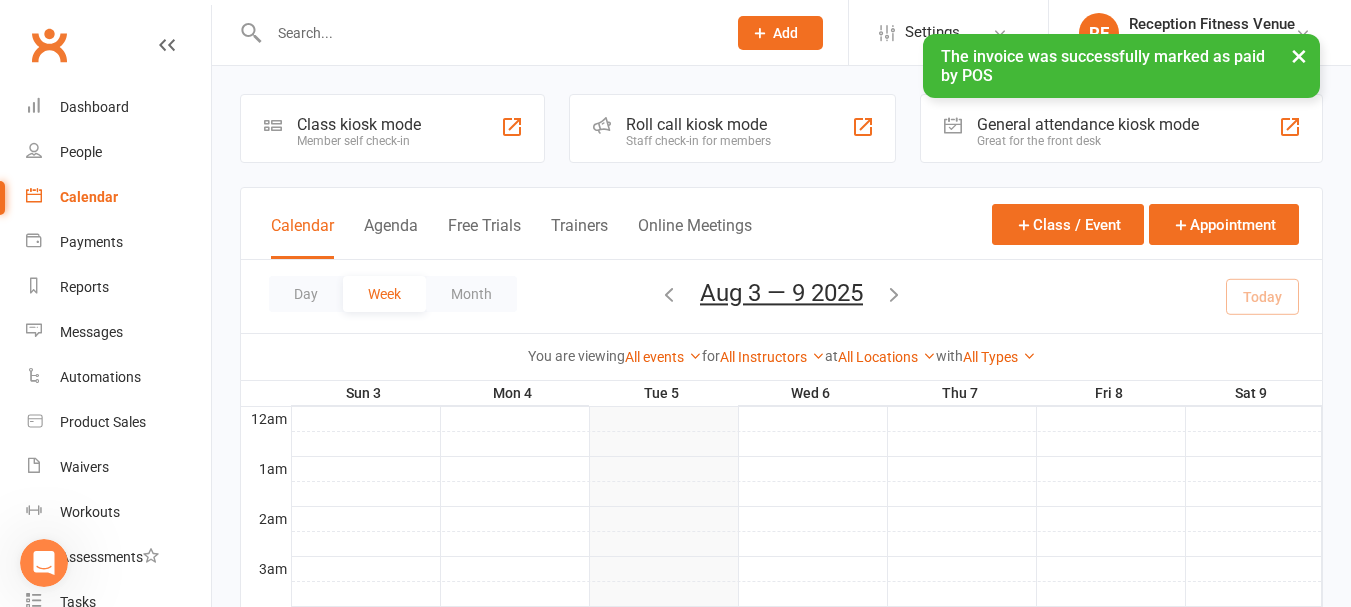 click on "Great for the front desk" at bounding box center (1088, 141) 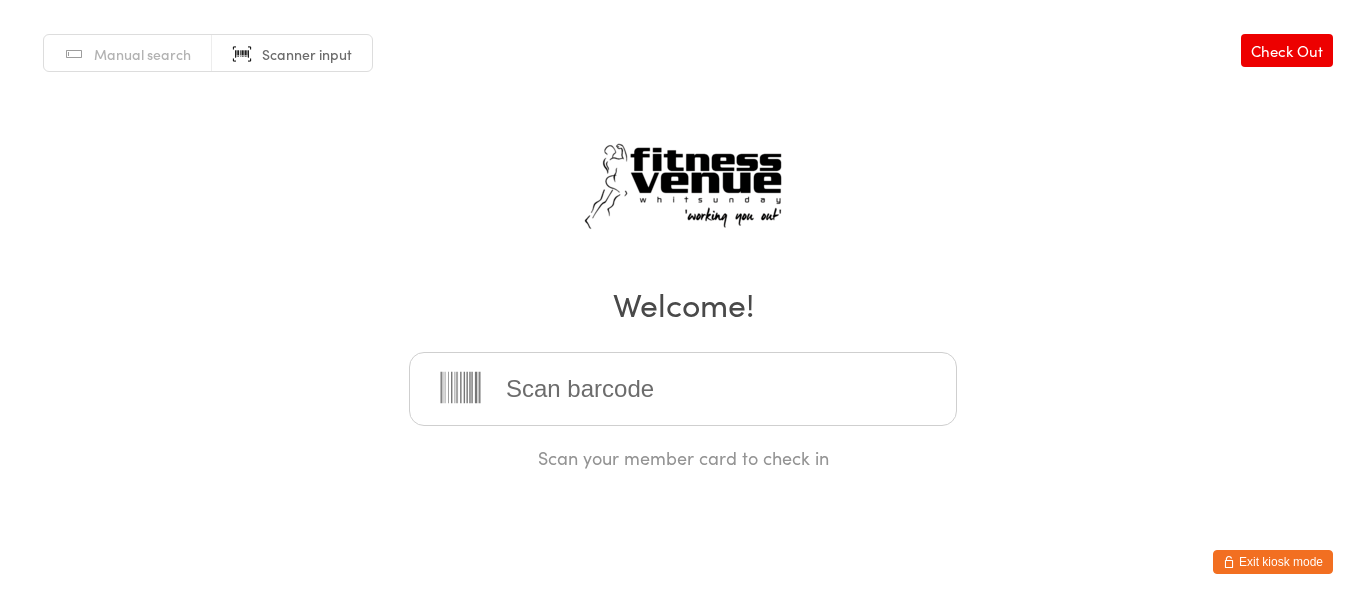 scroll, scrollTop: 0, scrollLeft: 0, axis: both 